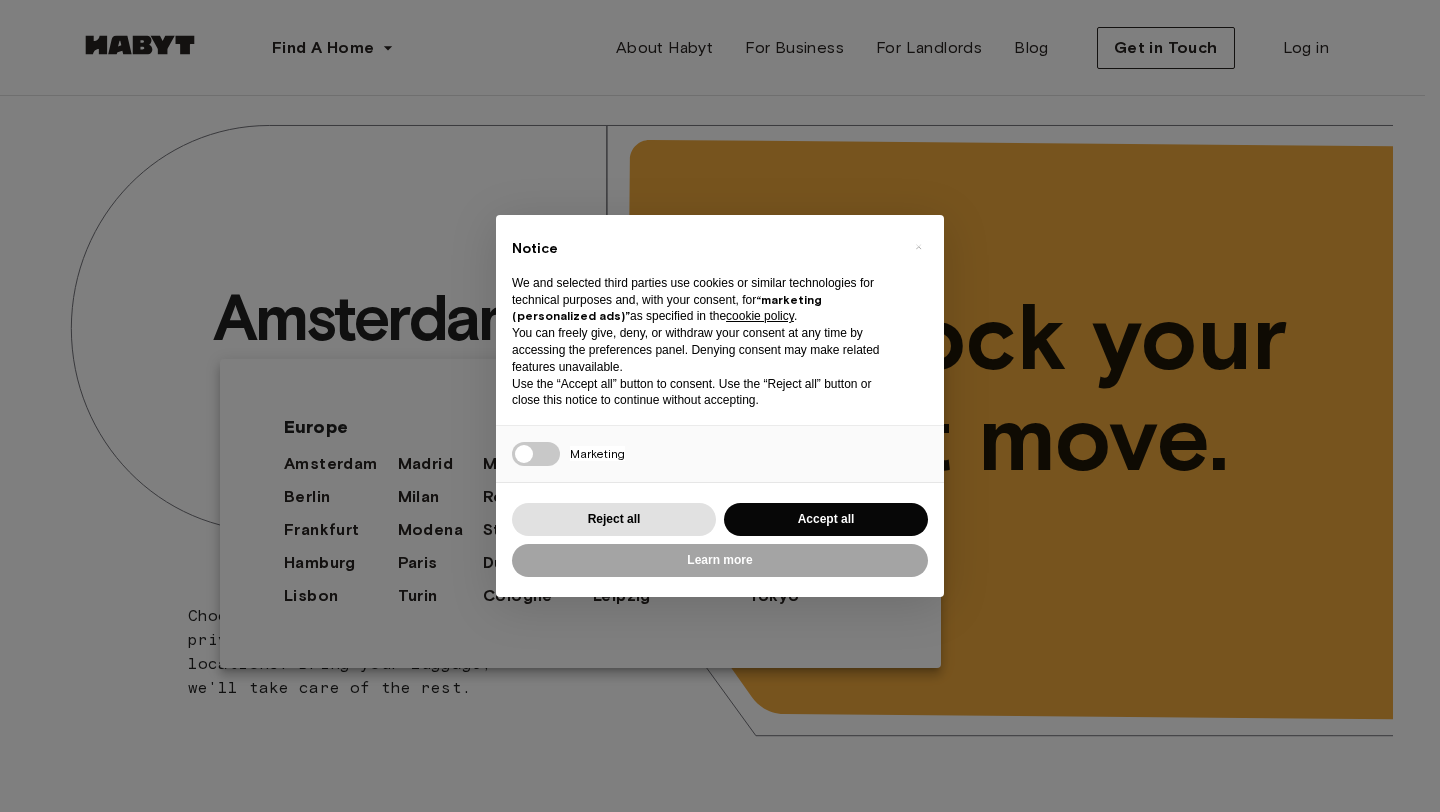 scroll, scrollTop: 0, scrollLeft: 0, axis: both 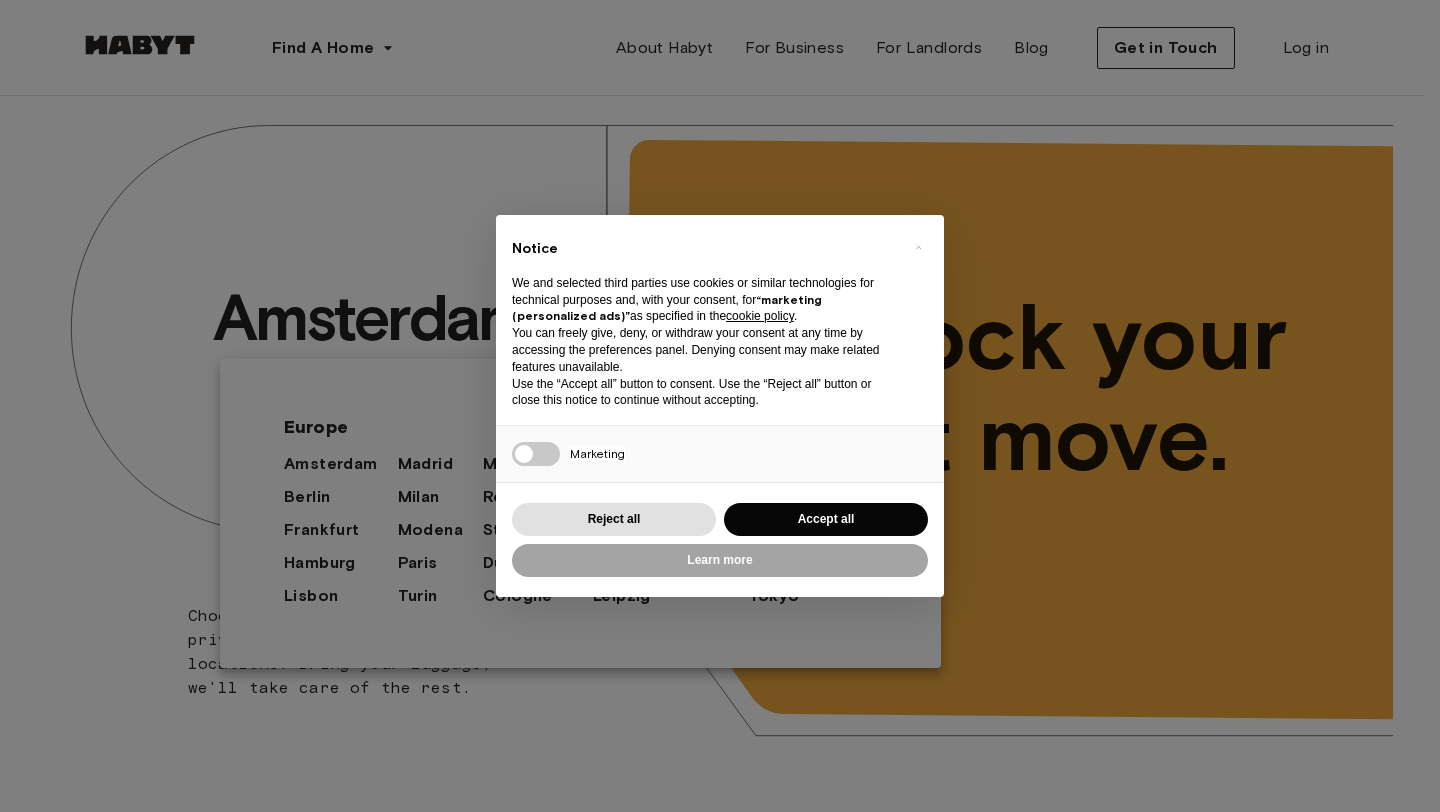 click on "Accept all" at bounding box center (826, 519) 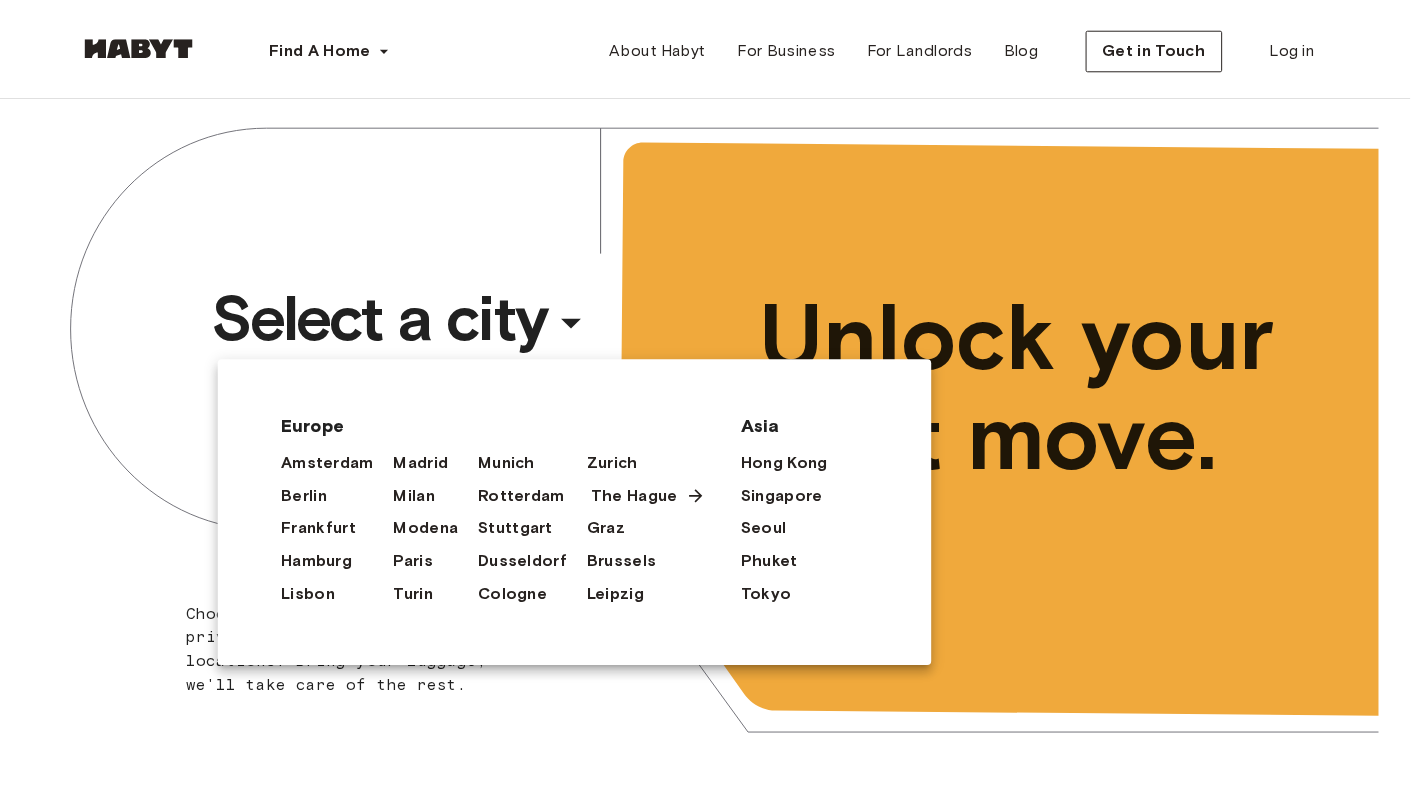 scroll, scrollTop: 0, scrollLeft: 0, axis: both 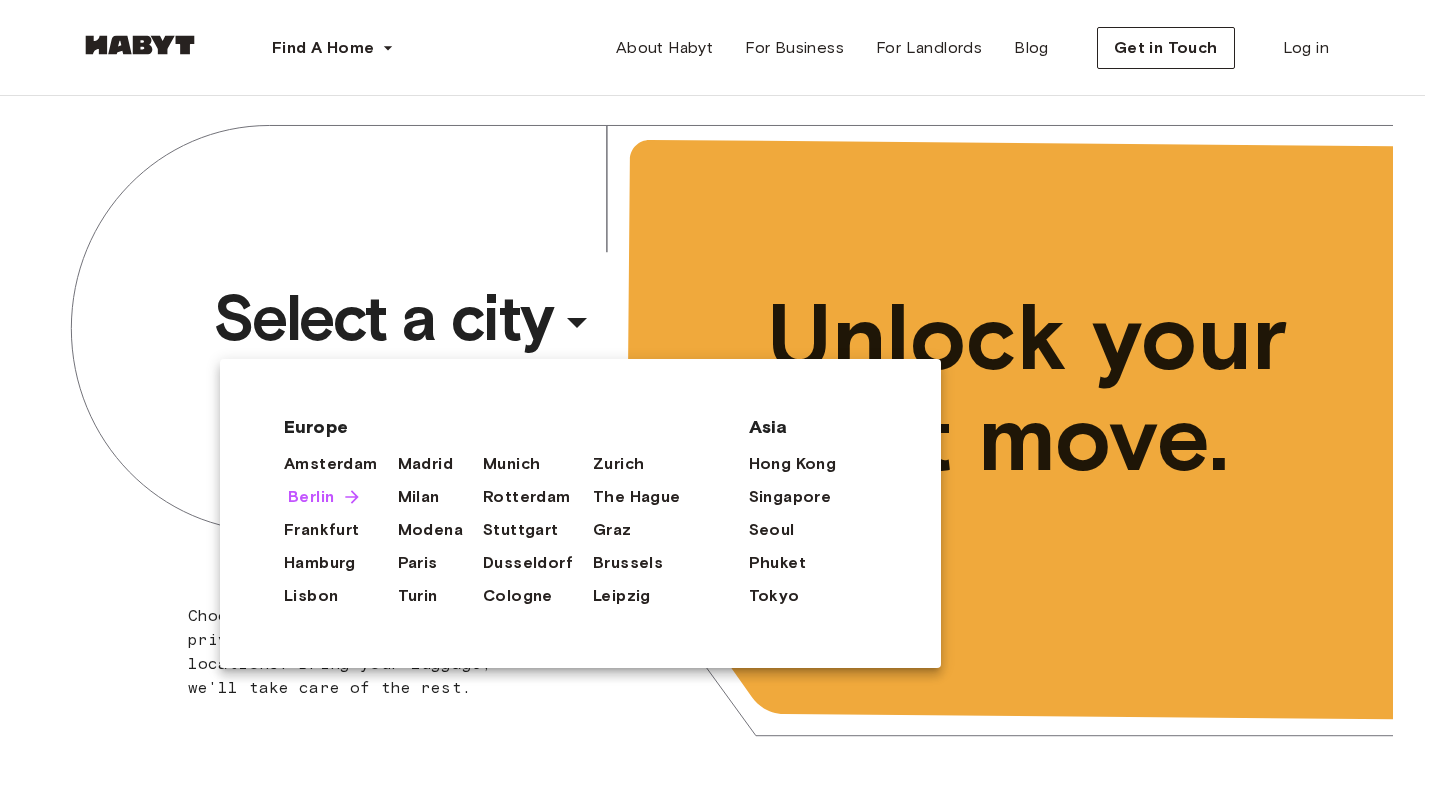 click on "Berlin" at bounding box center (311, 497) 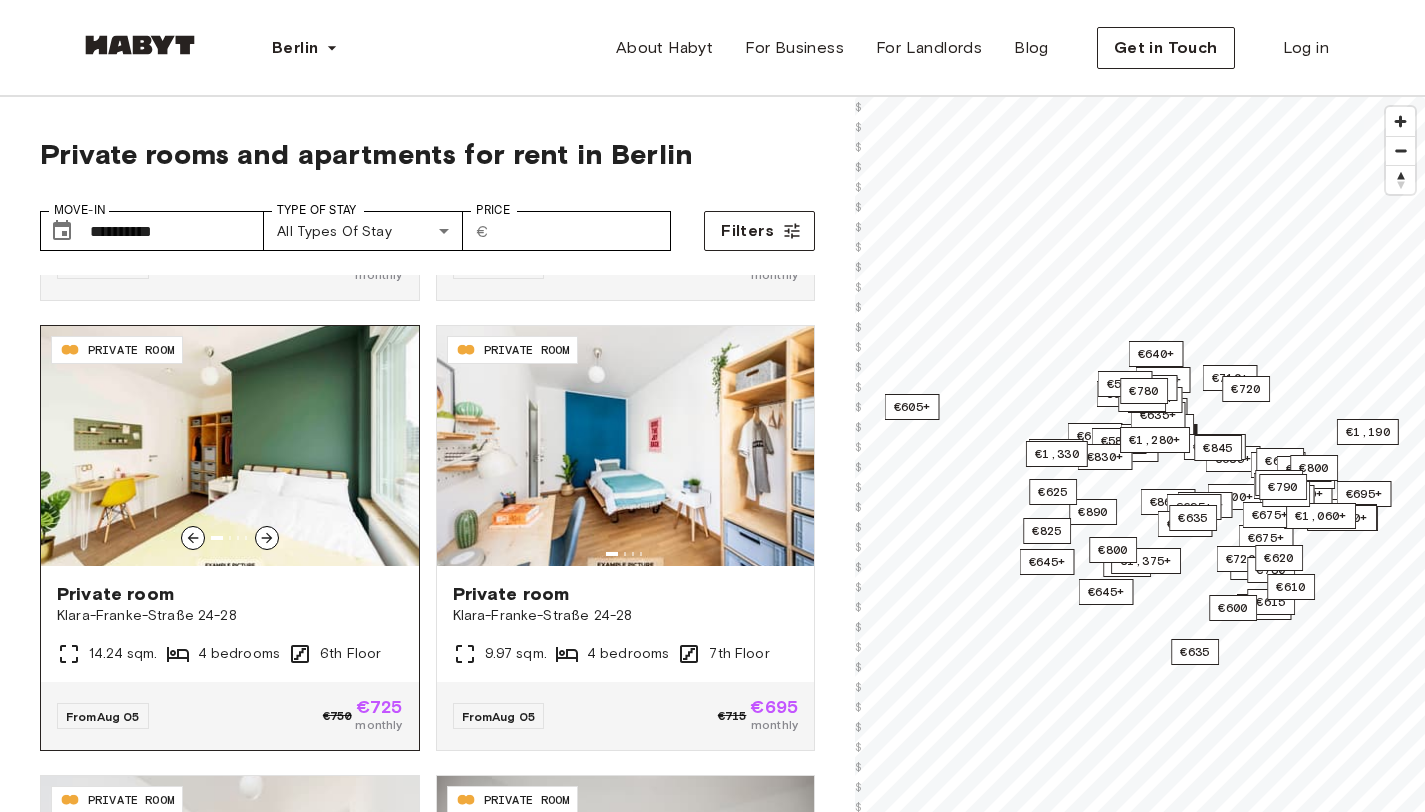 scroll, scrollTop: 1296, scrollLeft: 0, axis: vertical 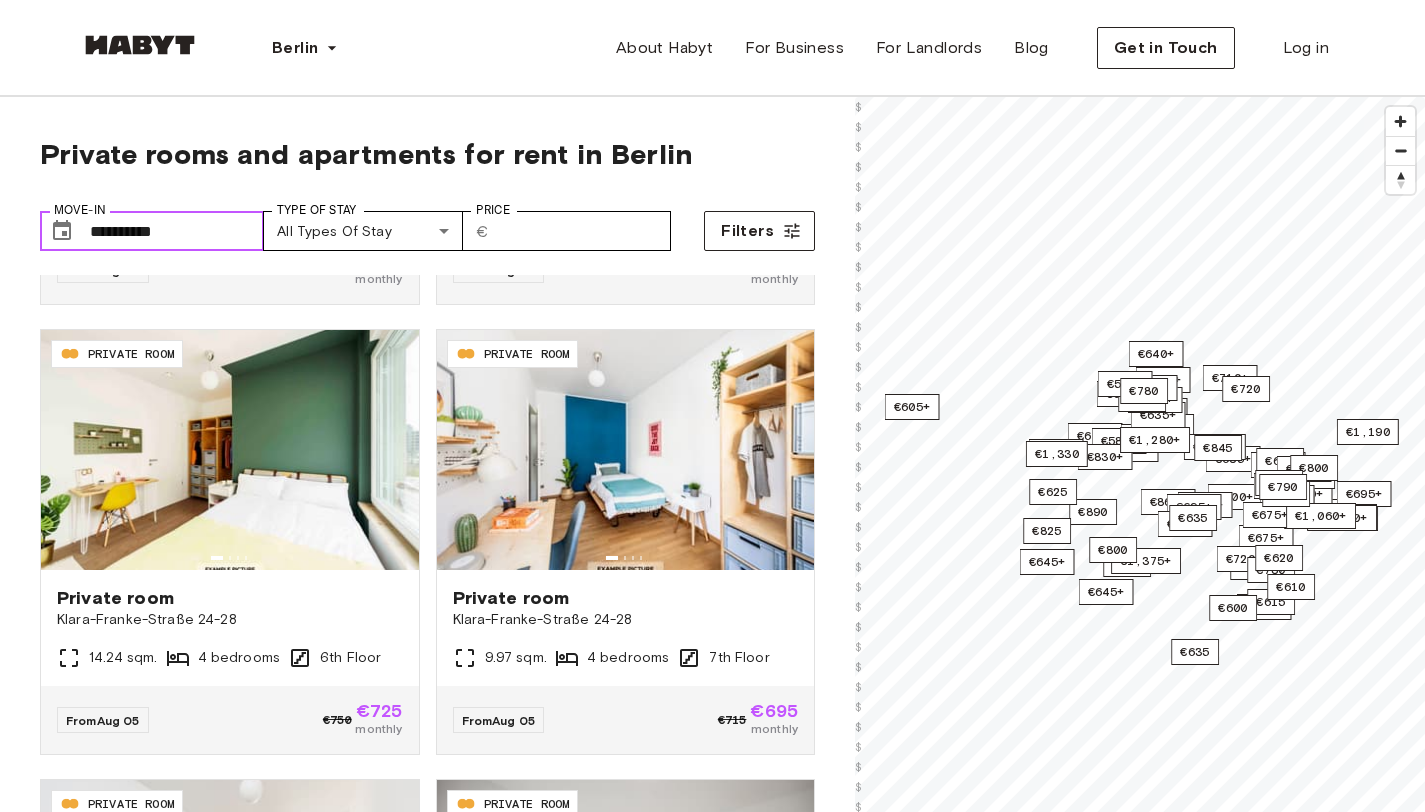 click on "**********" at bounding box center [177, 231] 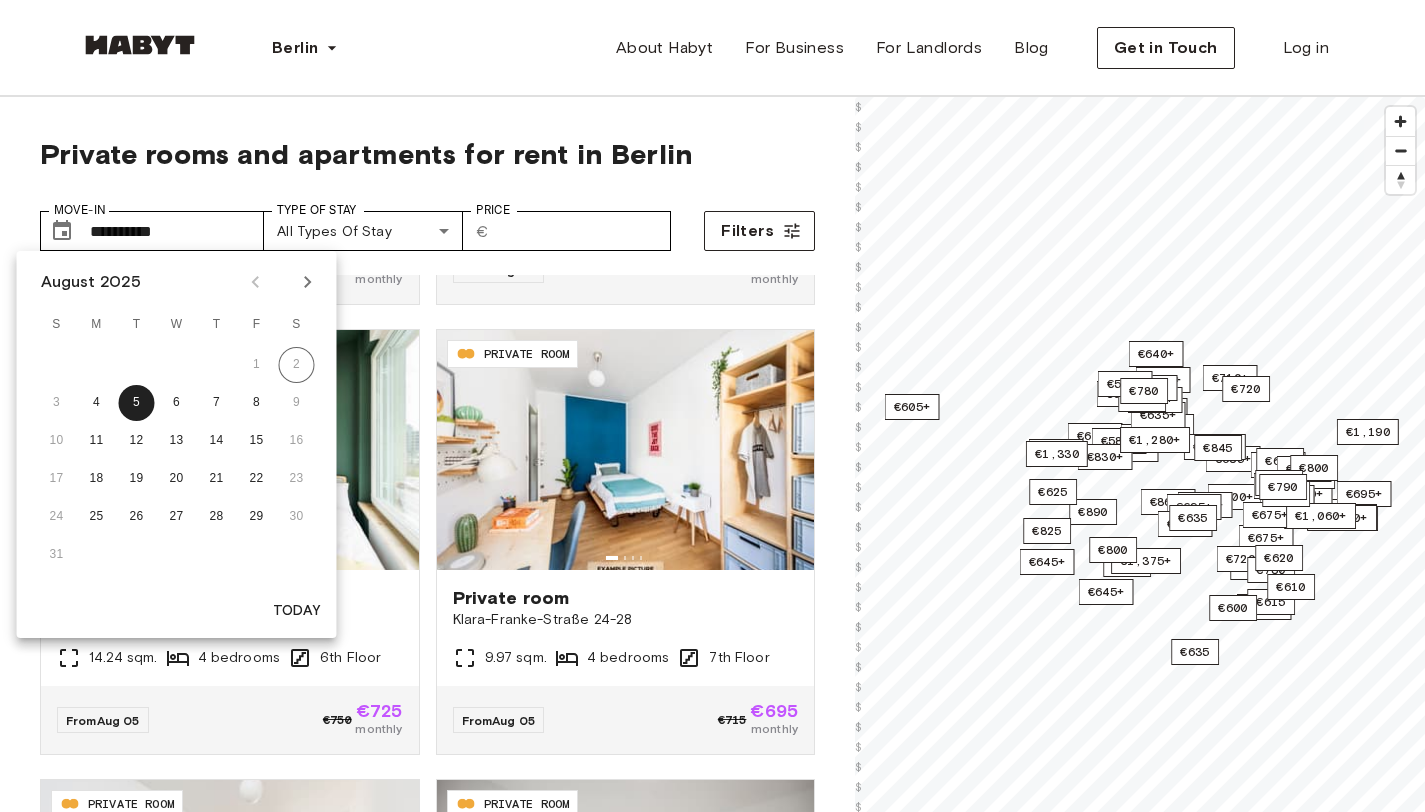 click 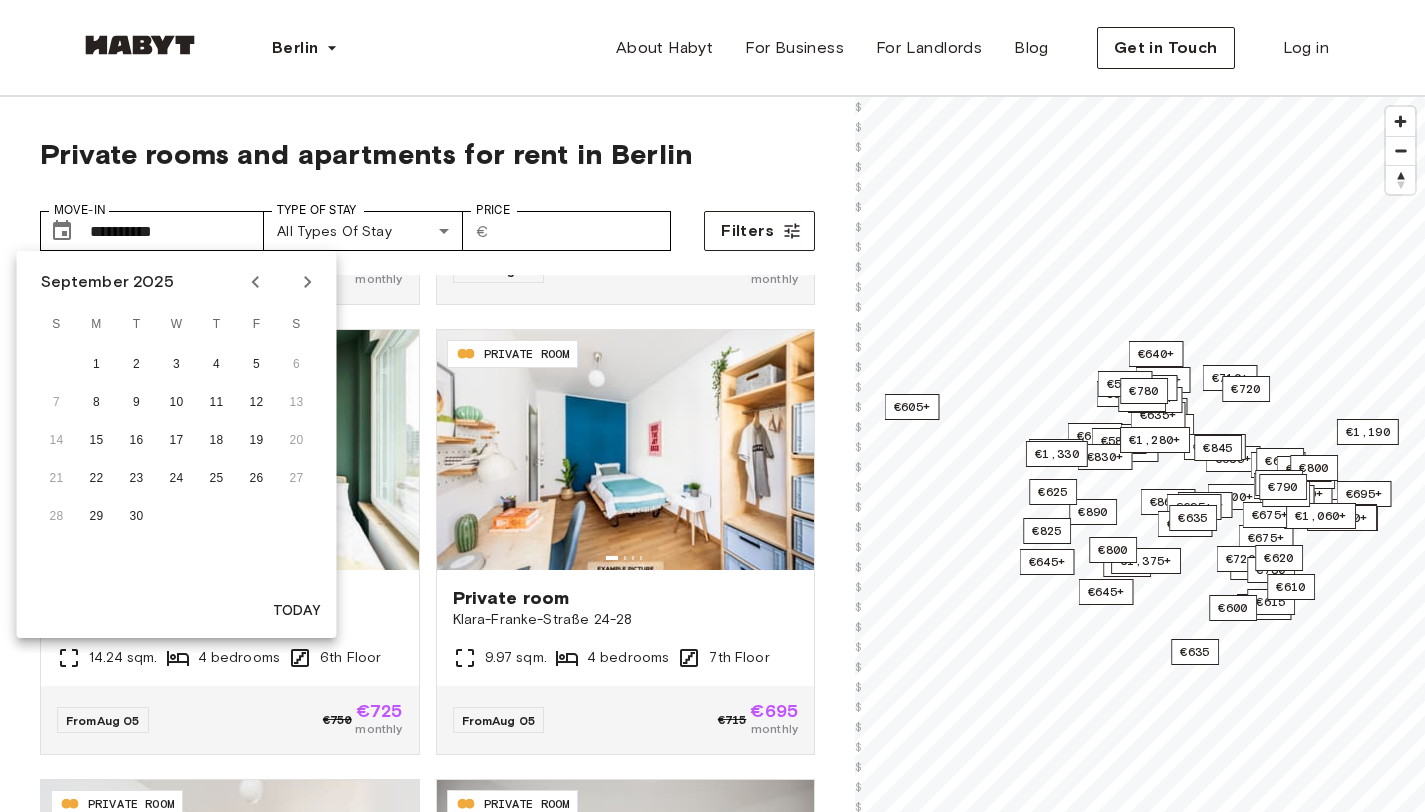 click 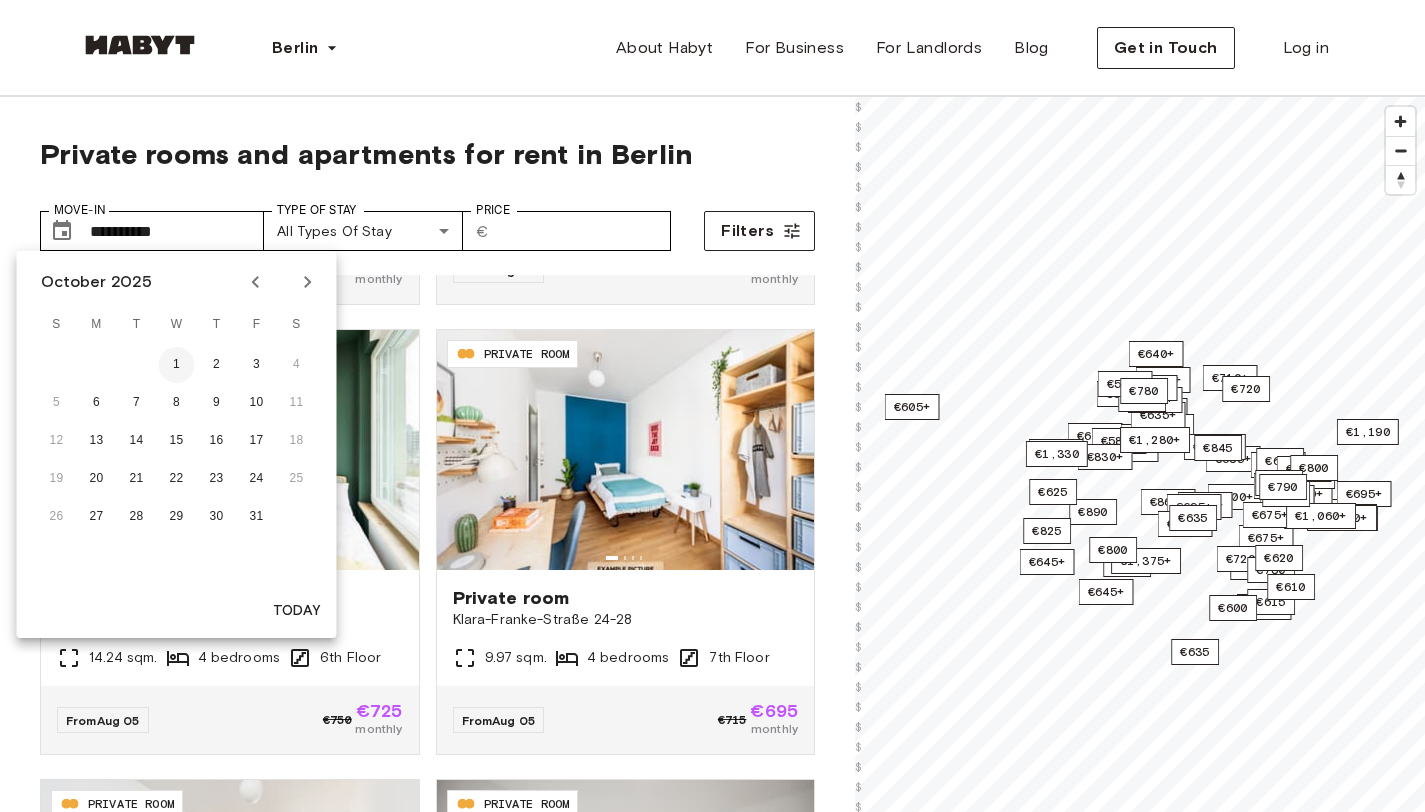 click on "1" at bounding box center (177, 365) 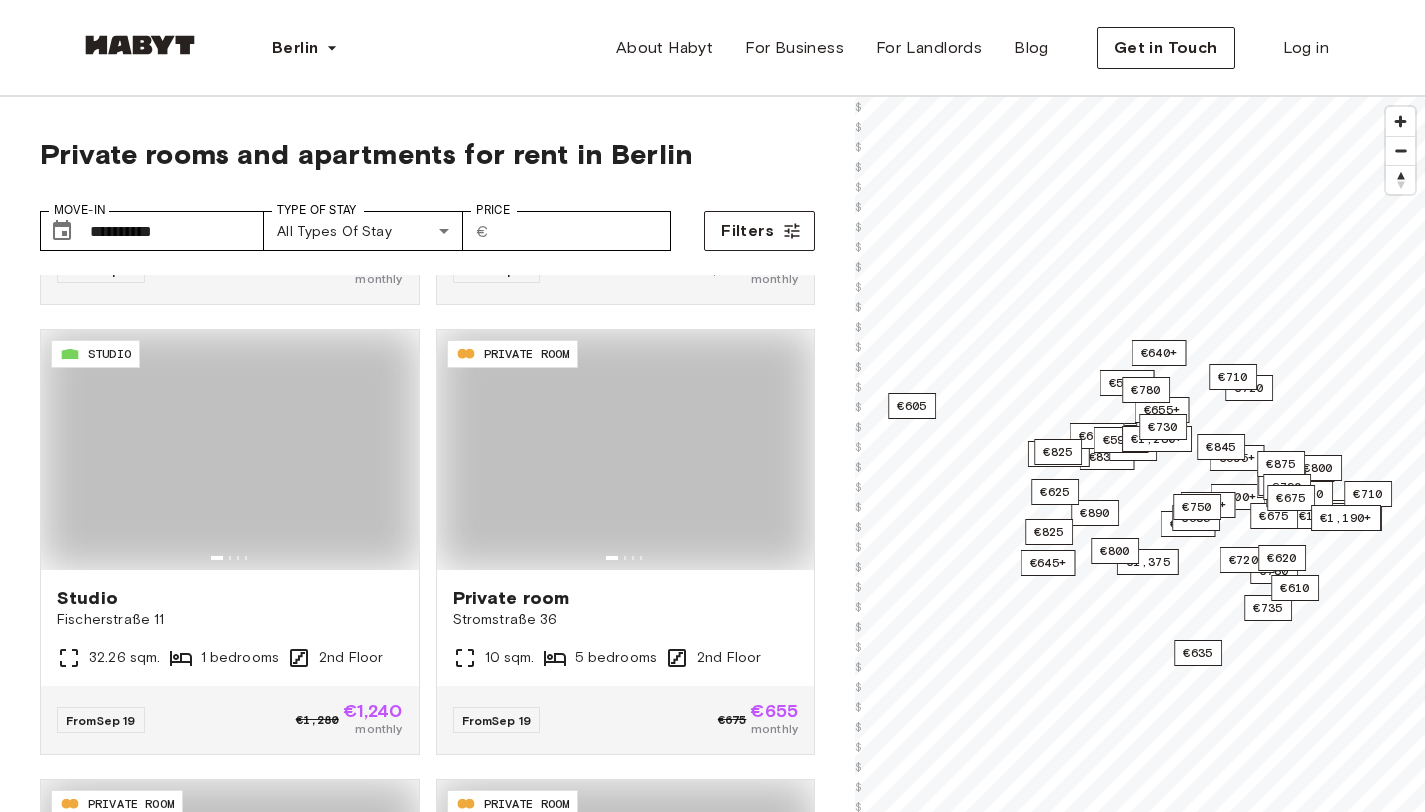 type on "**********" 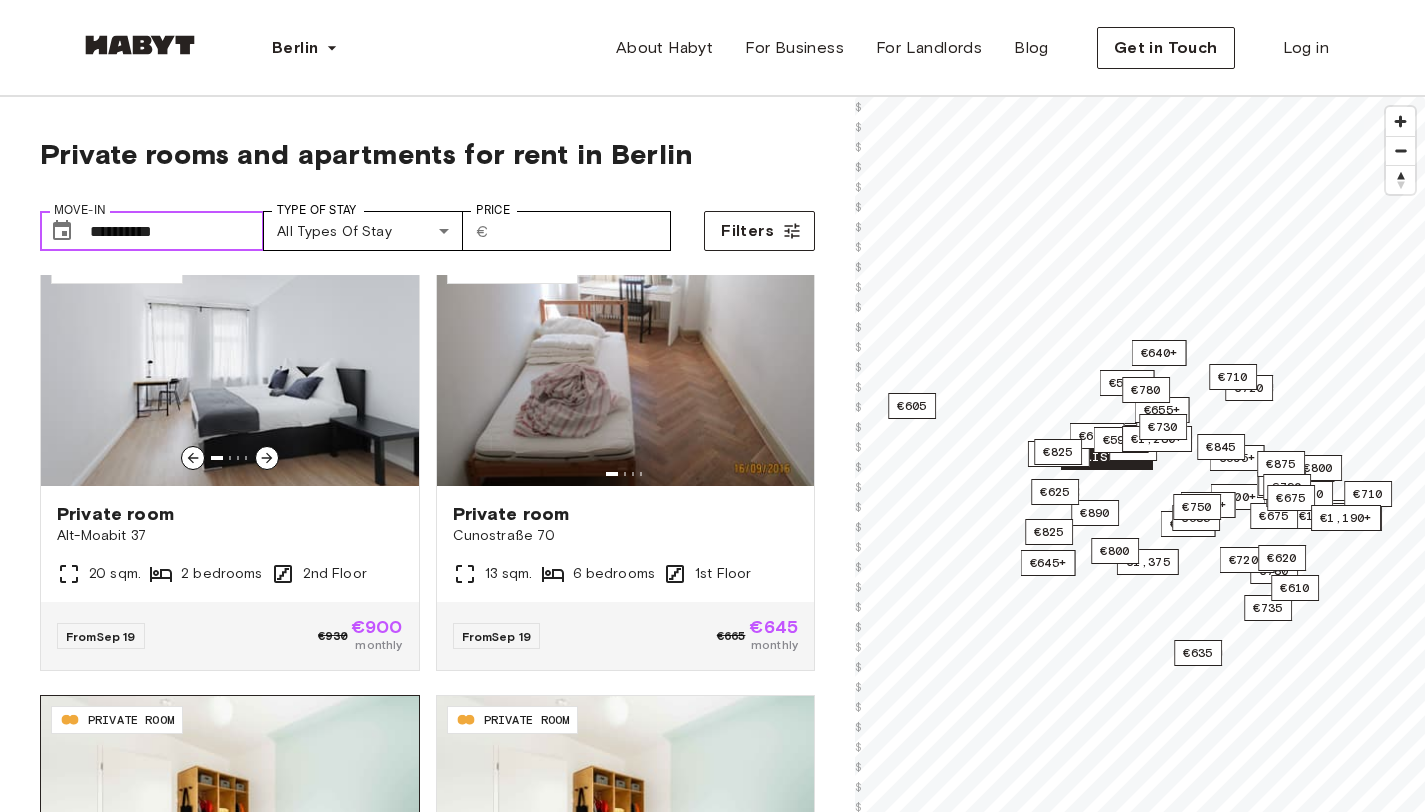 scroll, scrollTop: 3793, scrollLeft: 0, axis: vertical 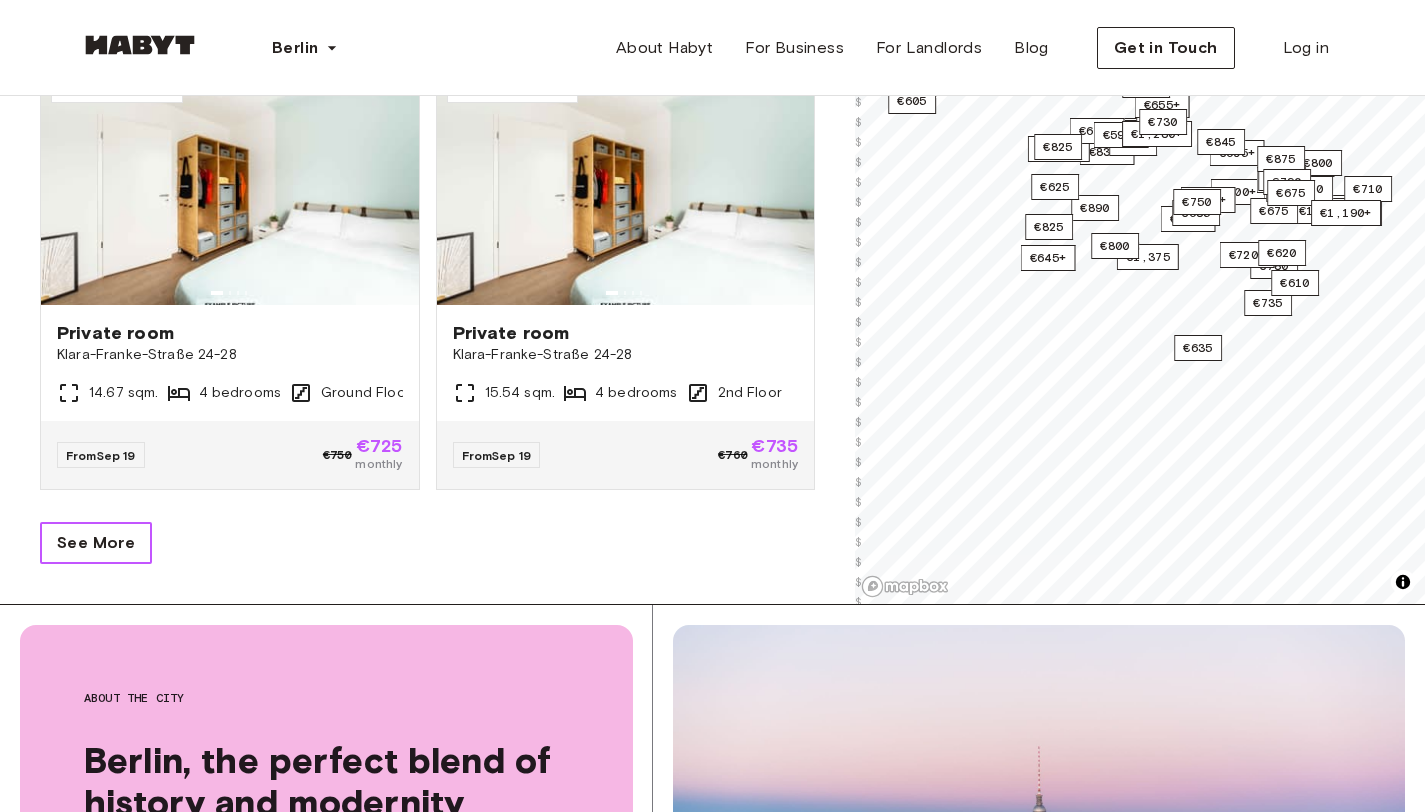 click on "See More" at bounding box center (96, 543) 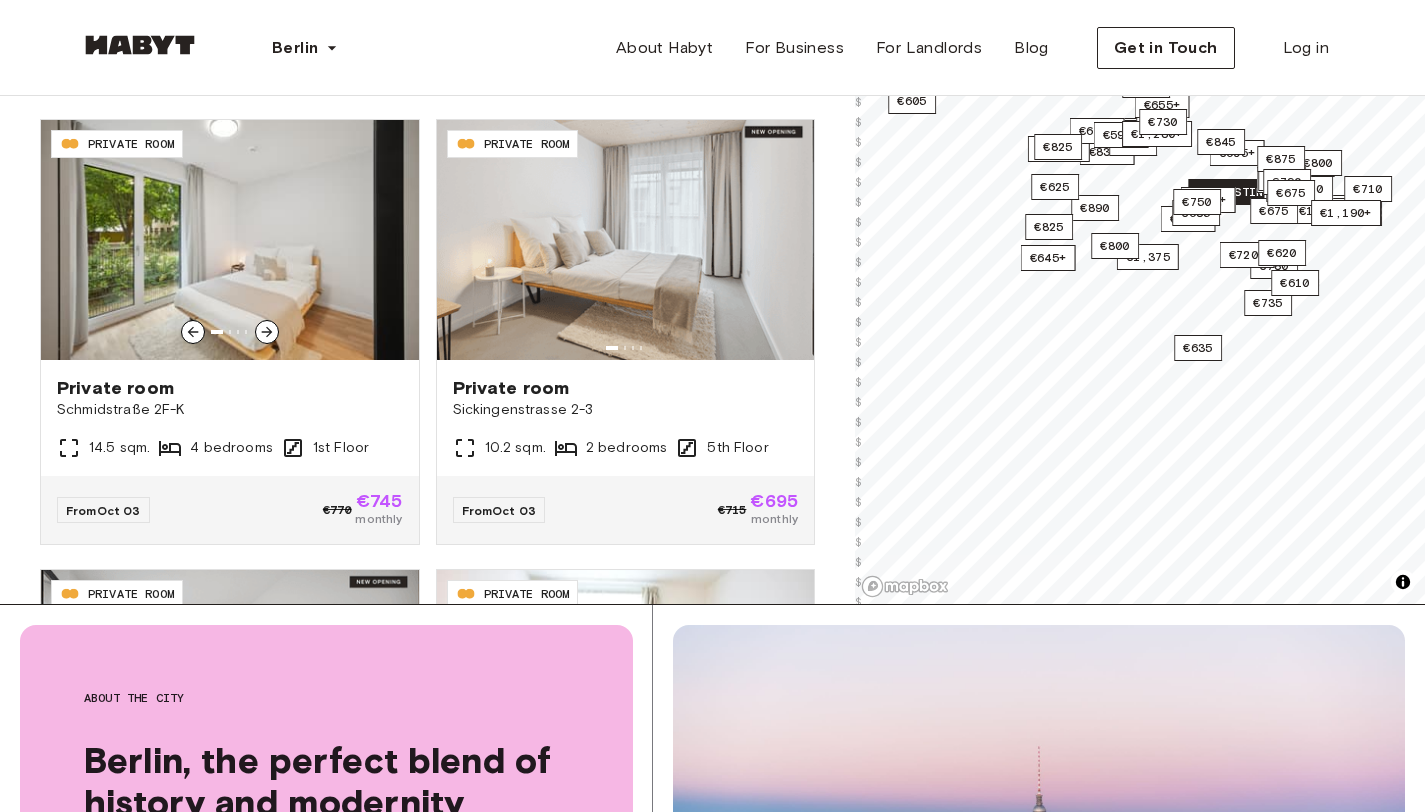 scroll, scrollTop: 6871, scrollLeft: 0, axis: vertical 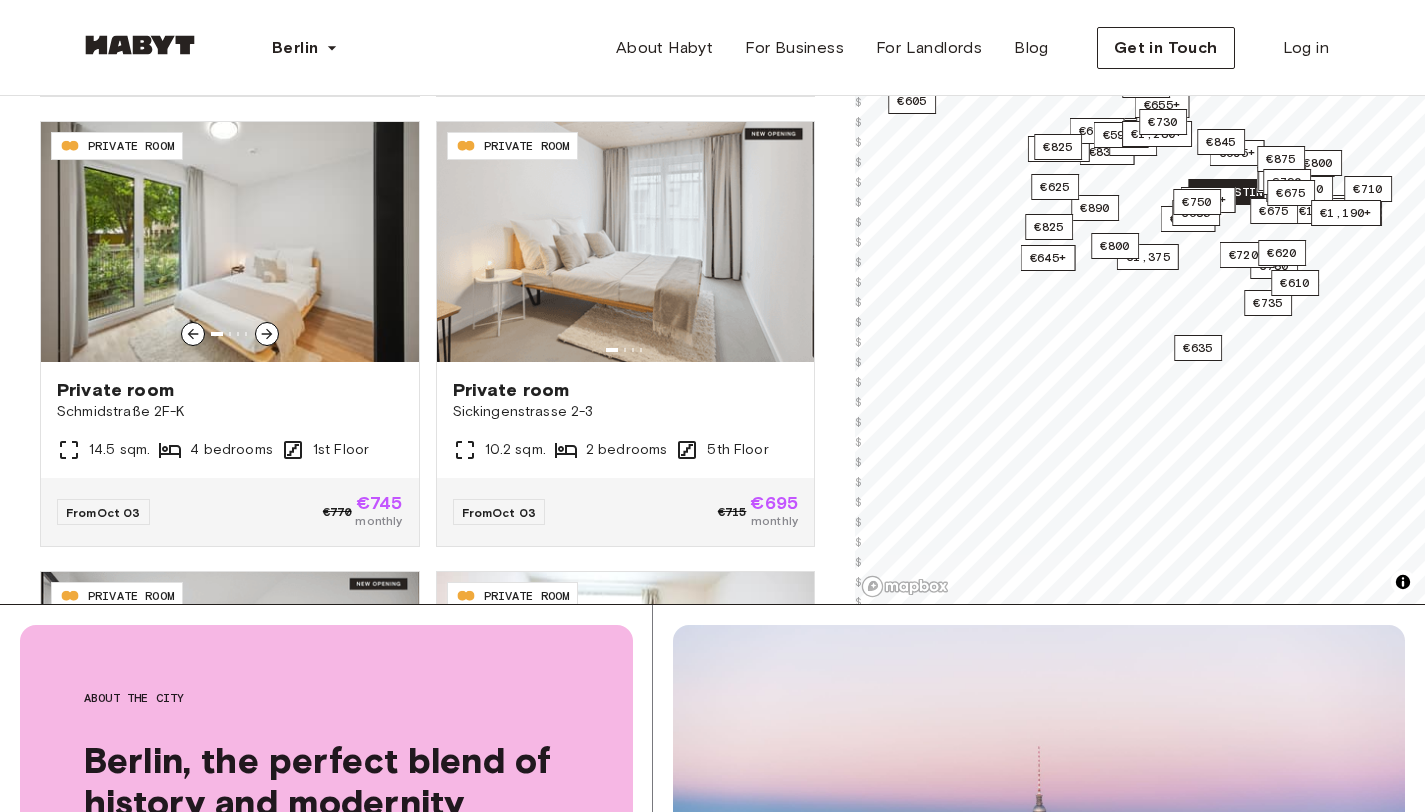 click on "4 bedrooms" at bounding box center (231, 450) 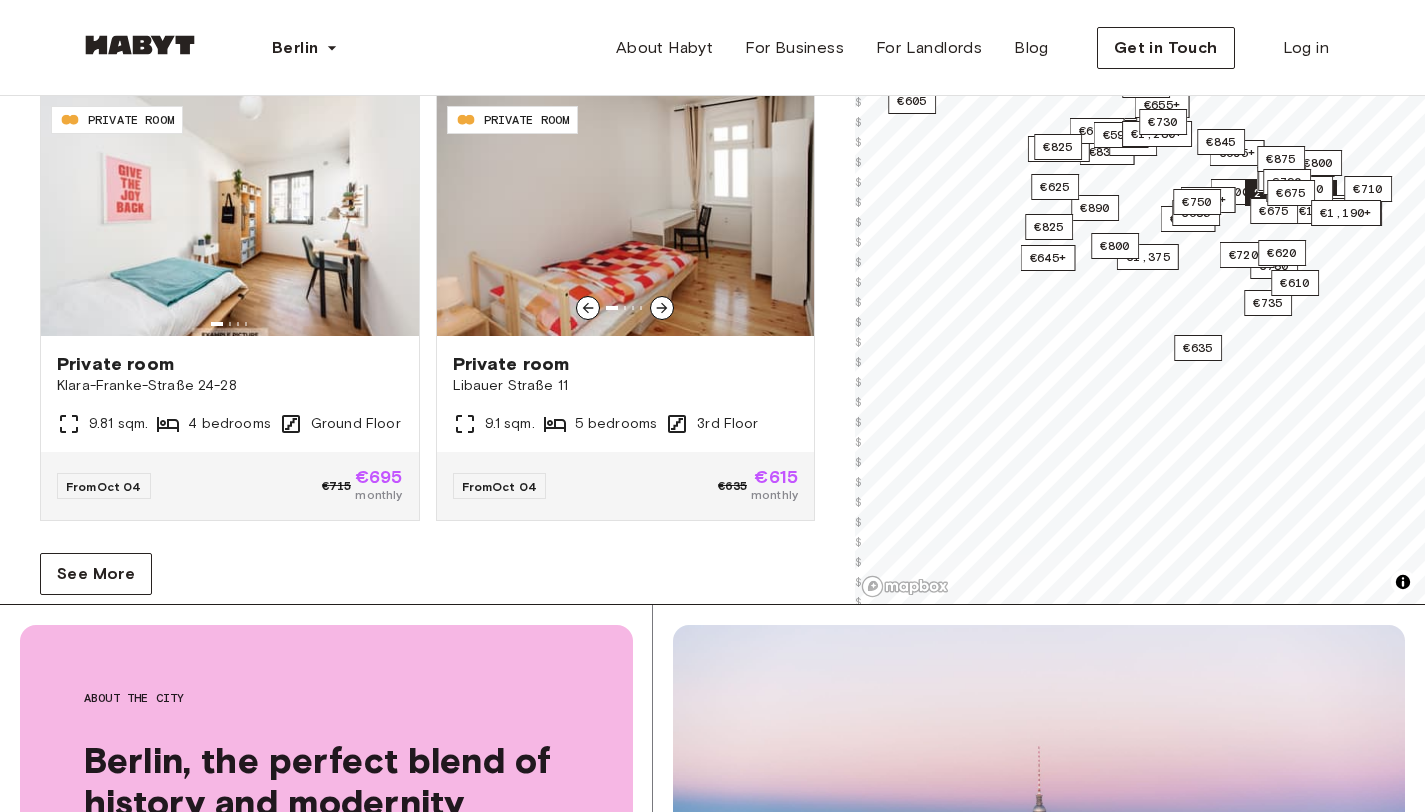 scroll, scrollTop: 8293, scrollLeft: 0, axis: vertical 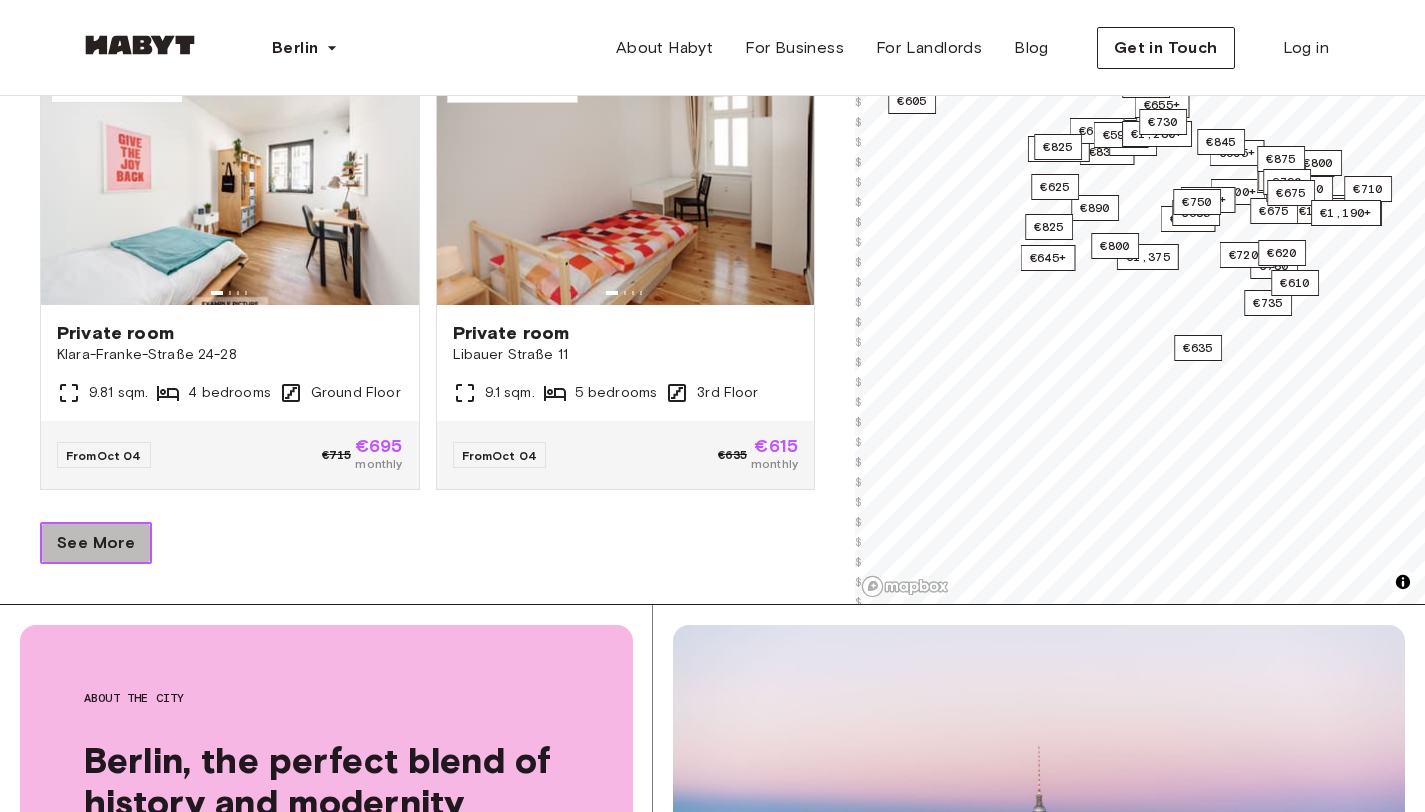 click on "See More" at bounding box center [96, 543] 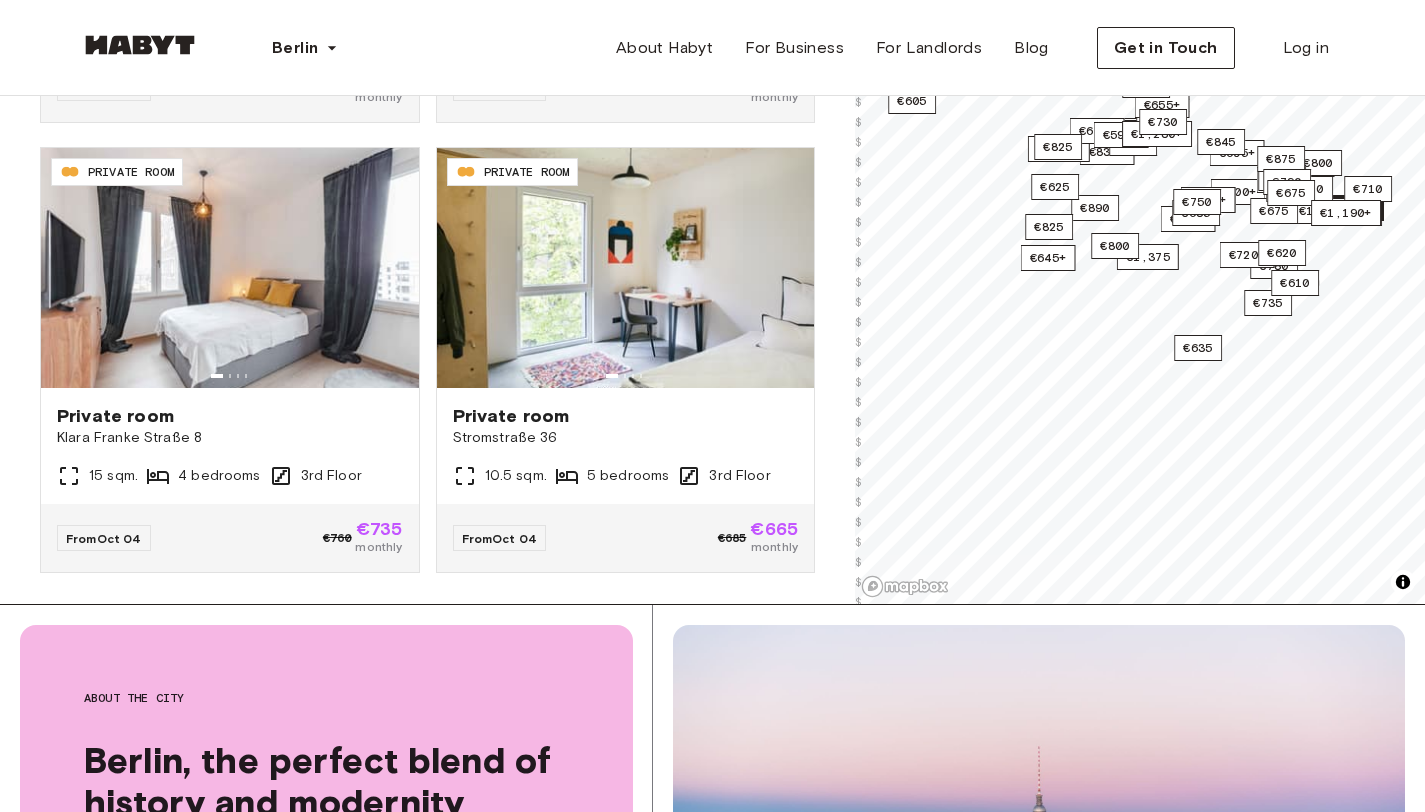 scroll, scrollTop: 12793, scrollLeft: 0, axis: vertical 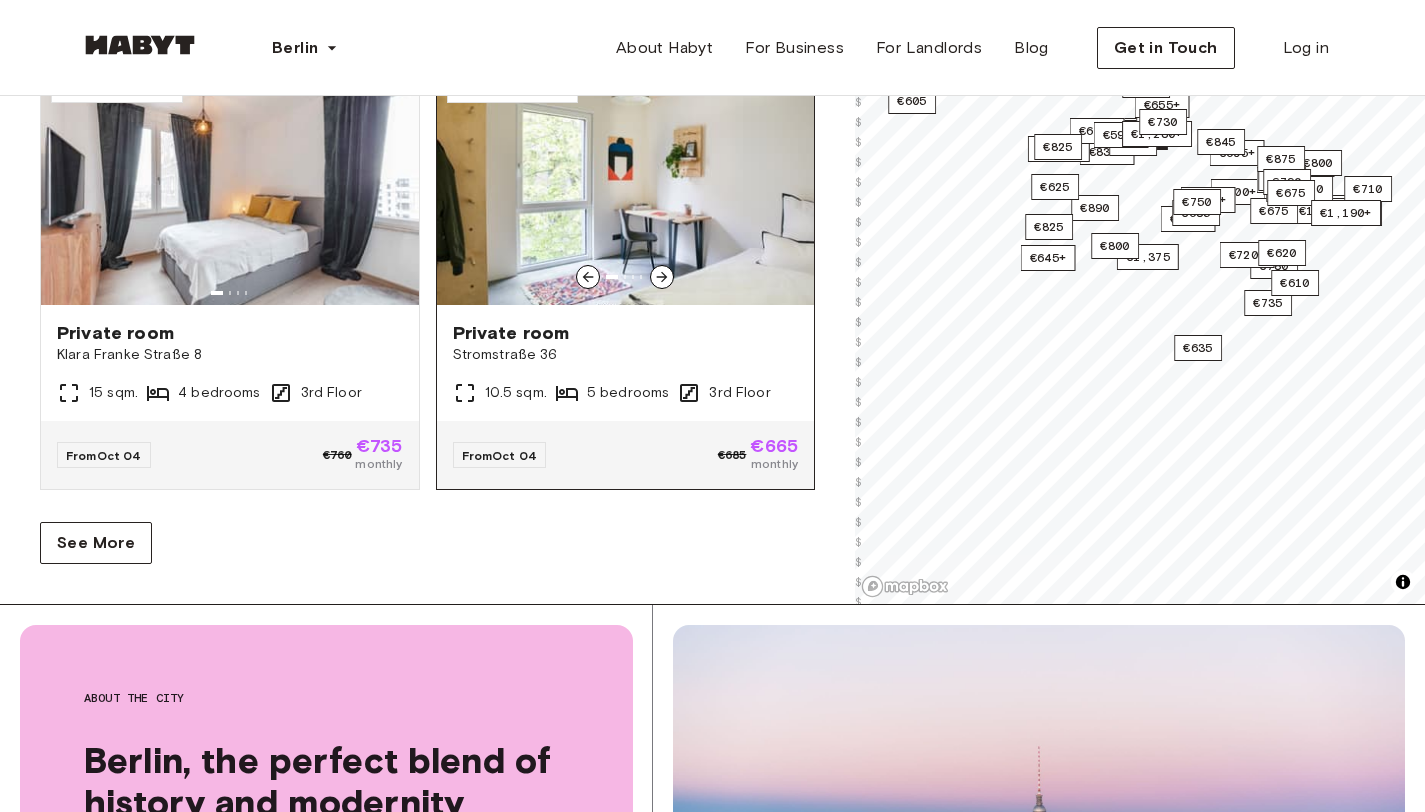click on "Private room" at bounding box center (626, 333) 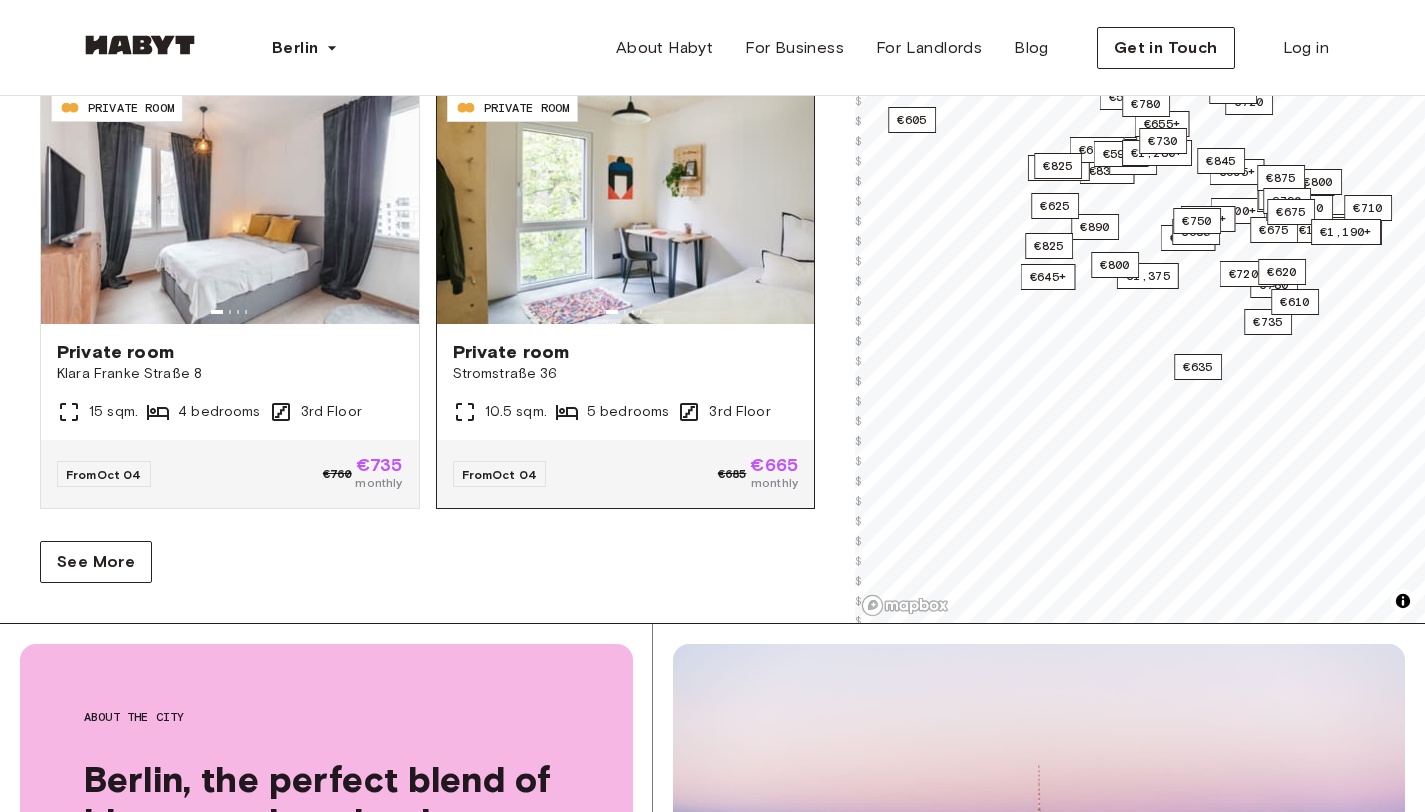 scroll, scrollTop: 445, scrollLeft: 0, axis: vertical 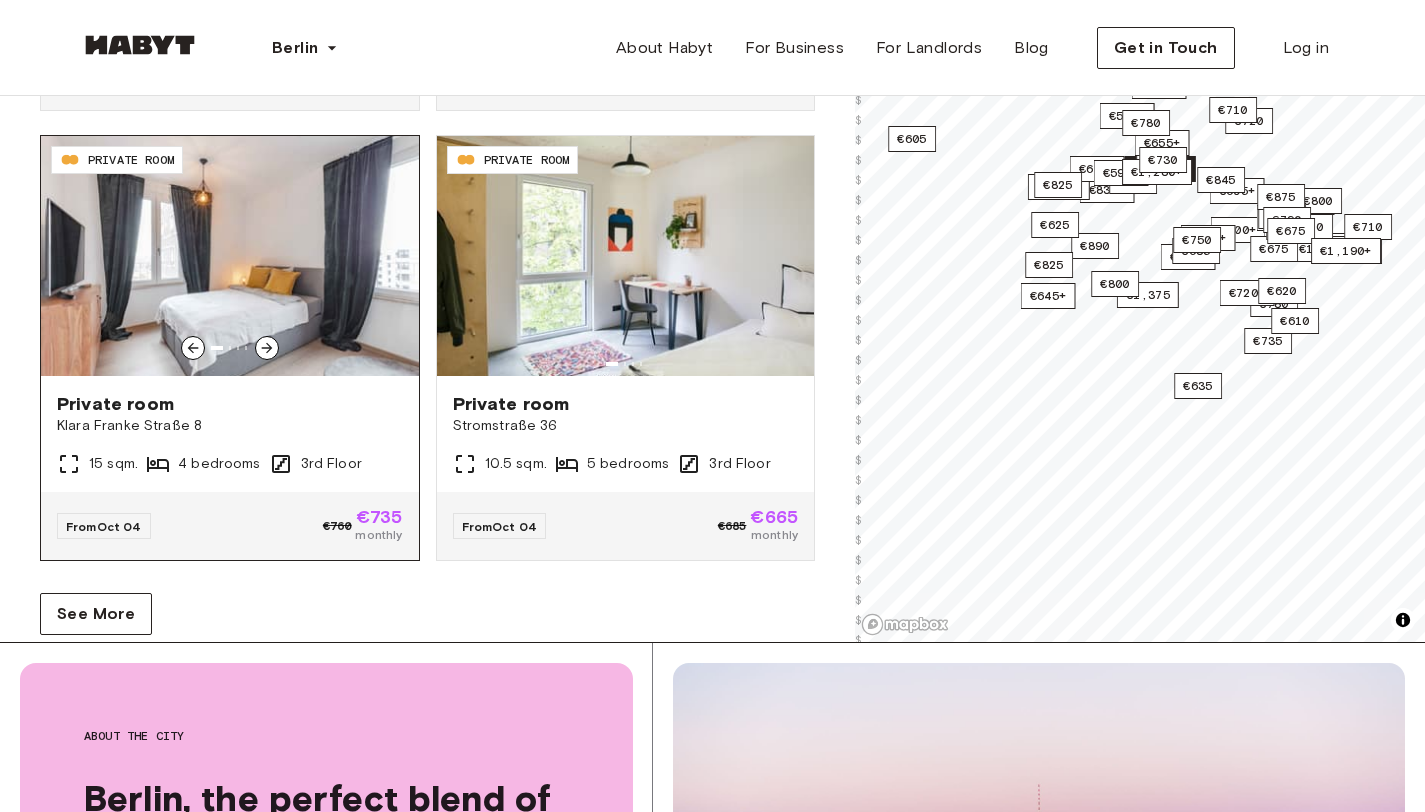 click on "Private room" at bounding box center (230, 404) 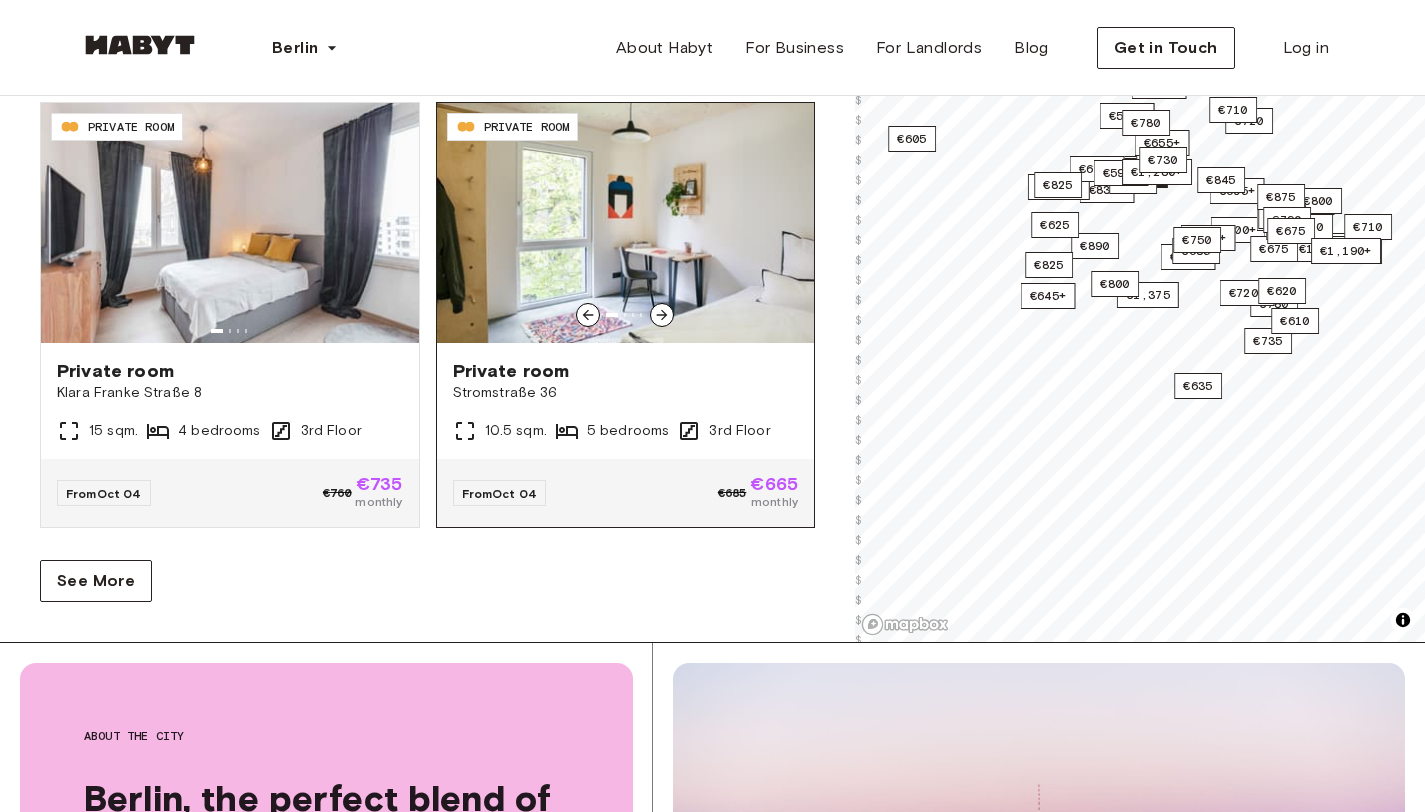 scroll, scrollTop: 12793, scrollLeft: 0, axis: vertical 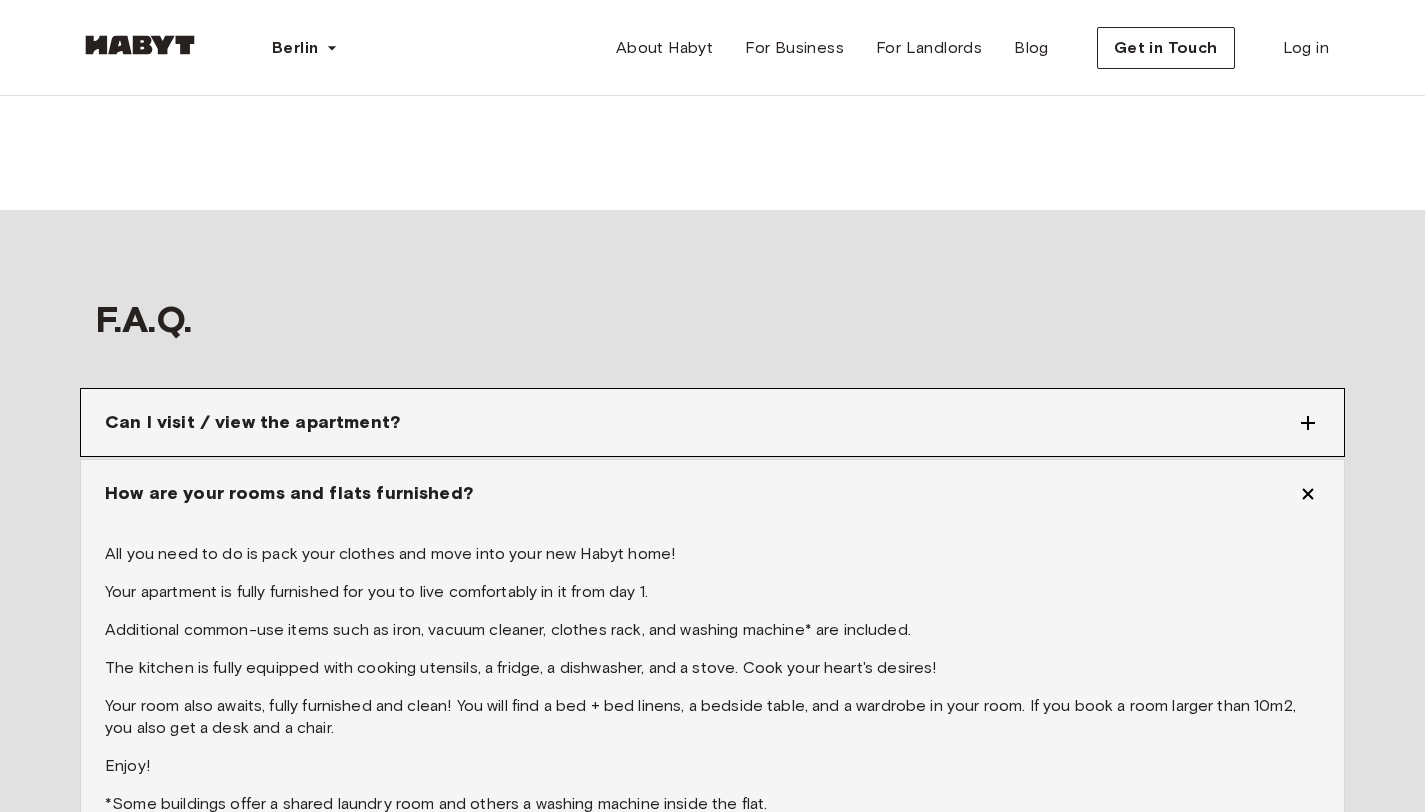 click on "Can I visit / view the apartment?" at bounding box center (712, 422) 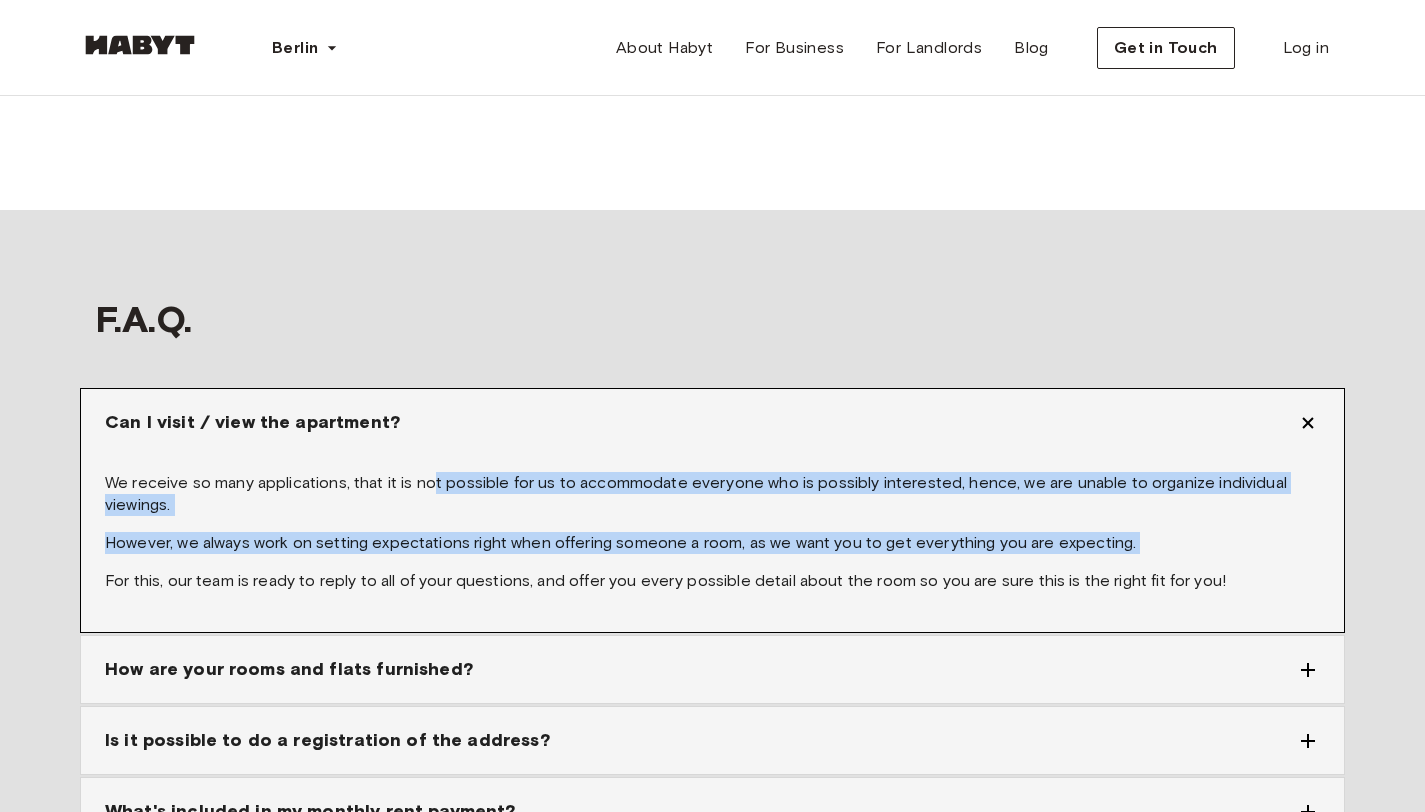 drag, startPoint x: 433, startPoint y: 435, endPoint x: 458, endPoint y: 506, distance: 75.272835 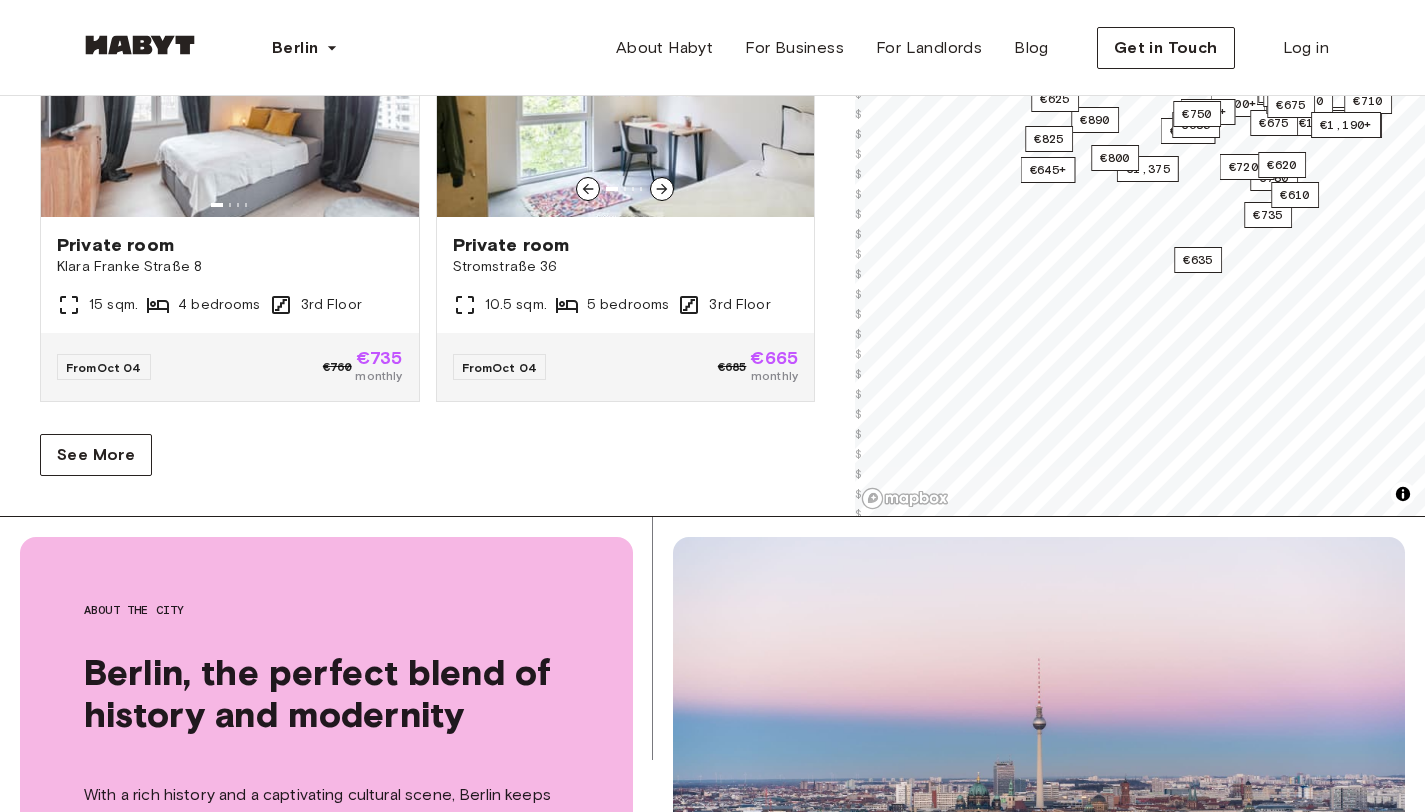 scroll, scrollTop: 356, scrollLeft: 0, axis: vertical 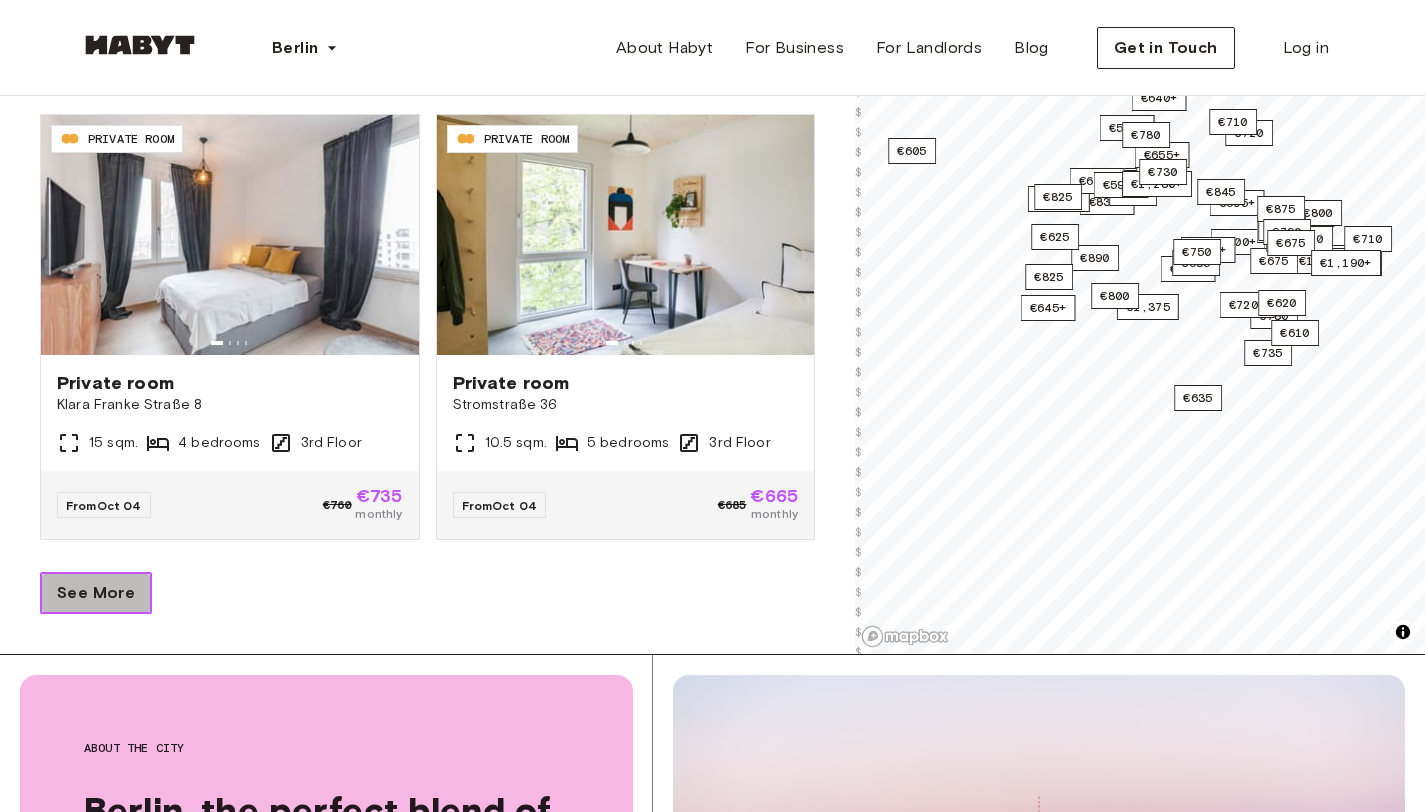 click on "See More" at bounding box center (96, 593) 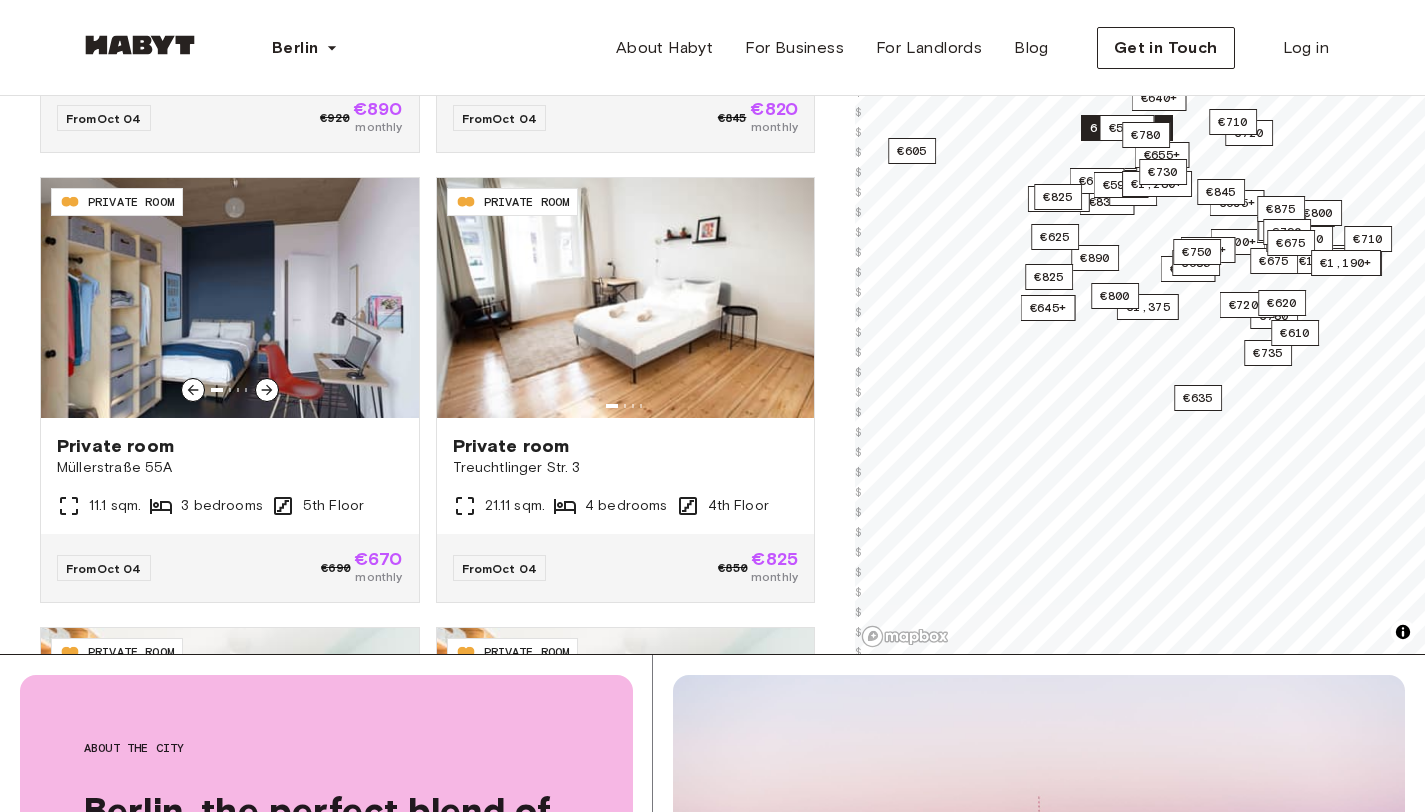 scroll, scrollTop: 15869, scrollLeft: 0, axis: vertical 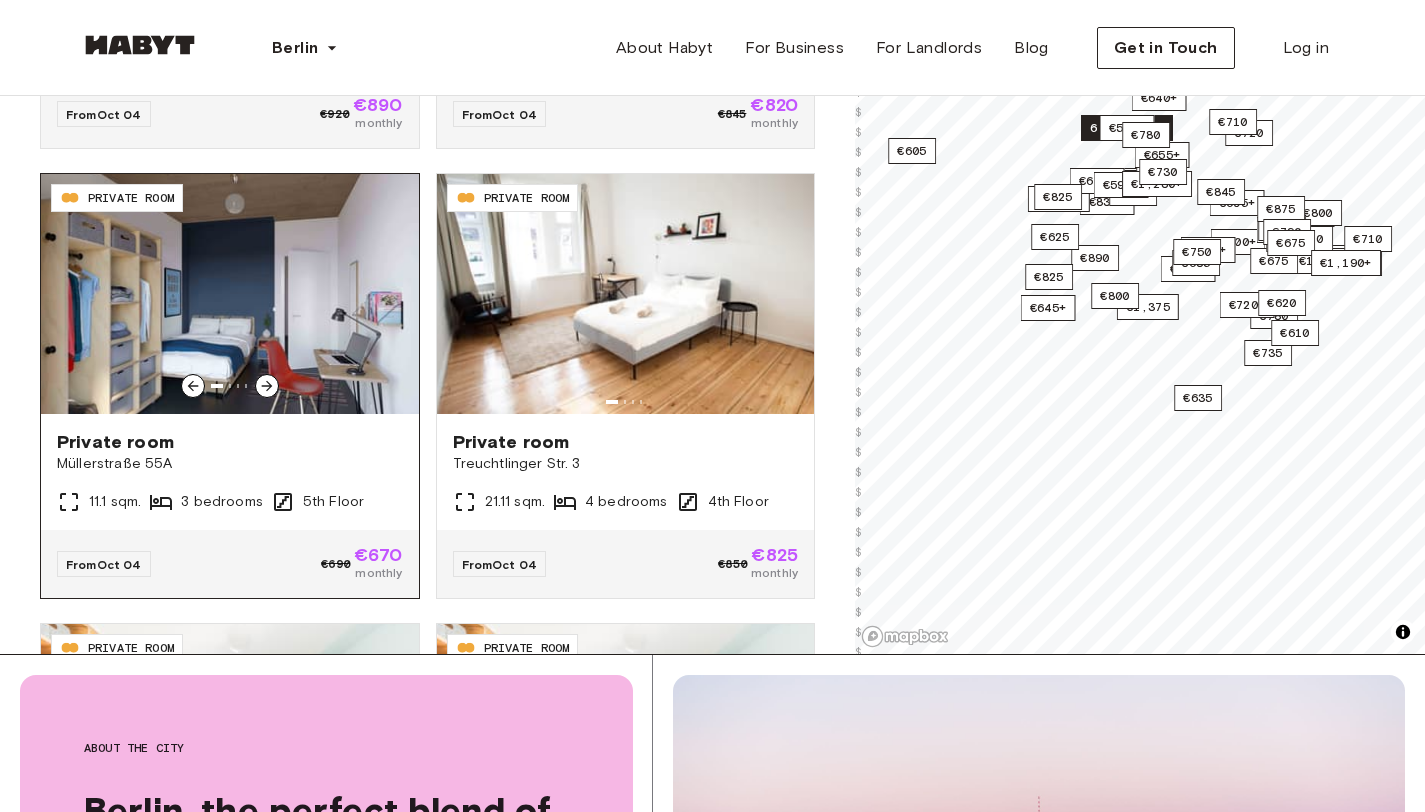 click at bounding box center (230, 294) 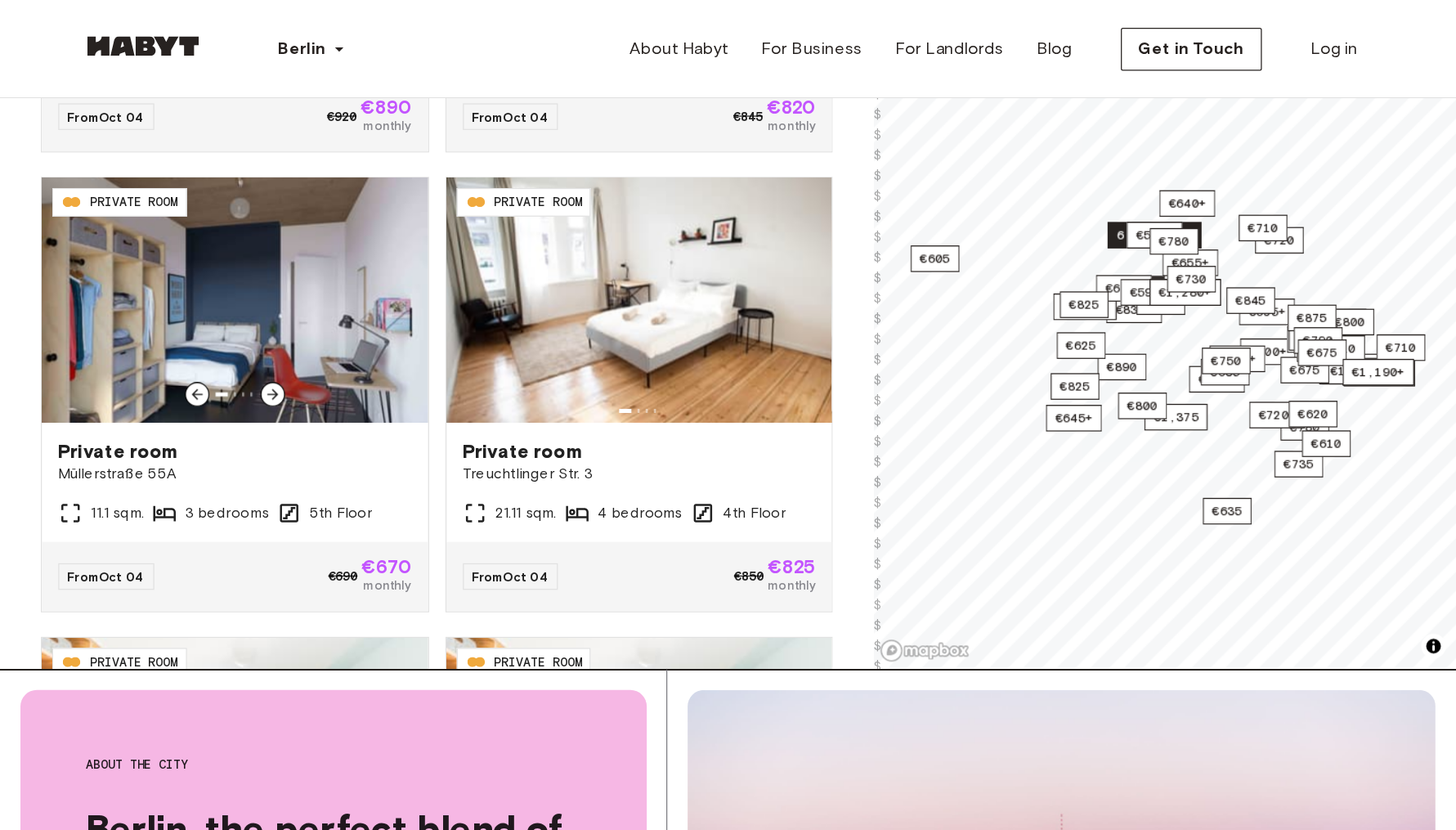 scroll, scrollTop: 354, scrollLeft: 0, axis: vertical 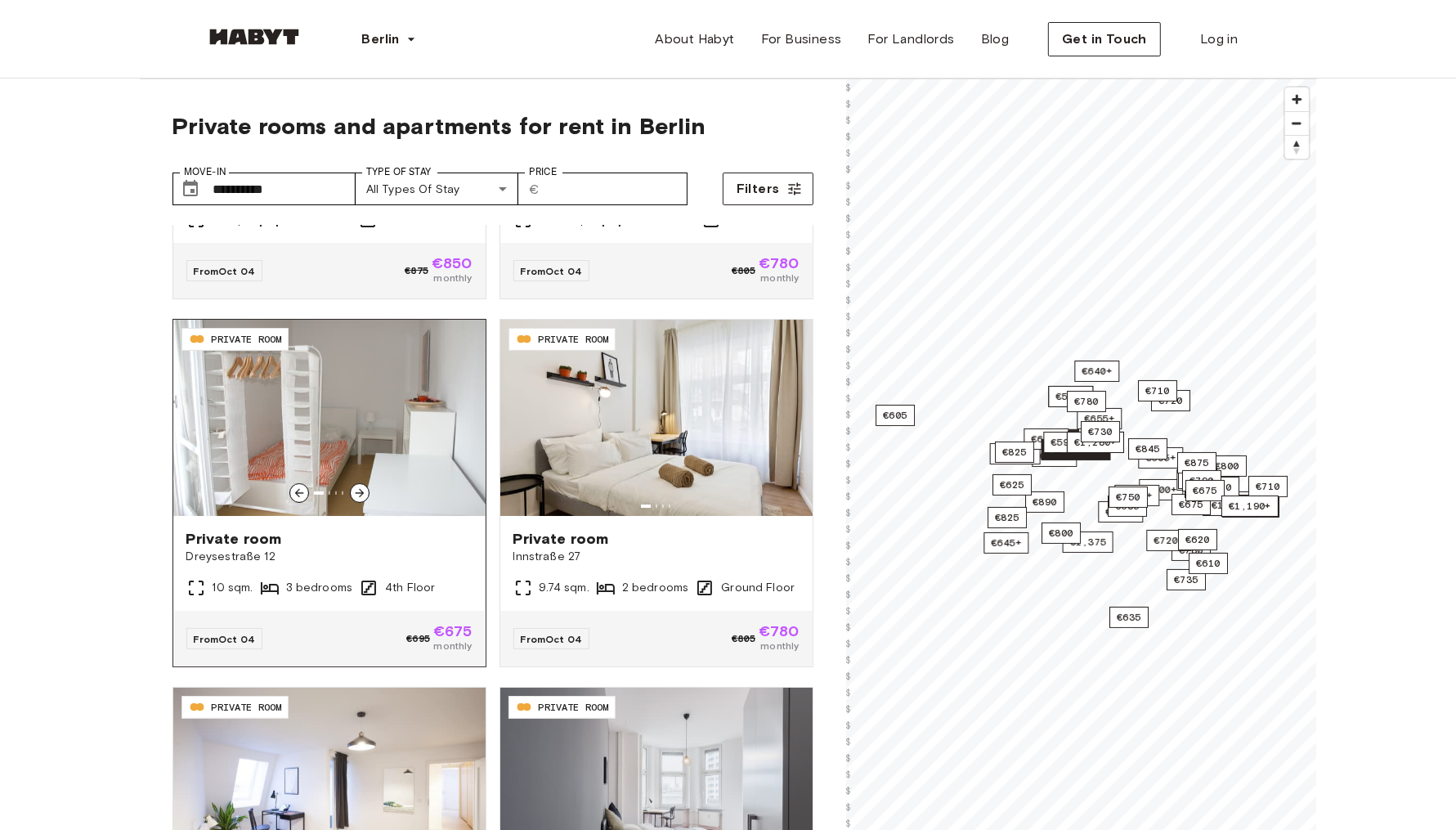 click at bounding box center [329, 418] 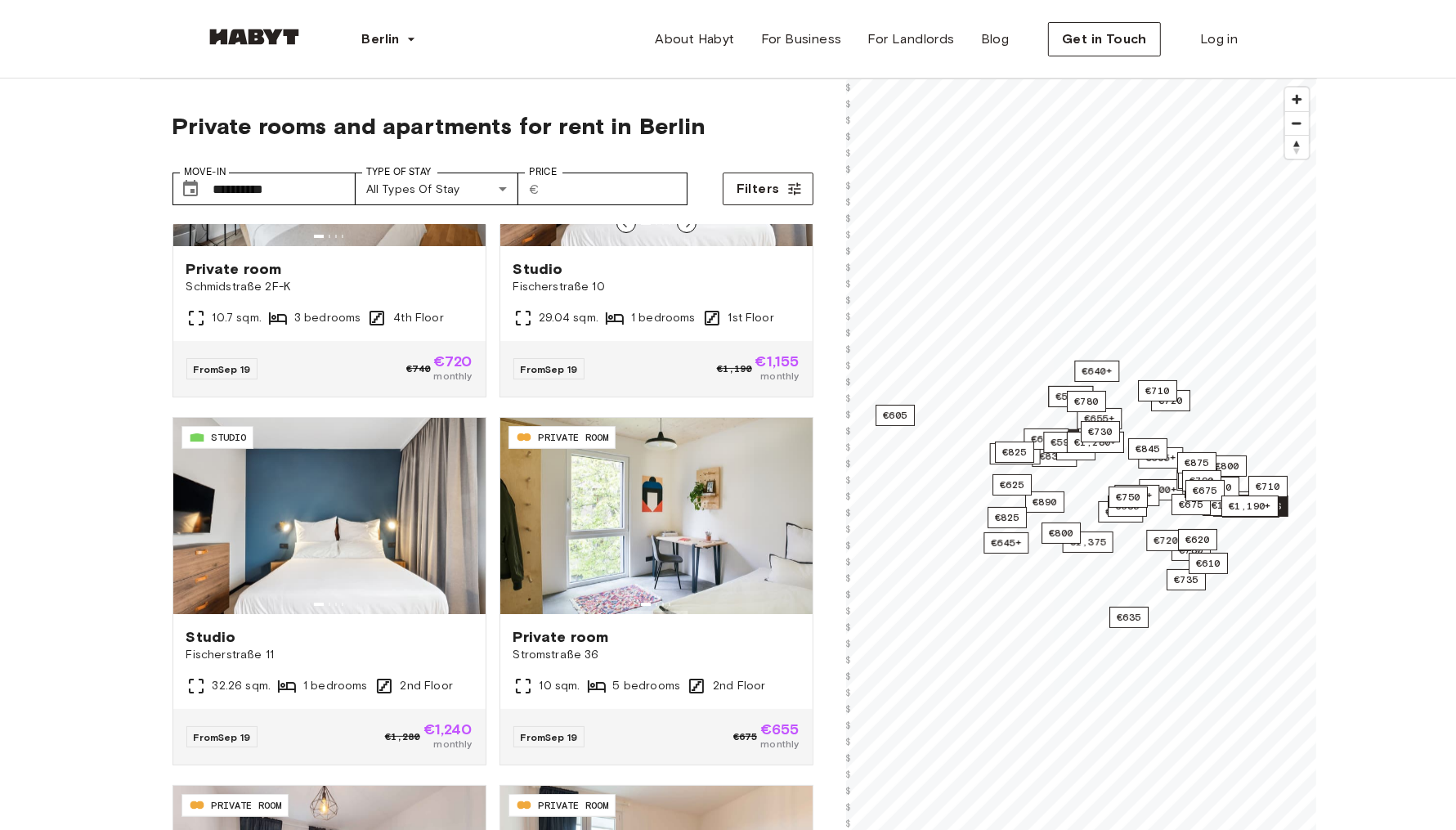 scroll, scrollTop: 914, scrollLeft: 0, axis: vertical 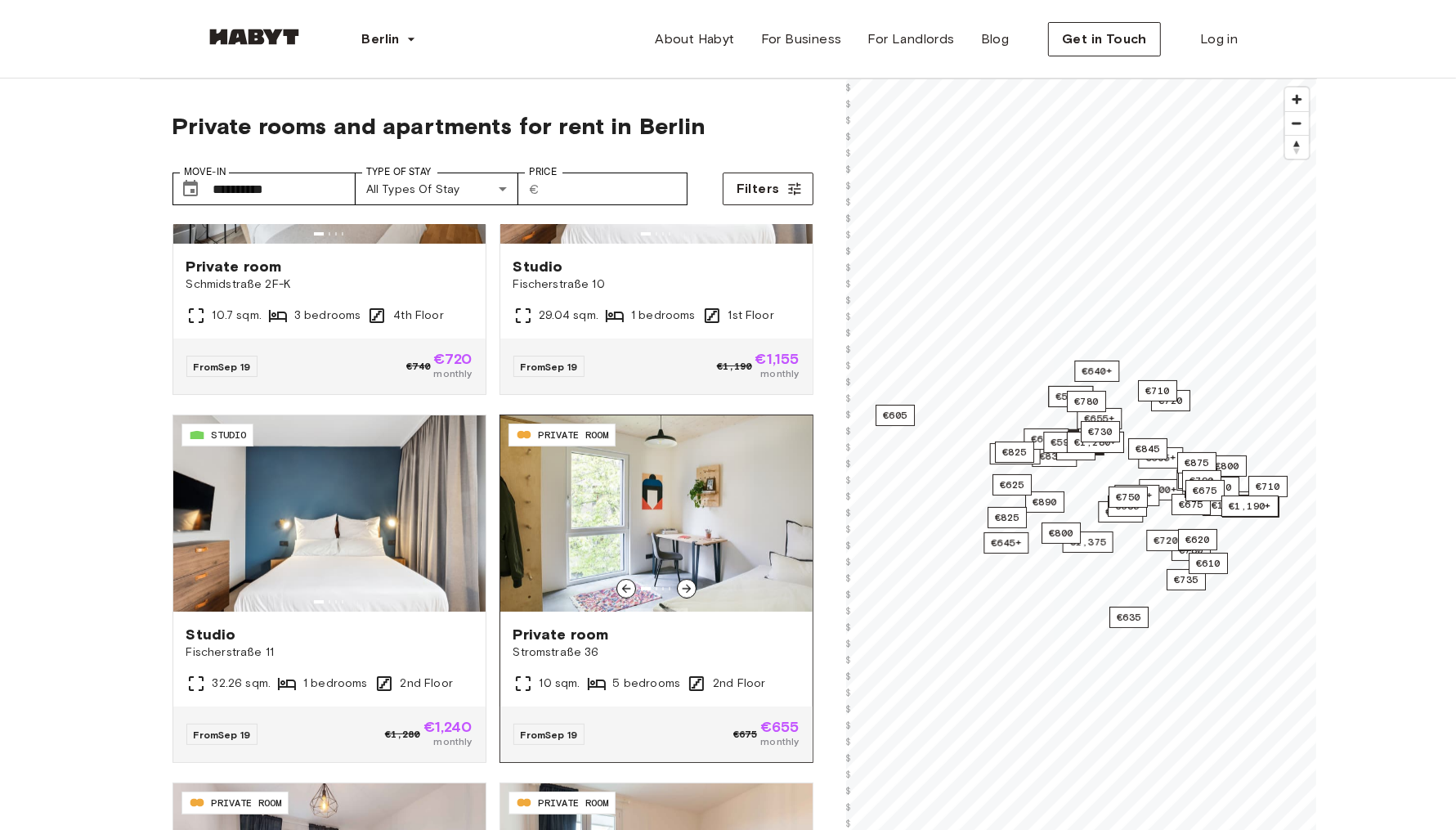 click at bounding box center [656, 514] 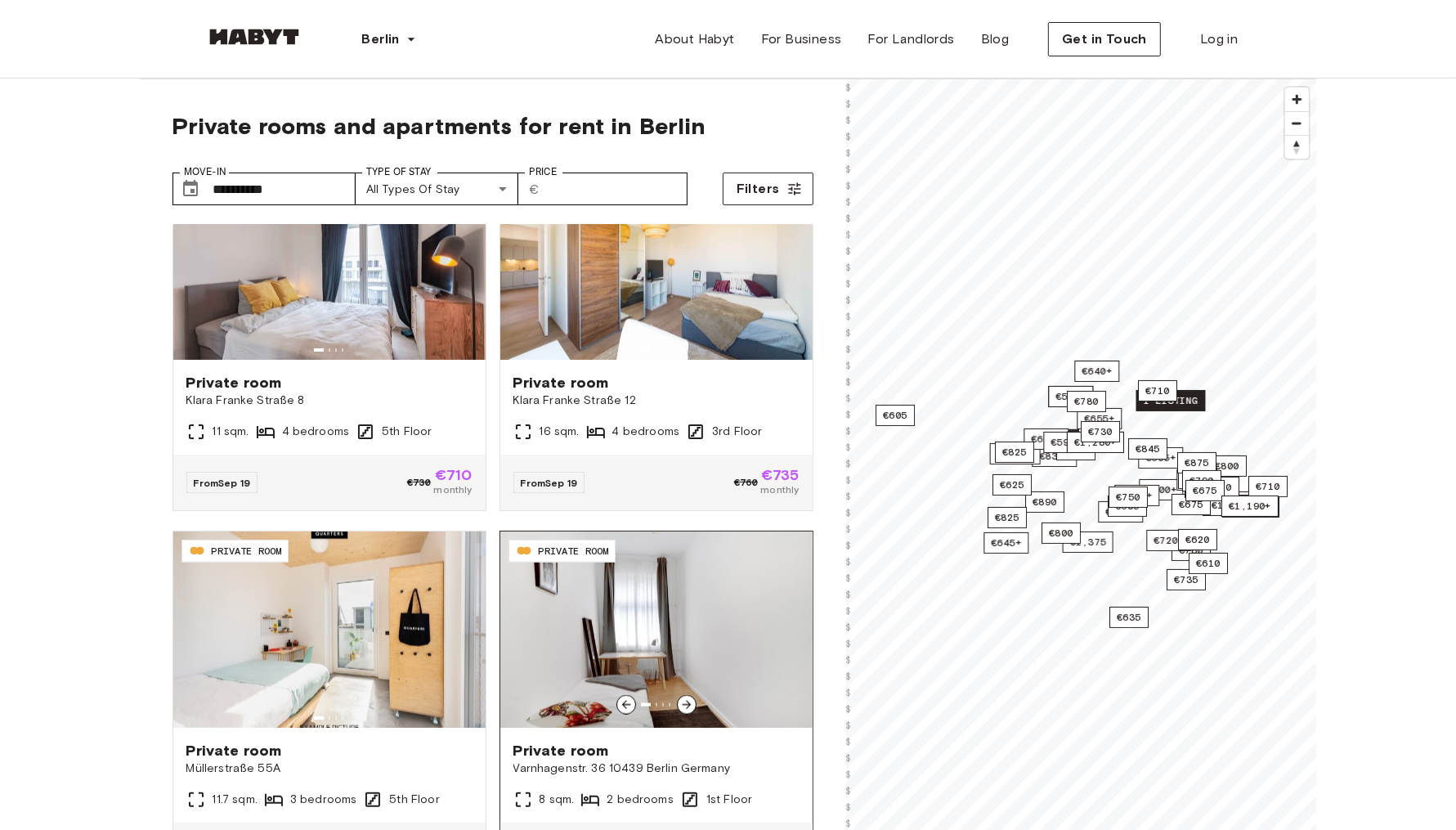 scroll, scrollTop: 1977, scrollLeft: 0, axis: vertical 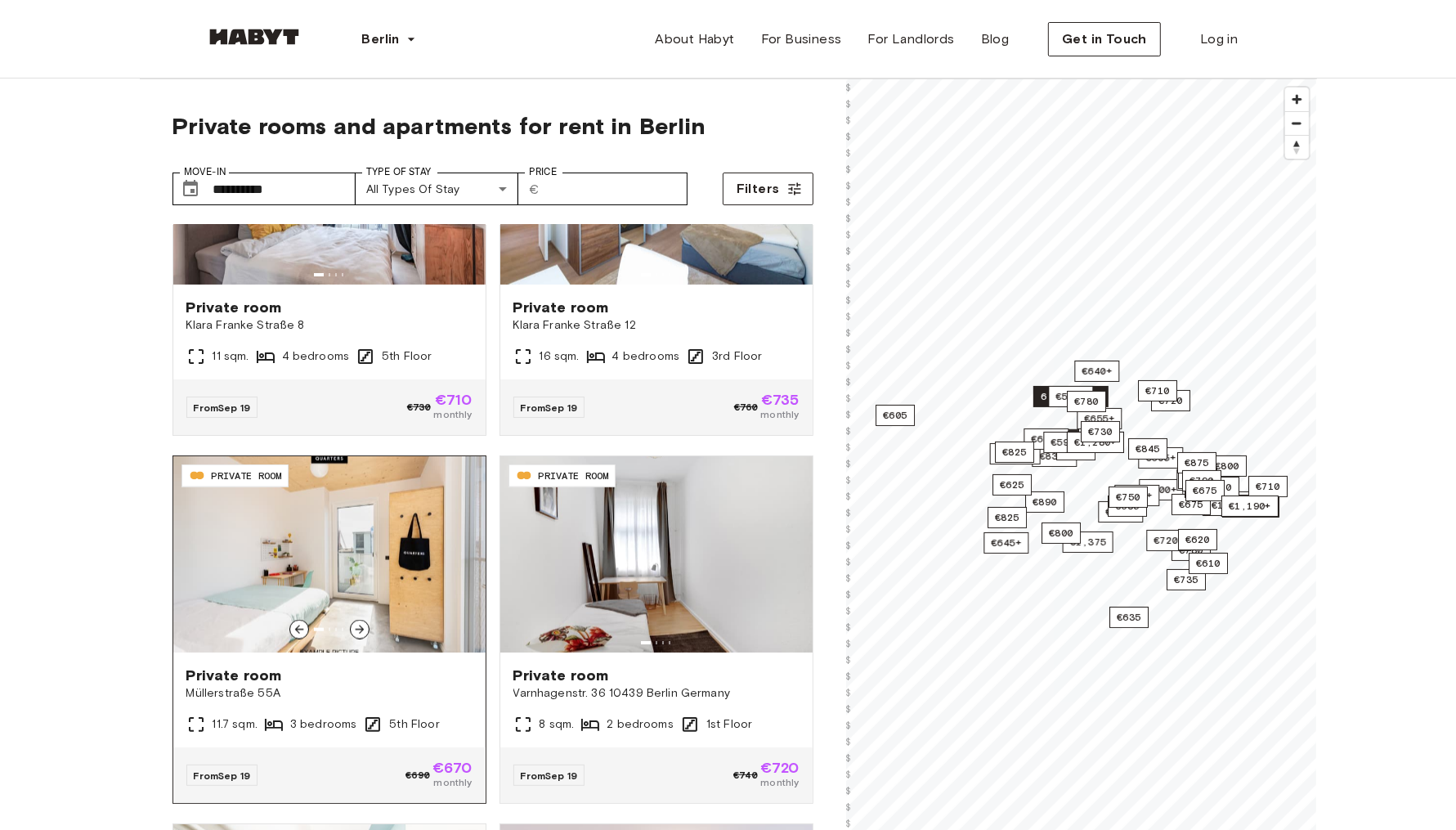 click at bounding box center (329, 554) 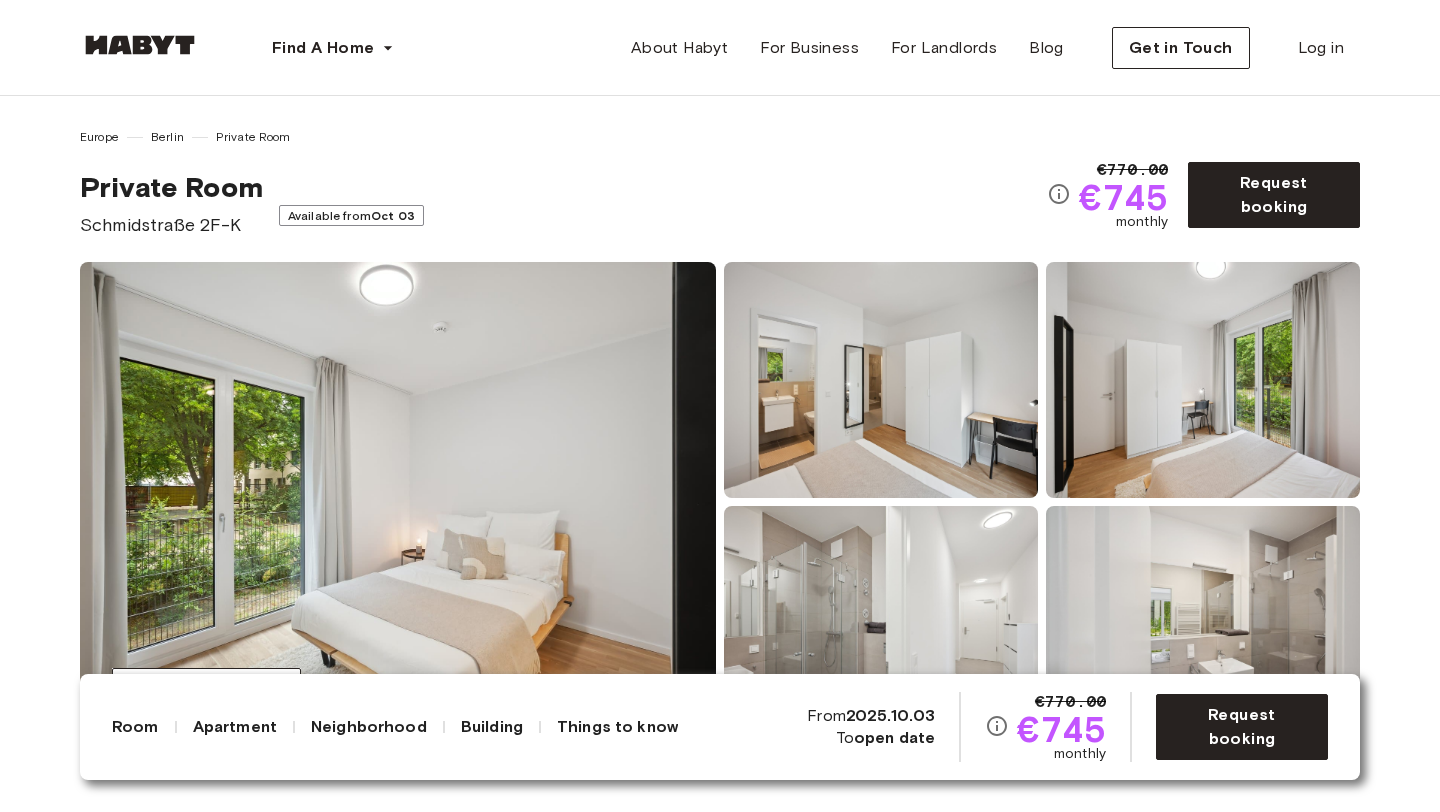 scroll, scrollTop: 0, scrollLeft: 0, axis: both 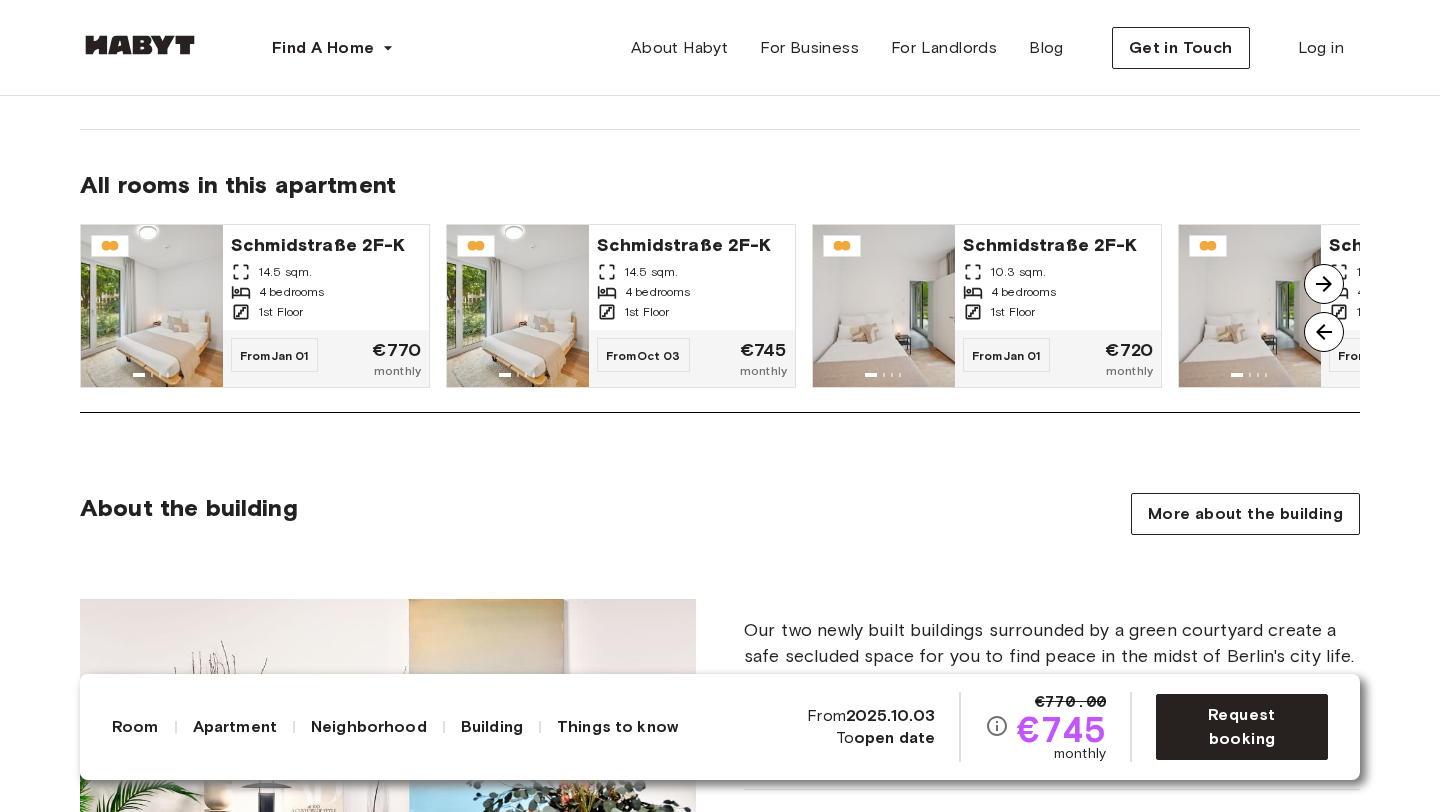 click at bounding box center [1324, 284] 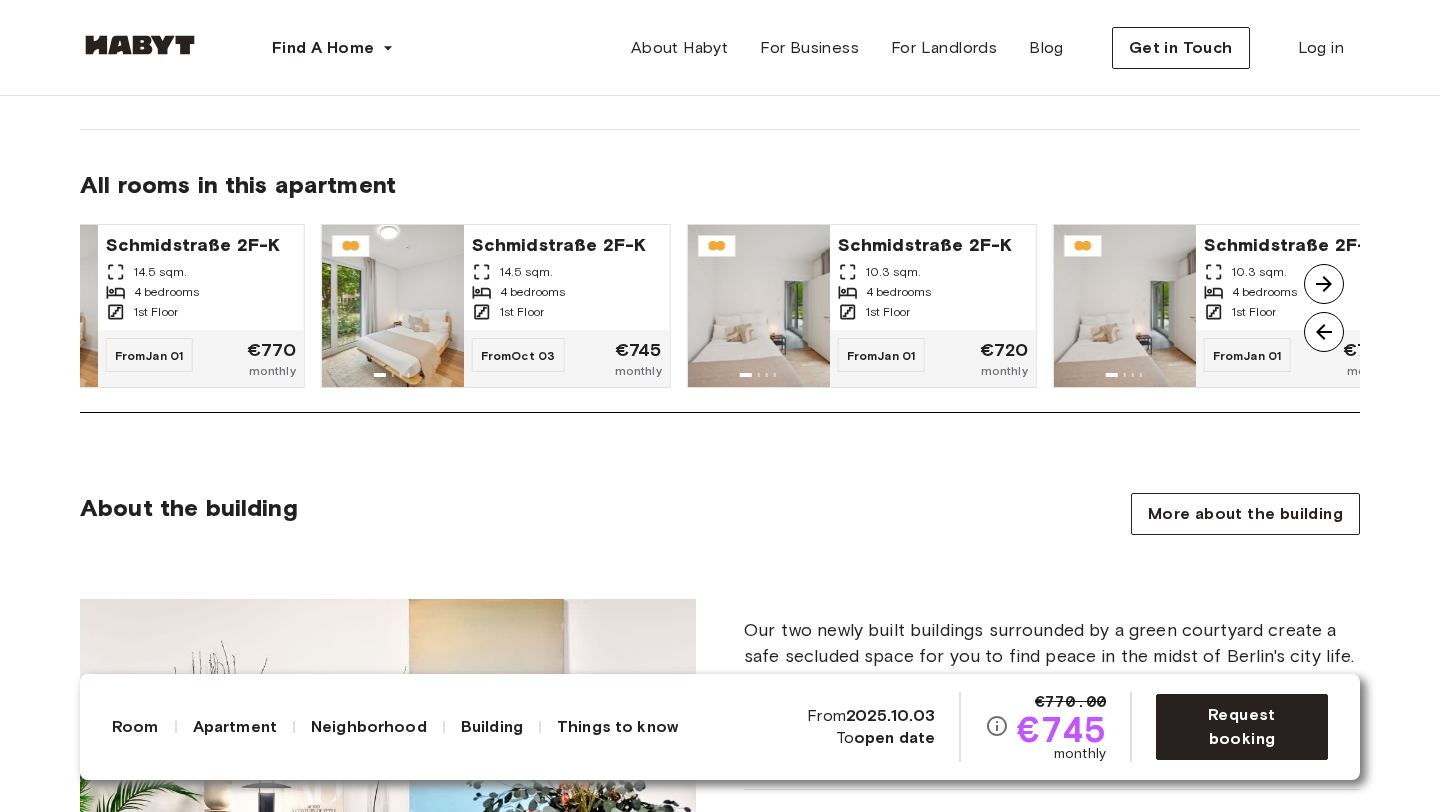 click at bounding box center [1324, 284] 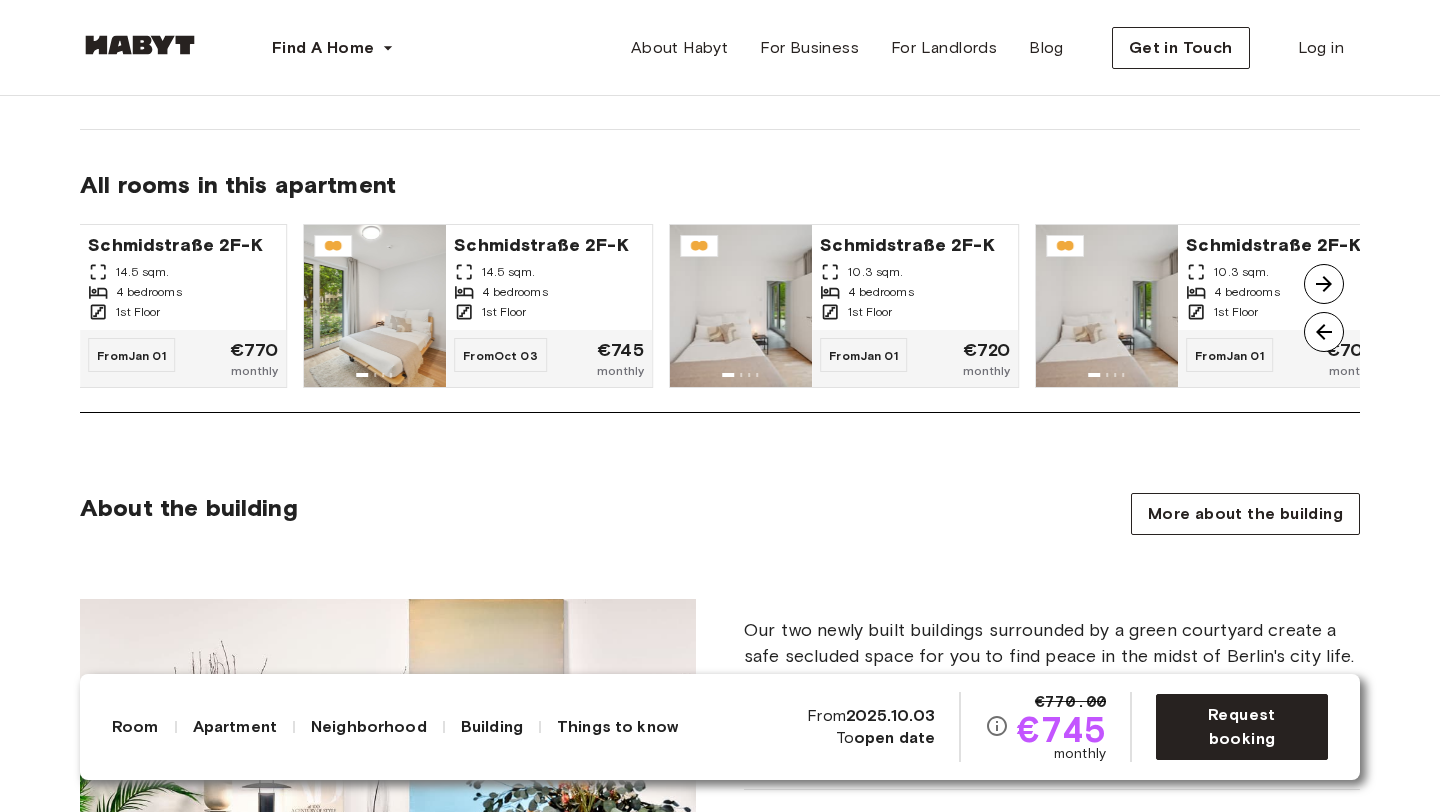 click at bounding box center (1324, 284) 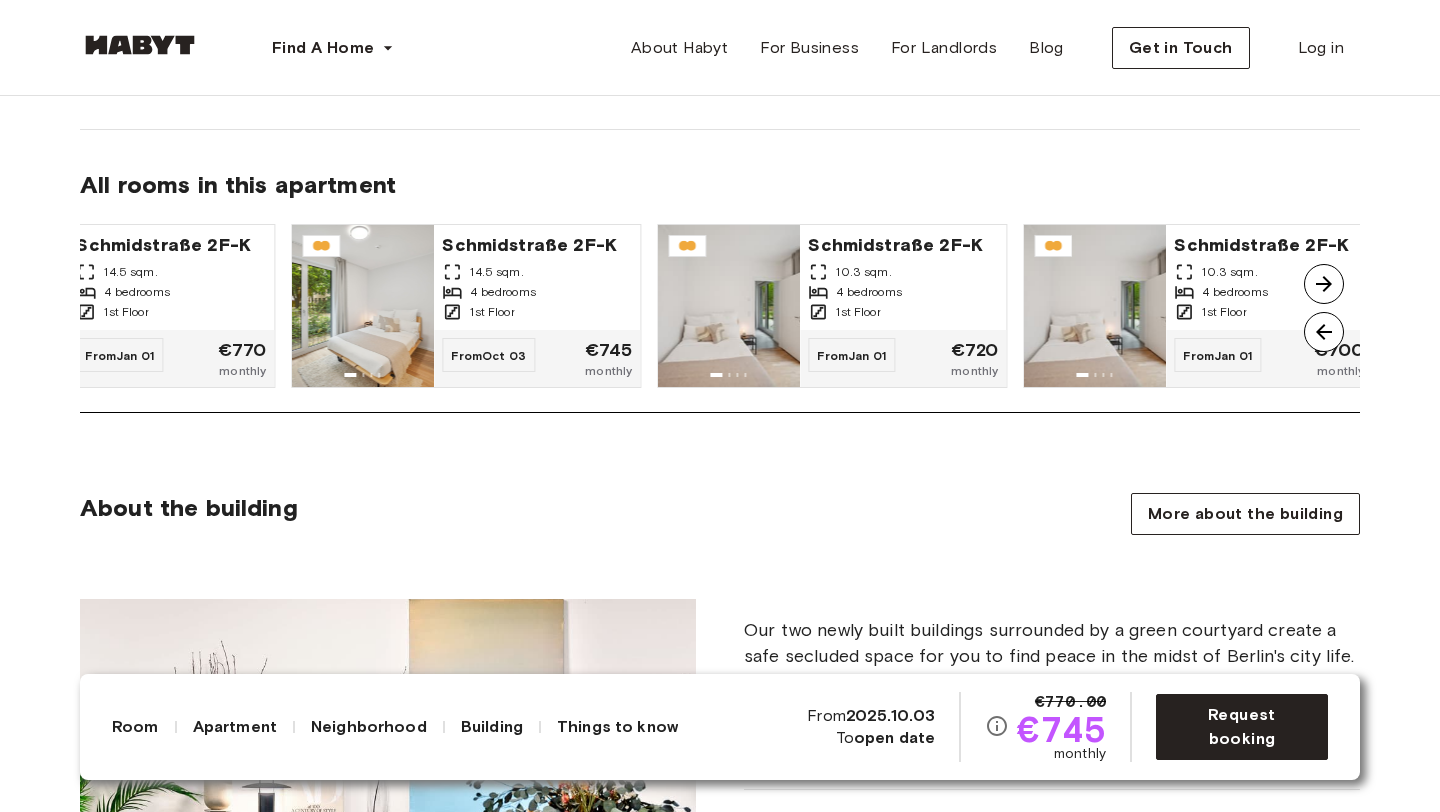 click at bounding box center (1324, 284) 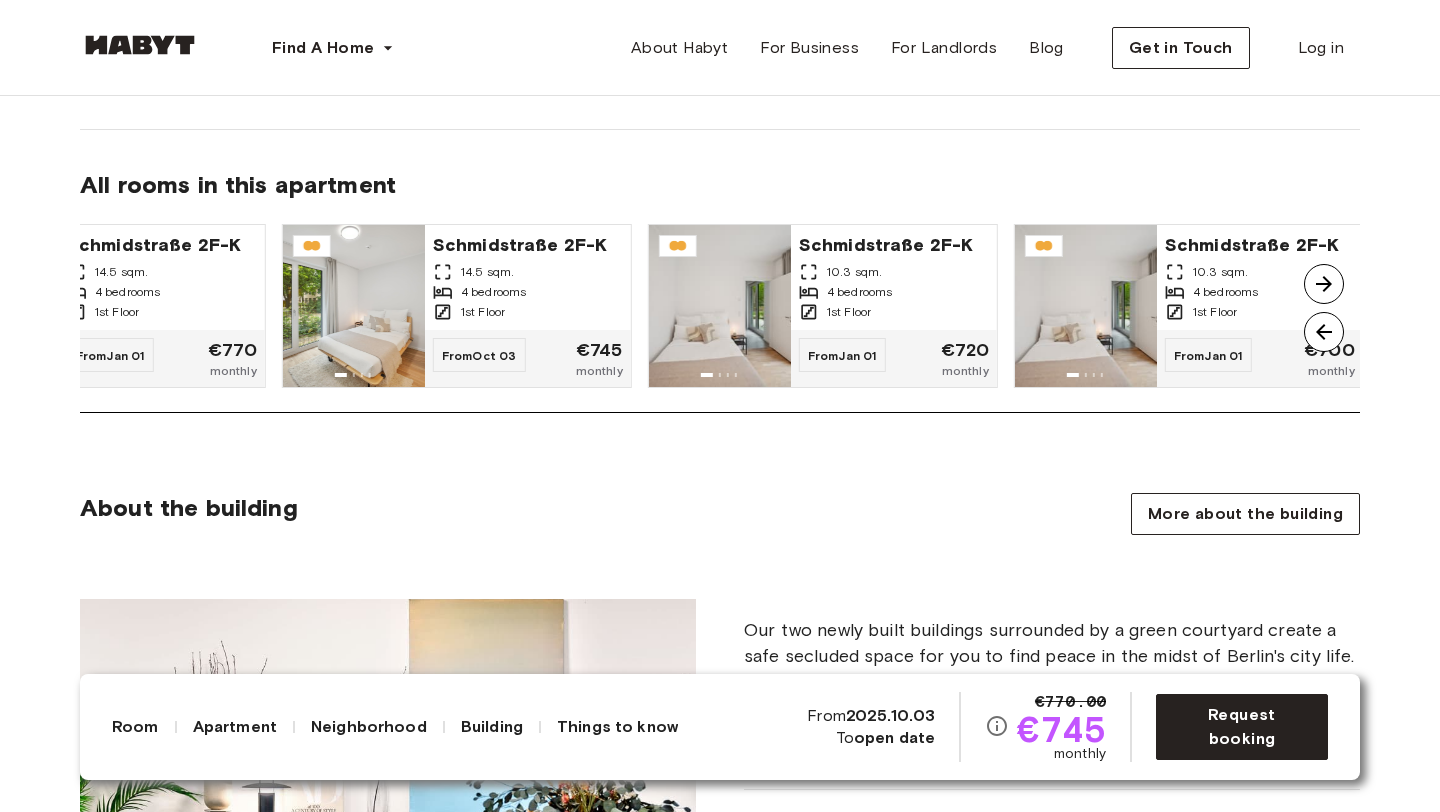 click at bounding box center [1324, 284] 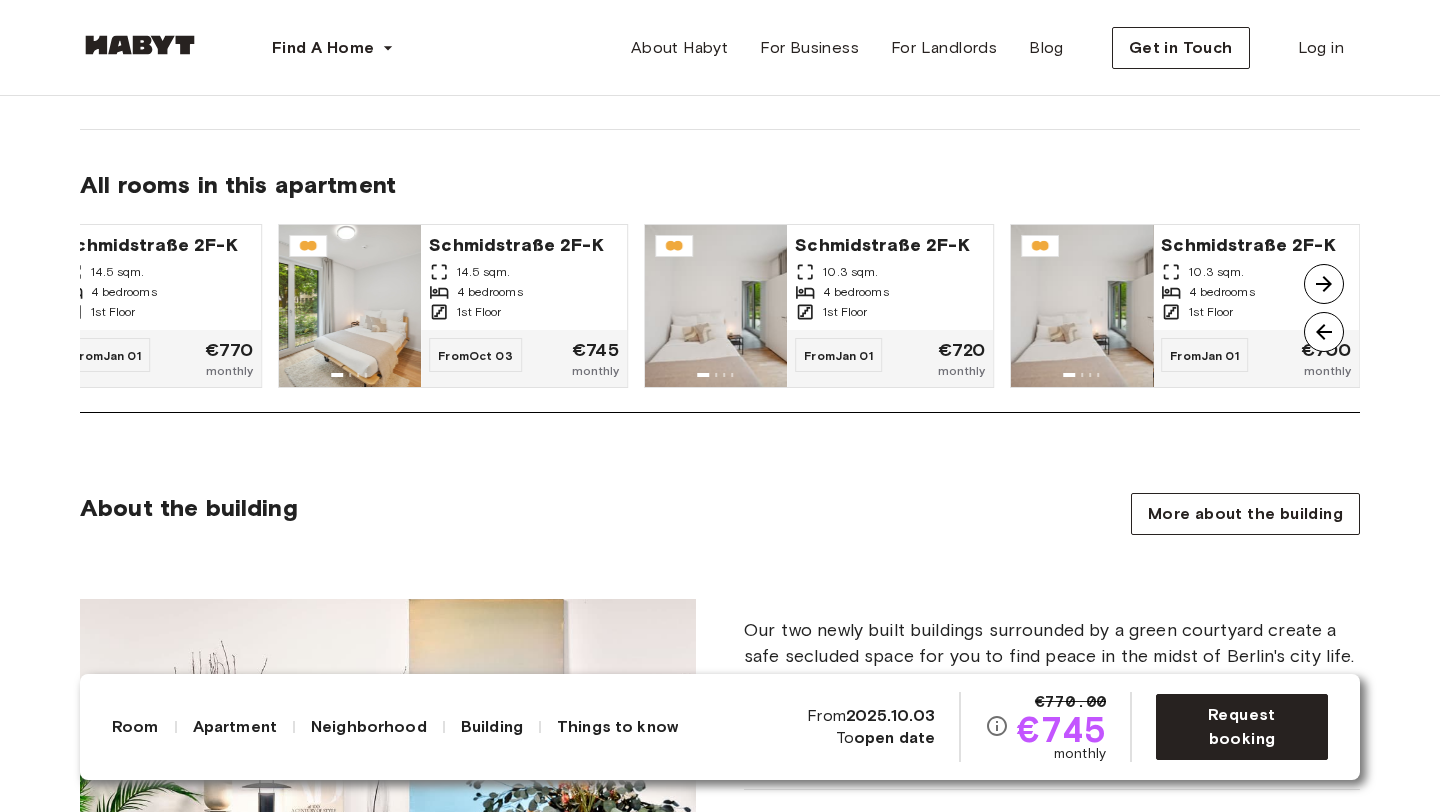 click at bounding box center (1324, 284) 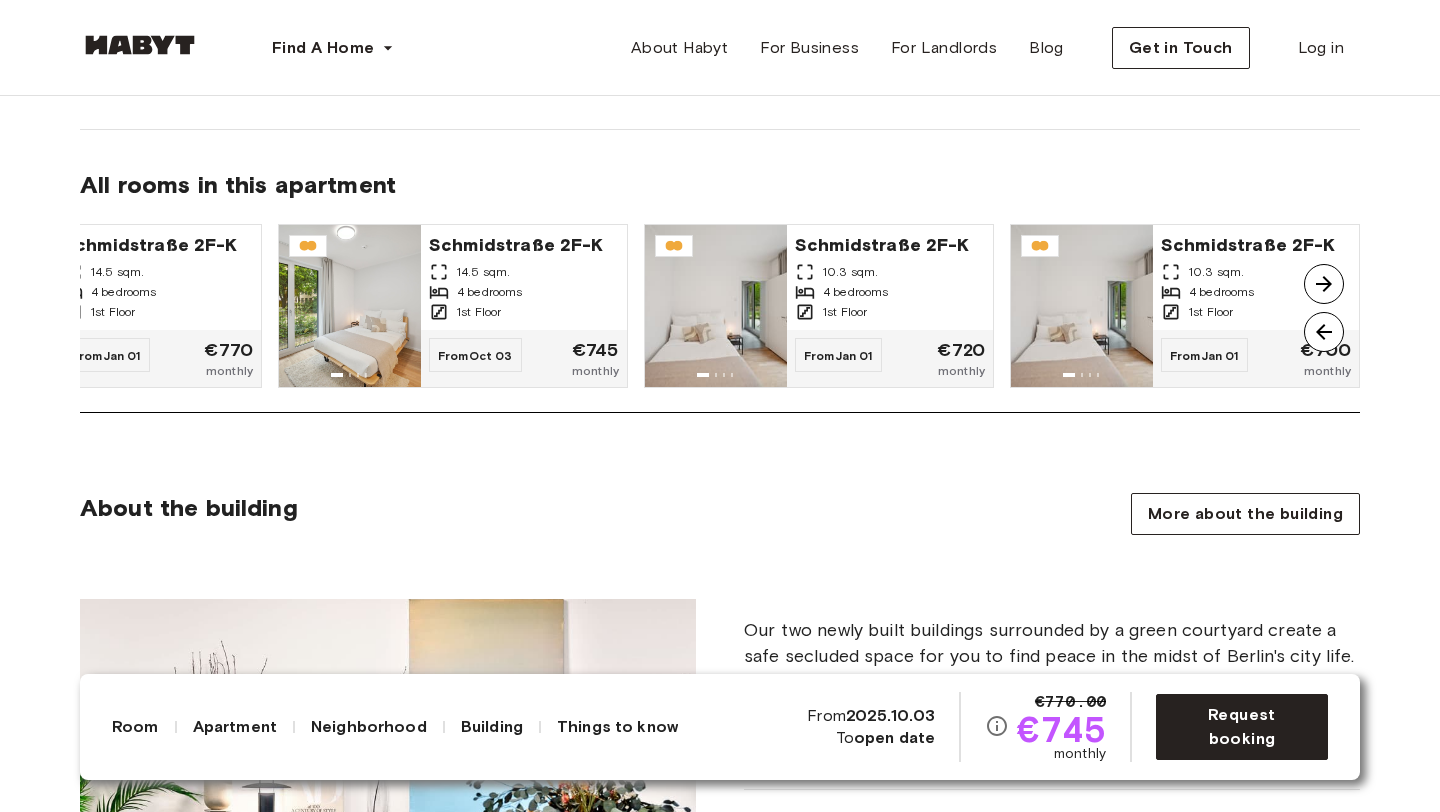 click at bounding box center (1324, 332) 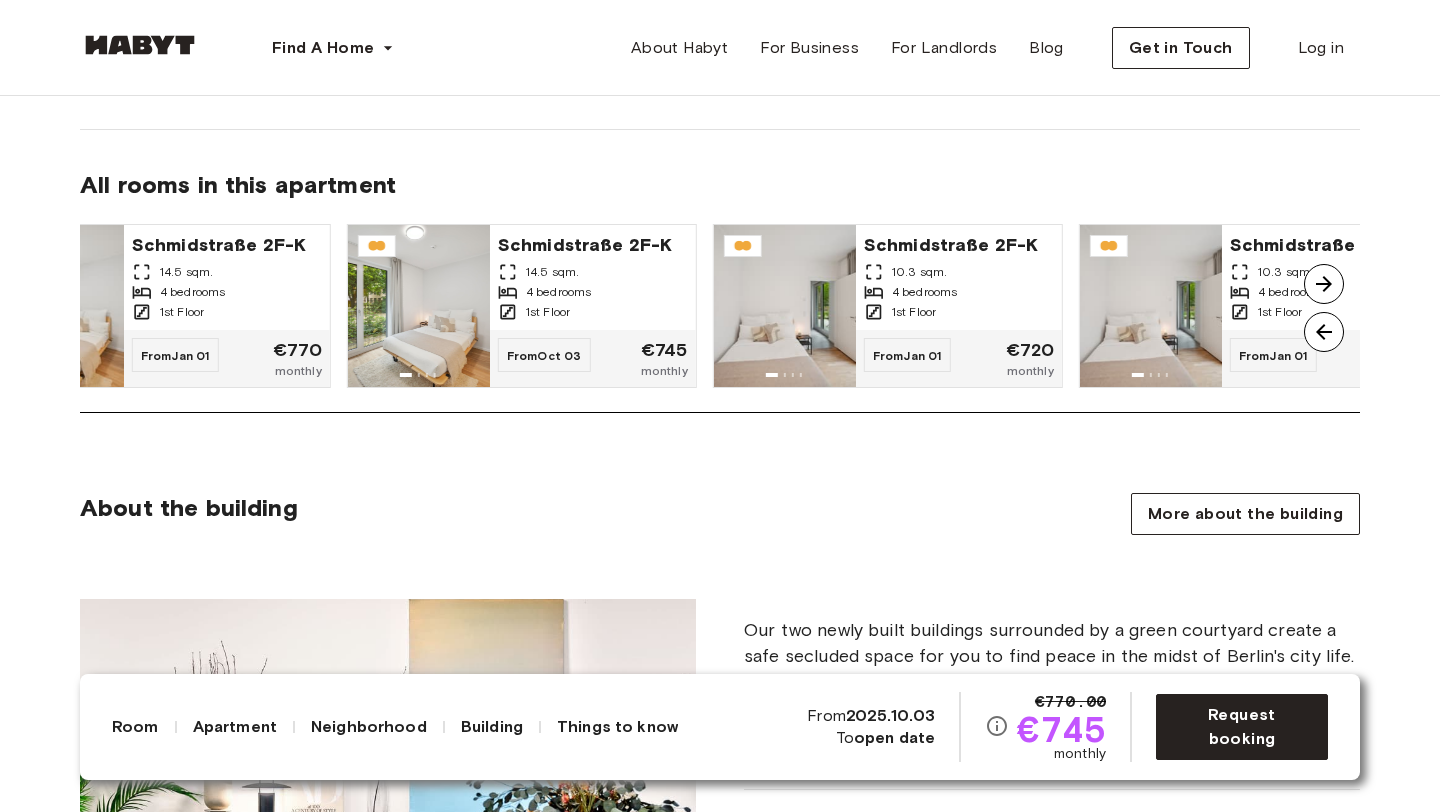 click at bounding box center (1324, 332) 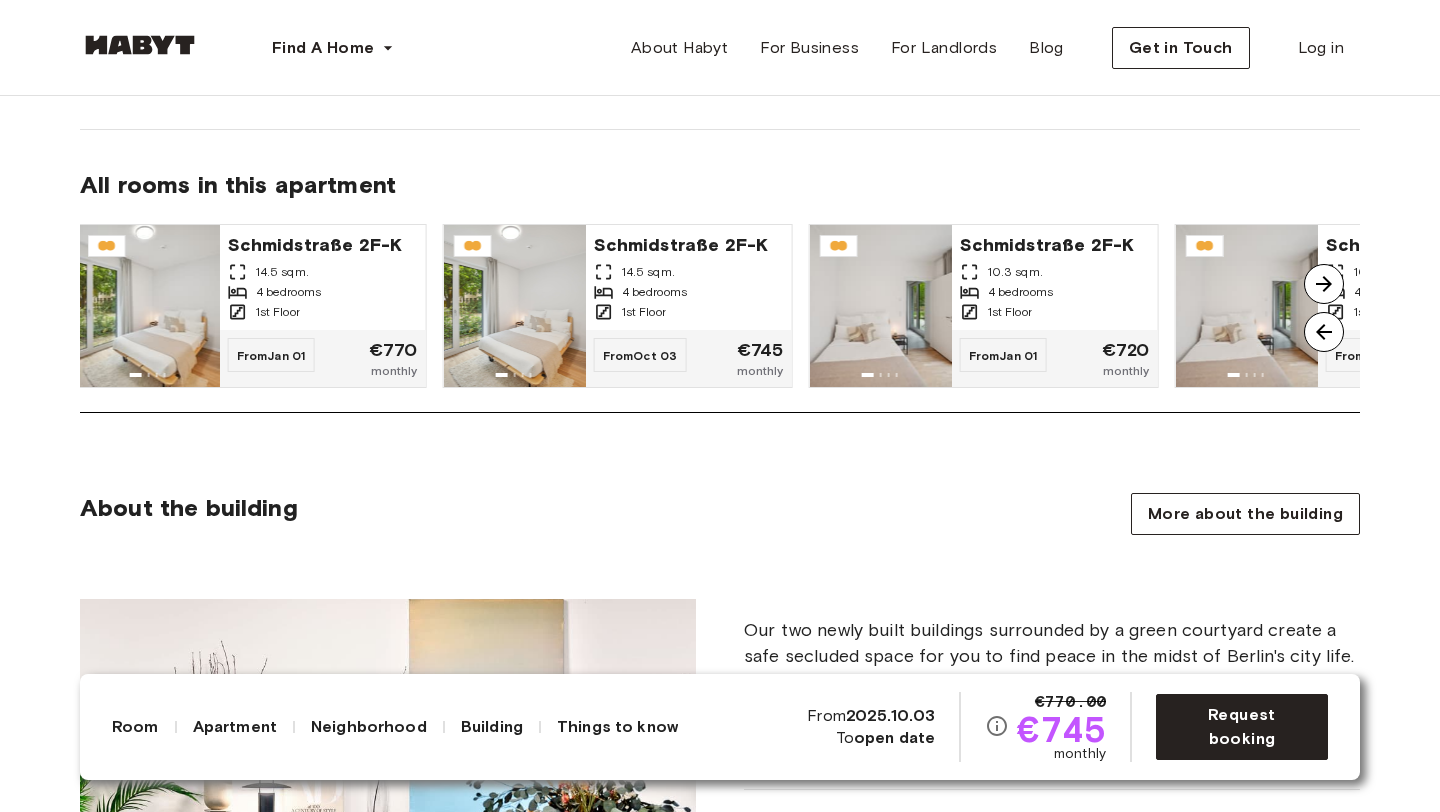 click at bounding box center [1324, 332] 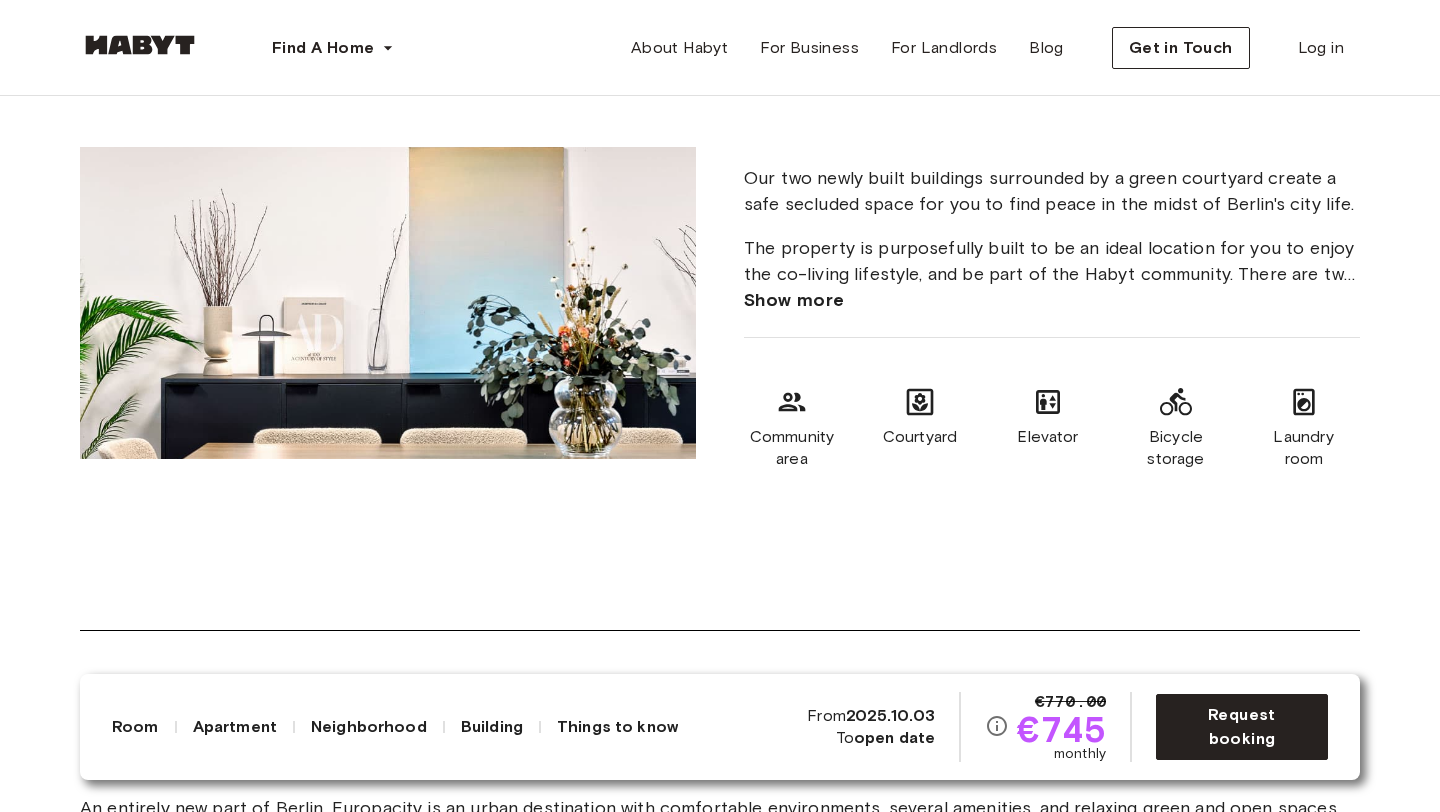 scroll, scrollTop: 2202, scrollLeft: 0, axis: vertical 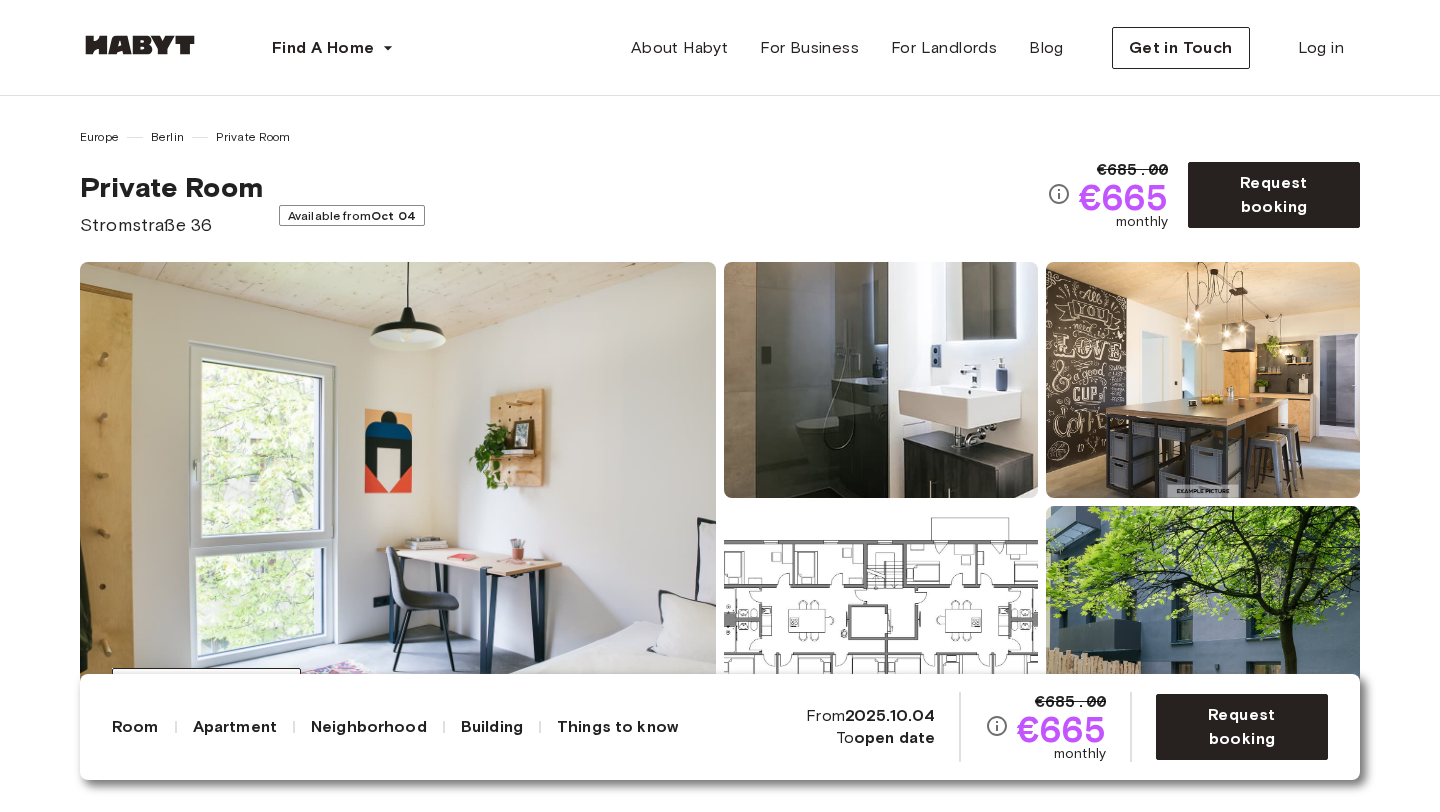click at bounding box center [398, 502] 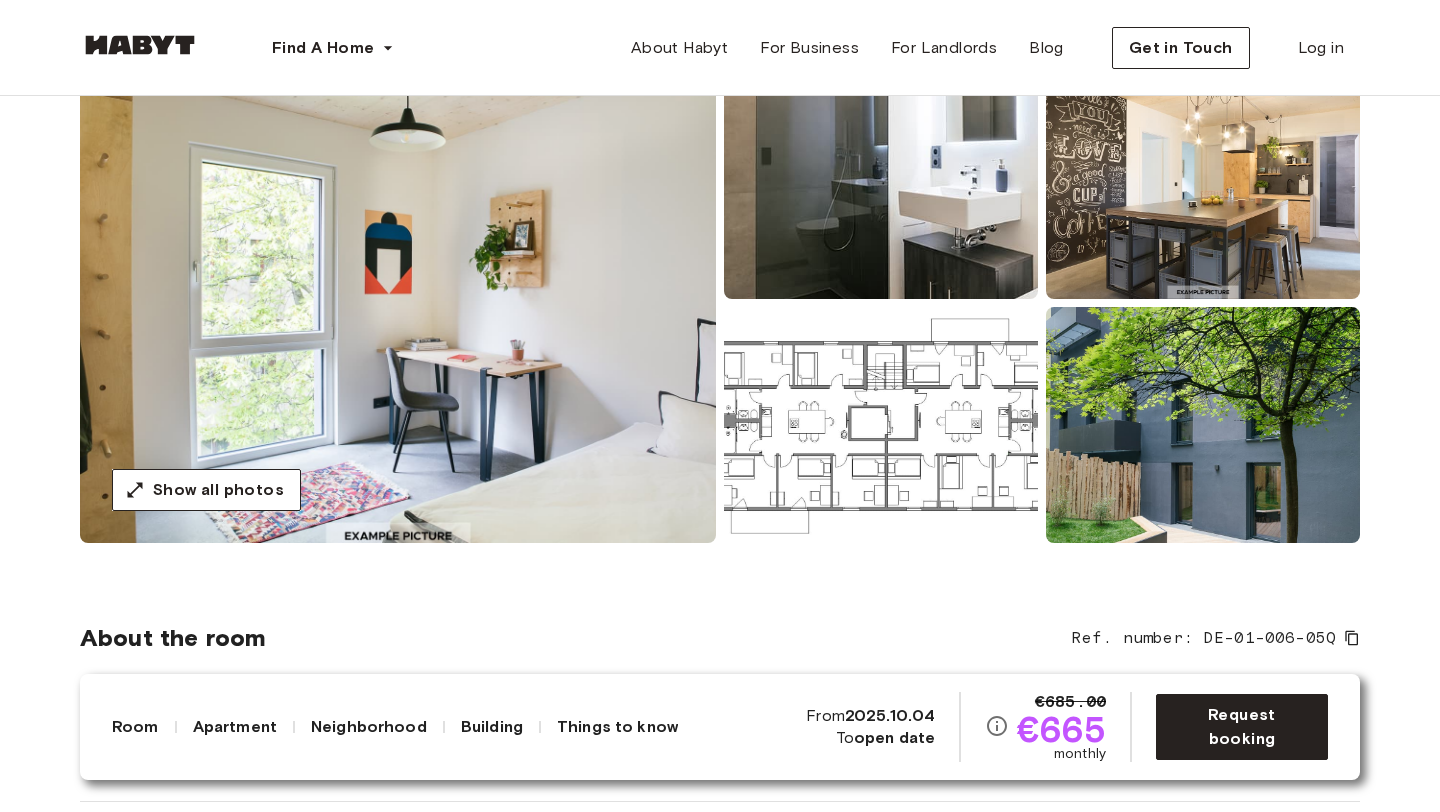 scroll, scrollTop: 196, scrollLeft: 0, axis: vertical 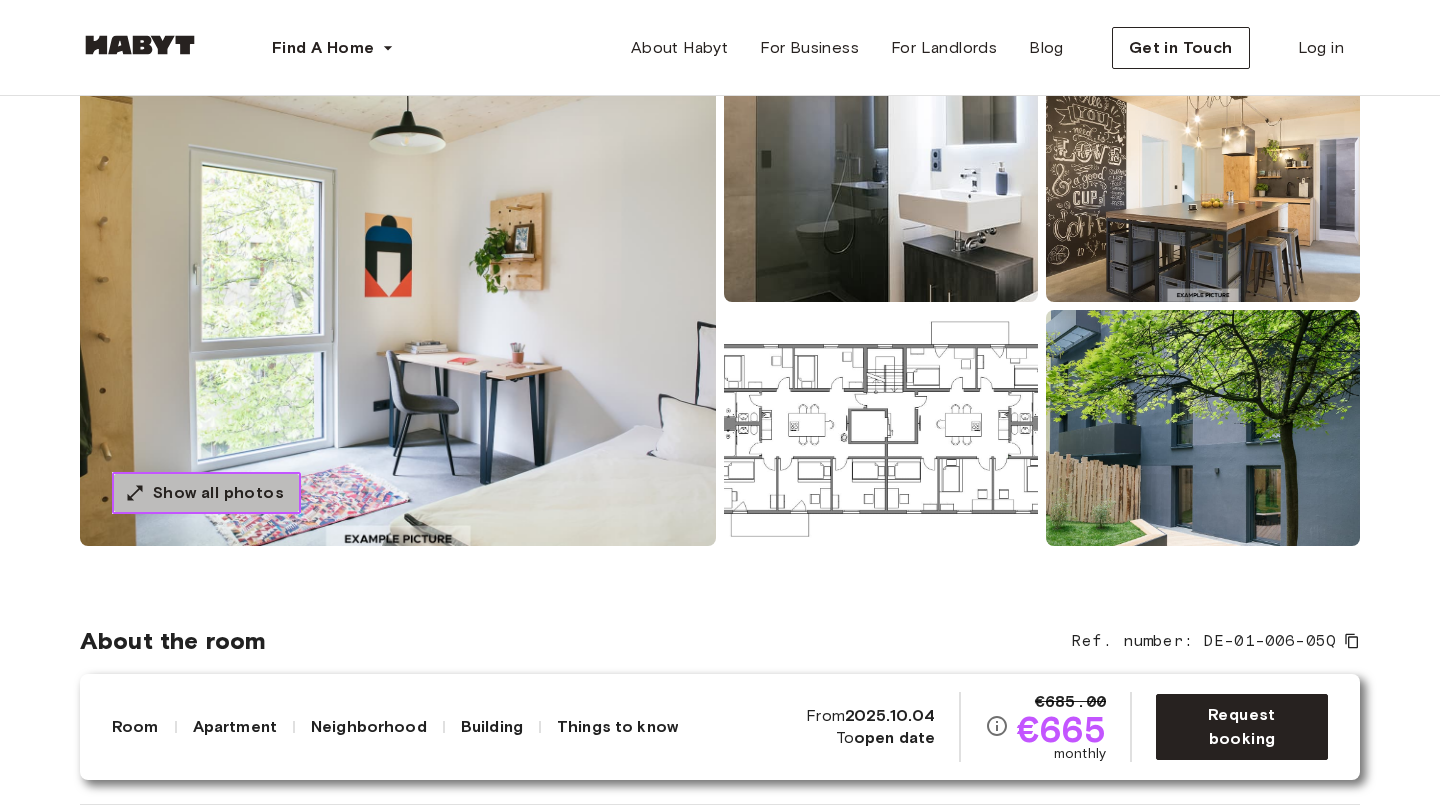 click on "Show all photos" at bounding box center [218, 493] 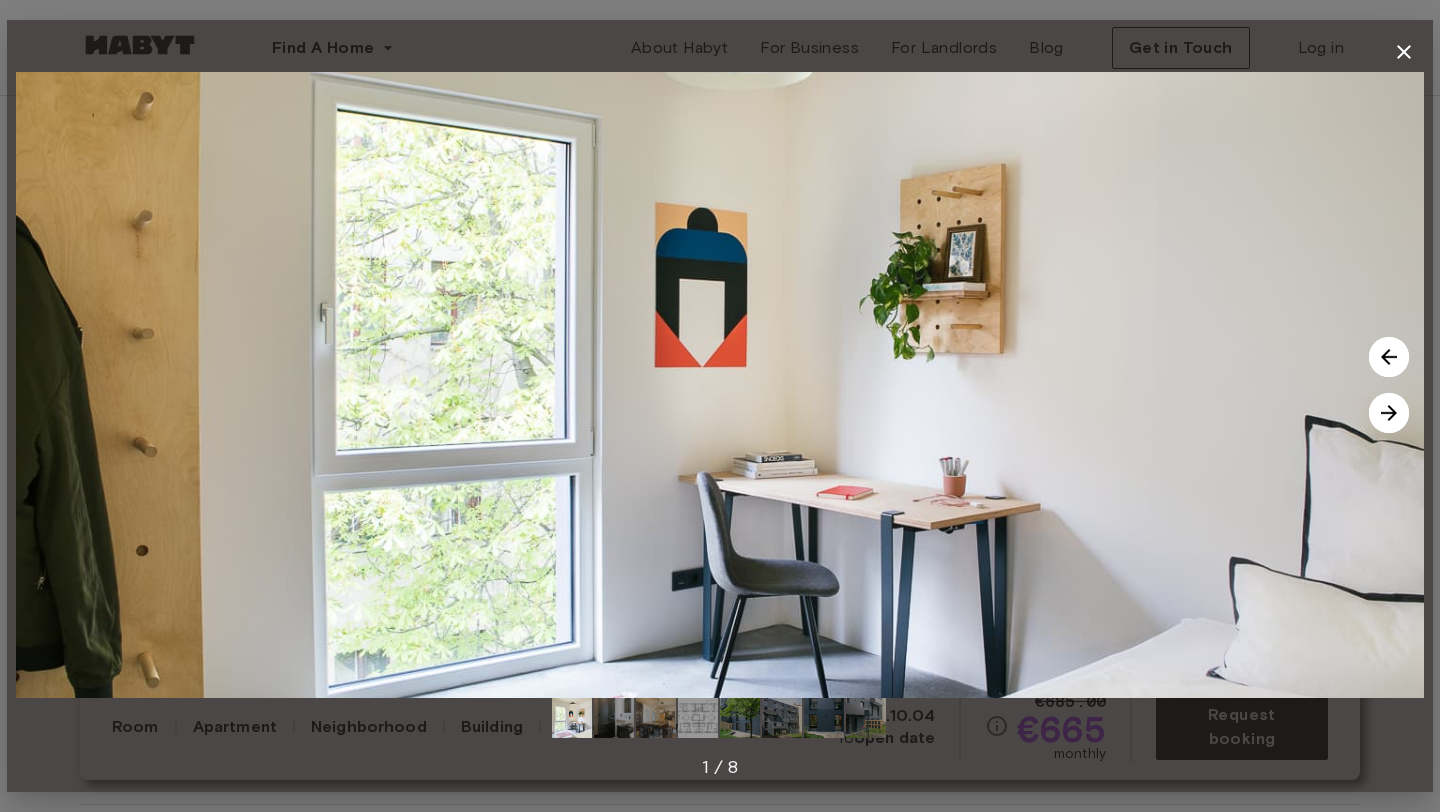 click at bounding box center (1389, 413) 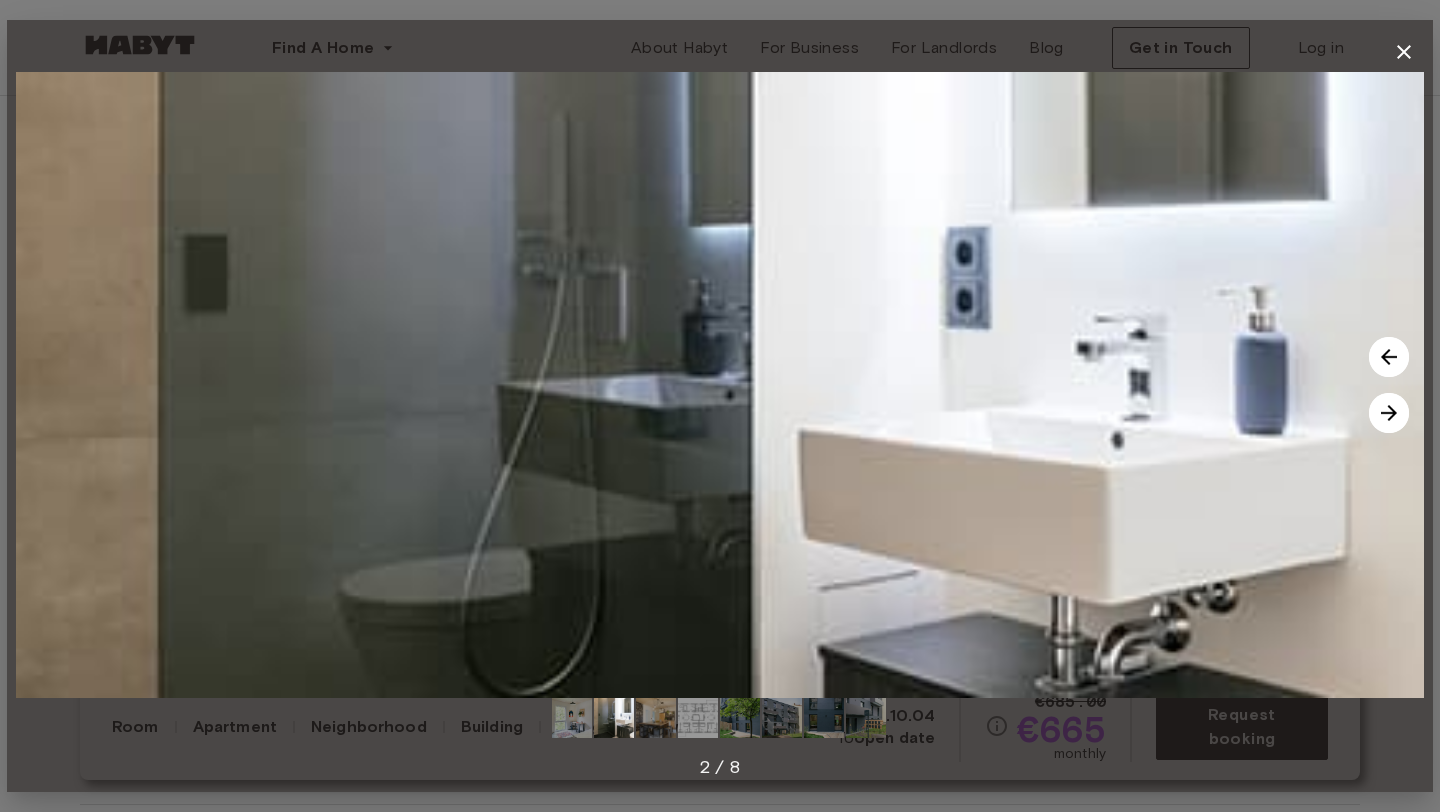 click at bounding box center (1389, 413) 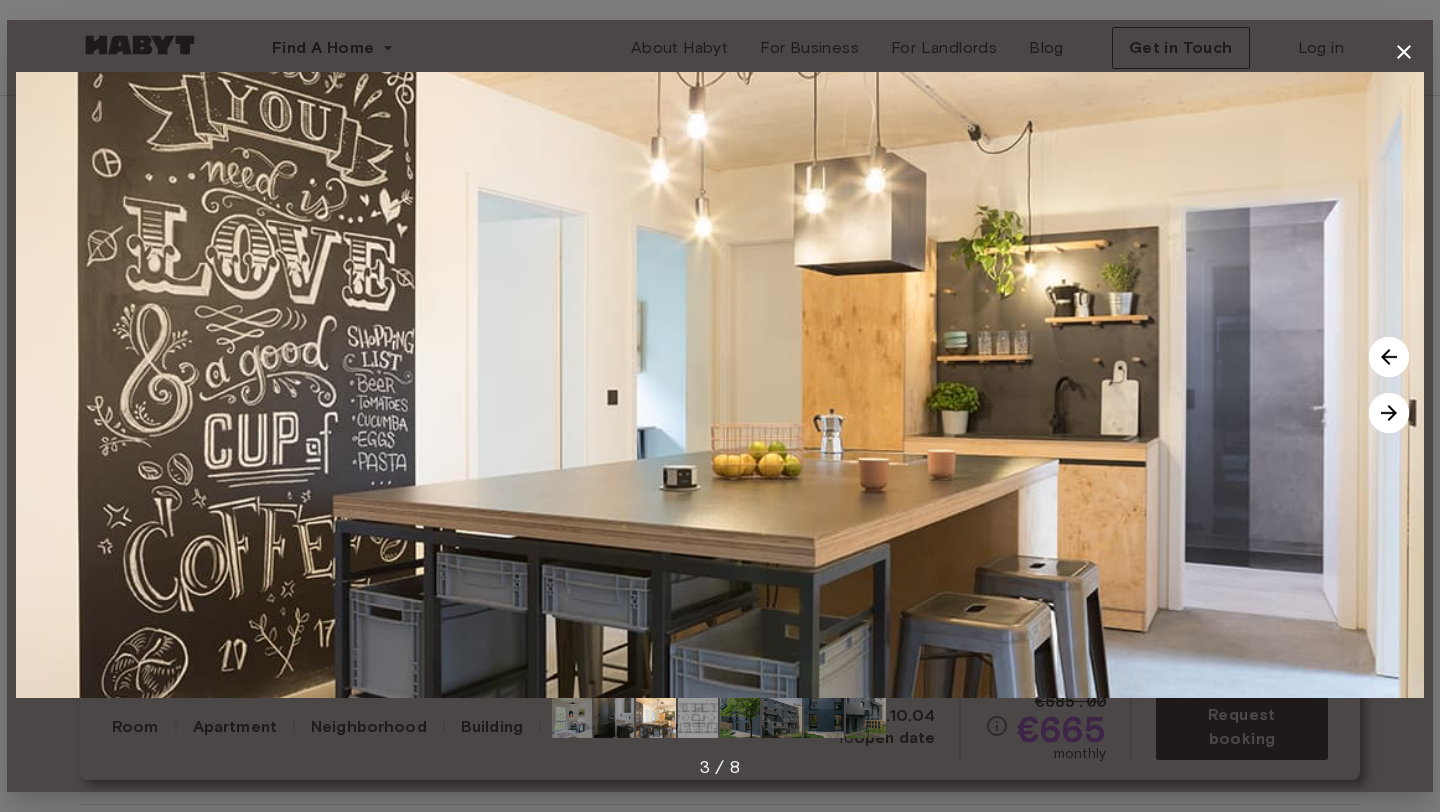 click at bounding box center [1389, 413] 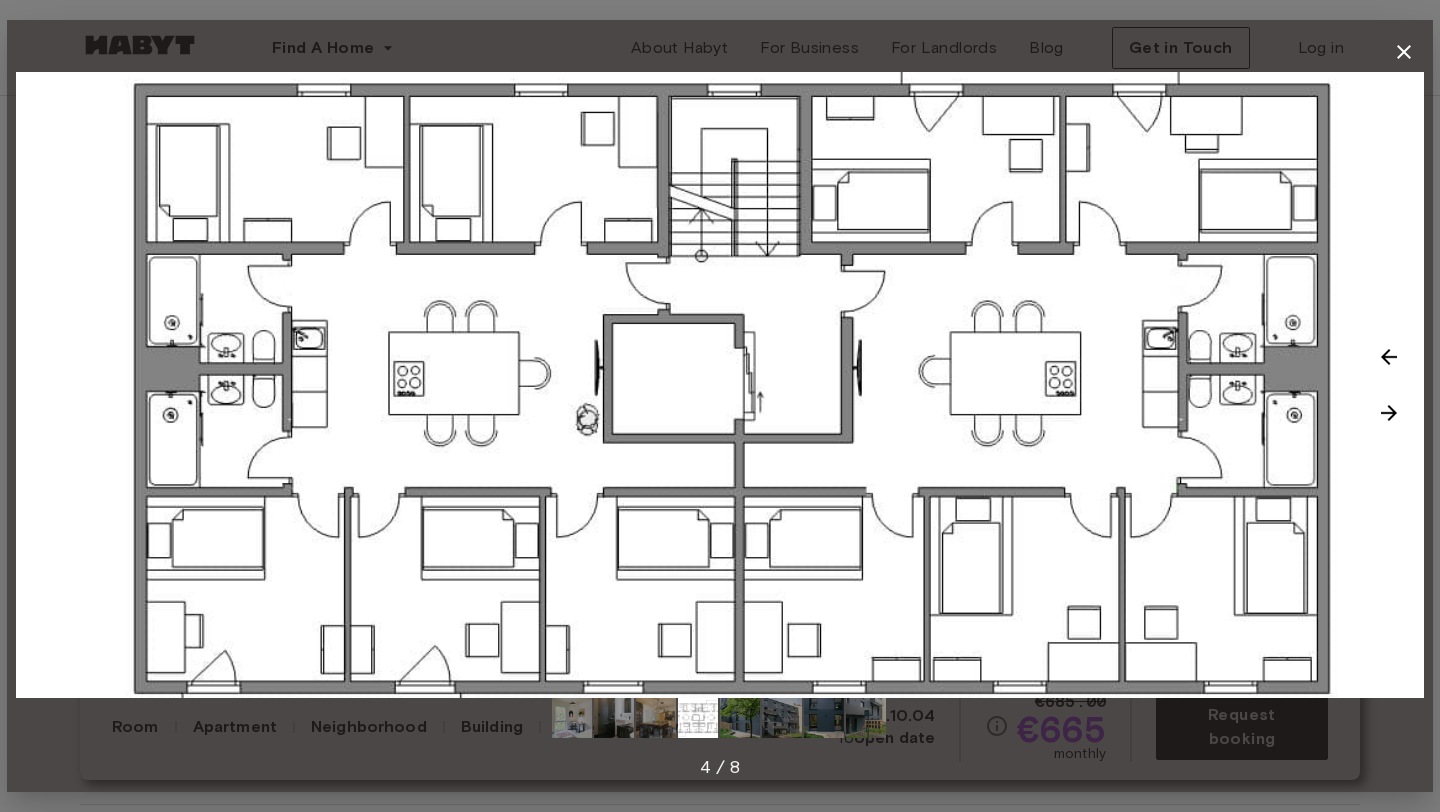 click 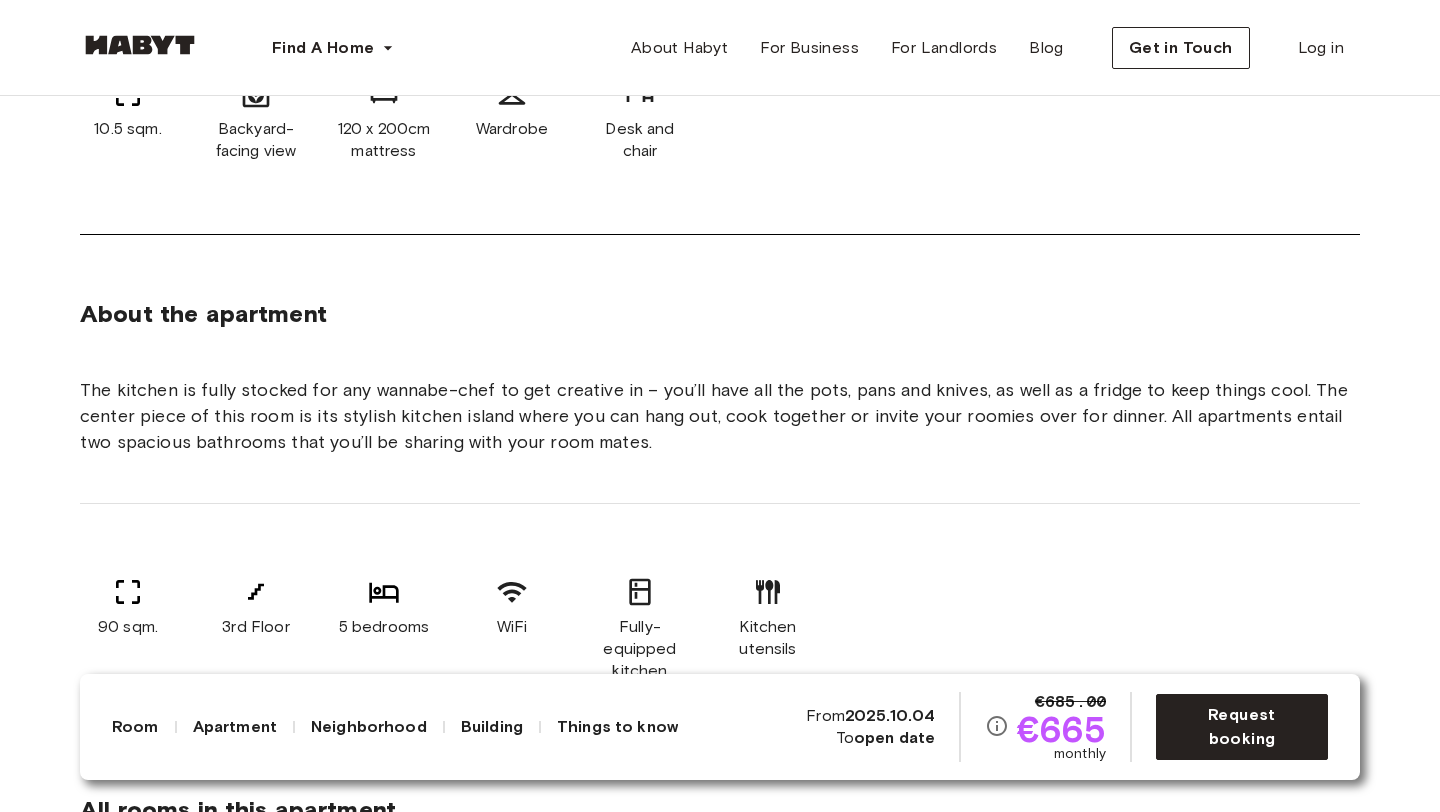 scroll, scrollTop: 993, scrollLeft: 0, axis: vertical 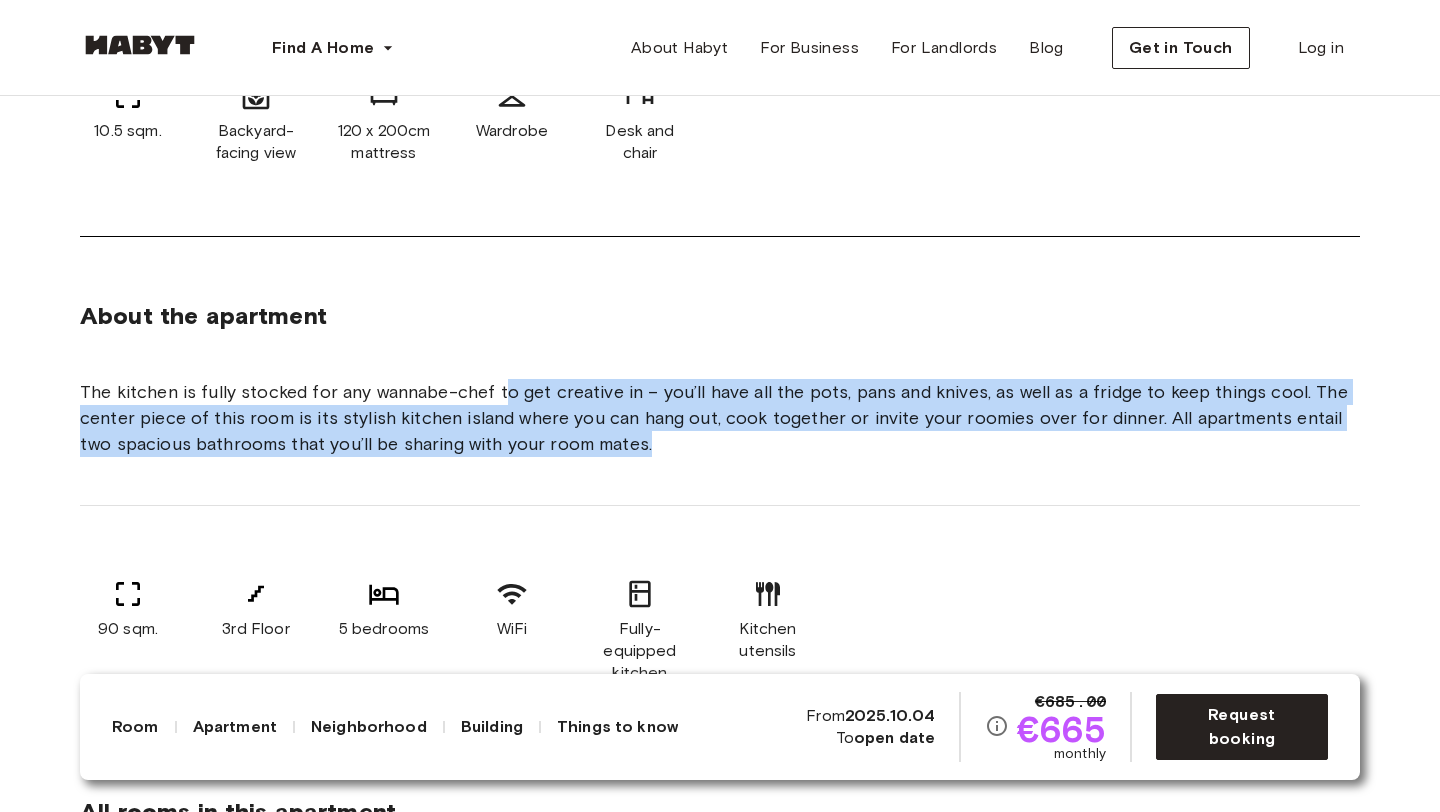 drag, startPoint x: 504, startPoint y: 415, endPoint x: 517, endPoint y: 483, distance: 69.2315 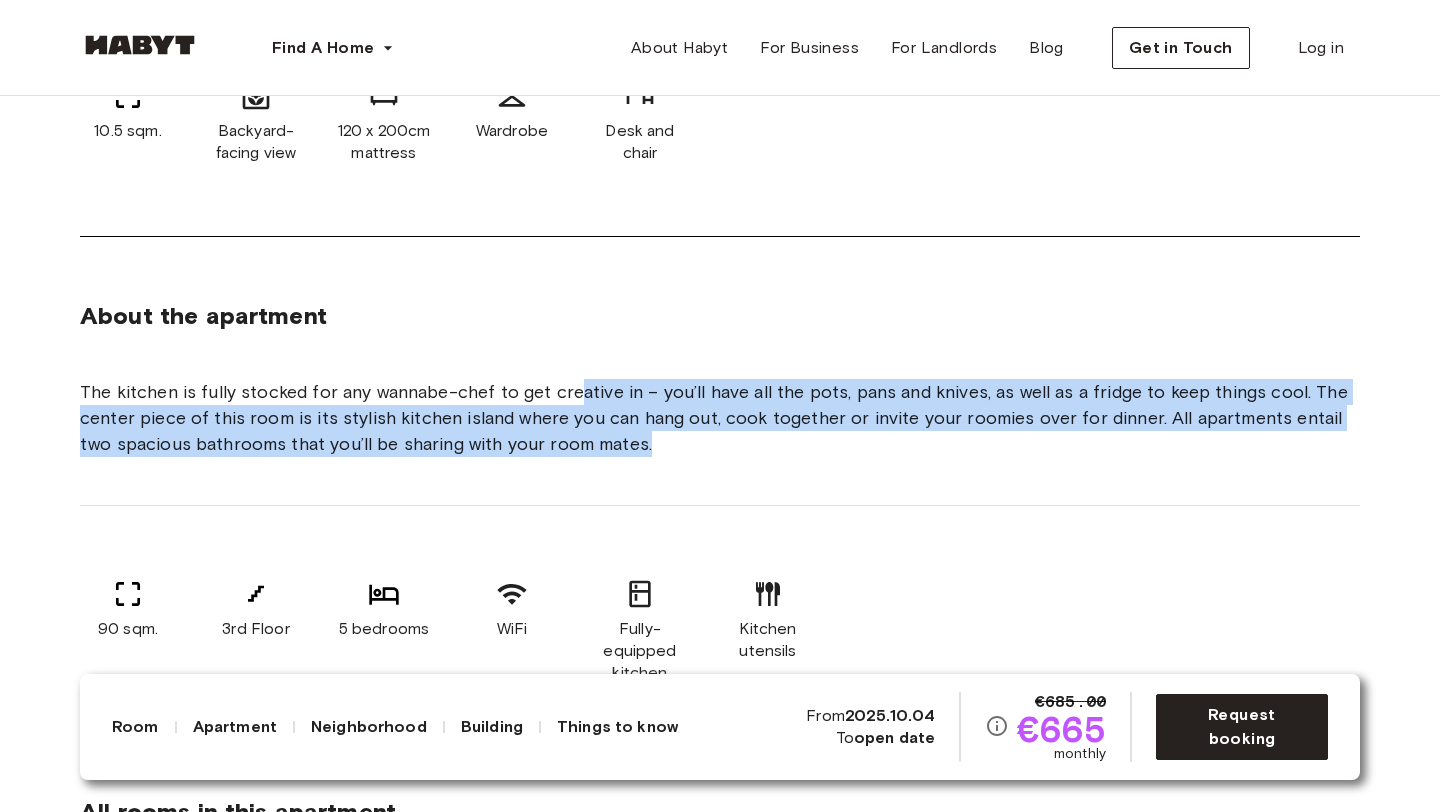 drag, startPoint x: 574, startPoint y: 411, endPoint x: 639, endPoint y: 497, distance: 107.80074 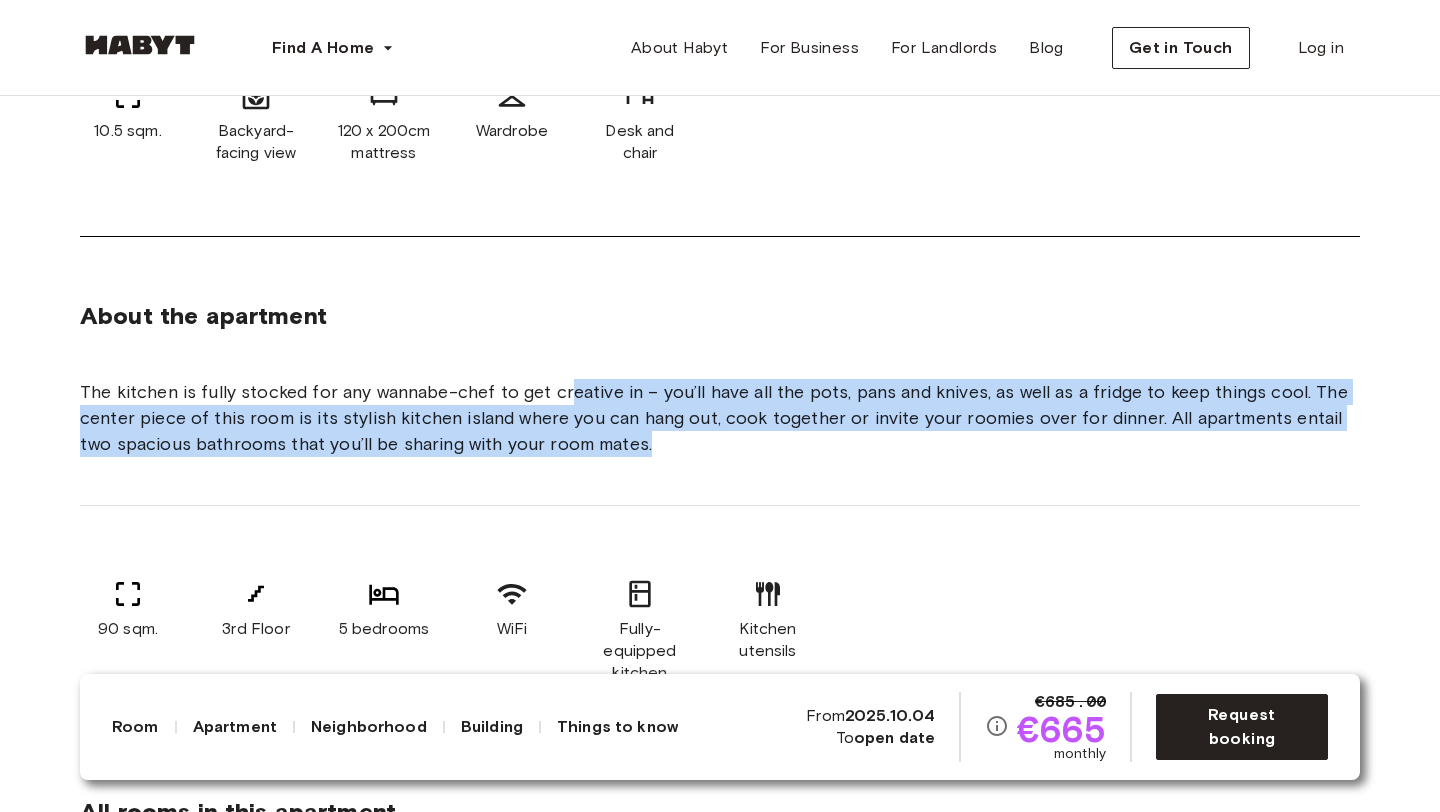 drag, startPoint x: 629, startPoint y: 473, endPoint x: 564, endPoint y: 408, distance: 91.92388 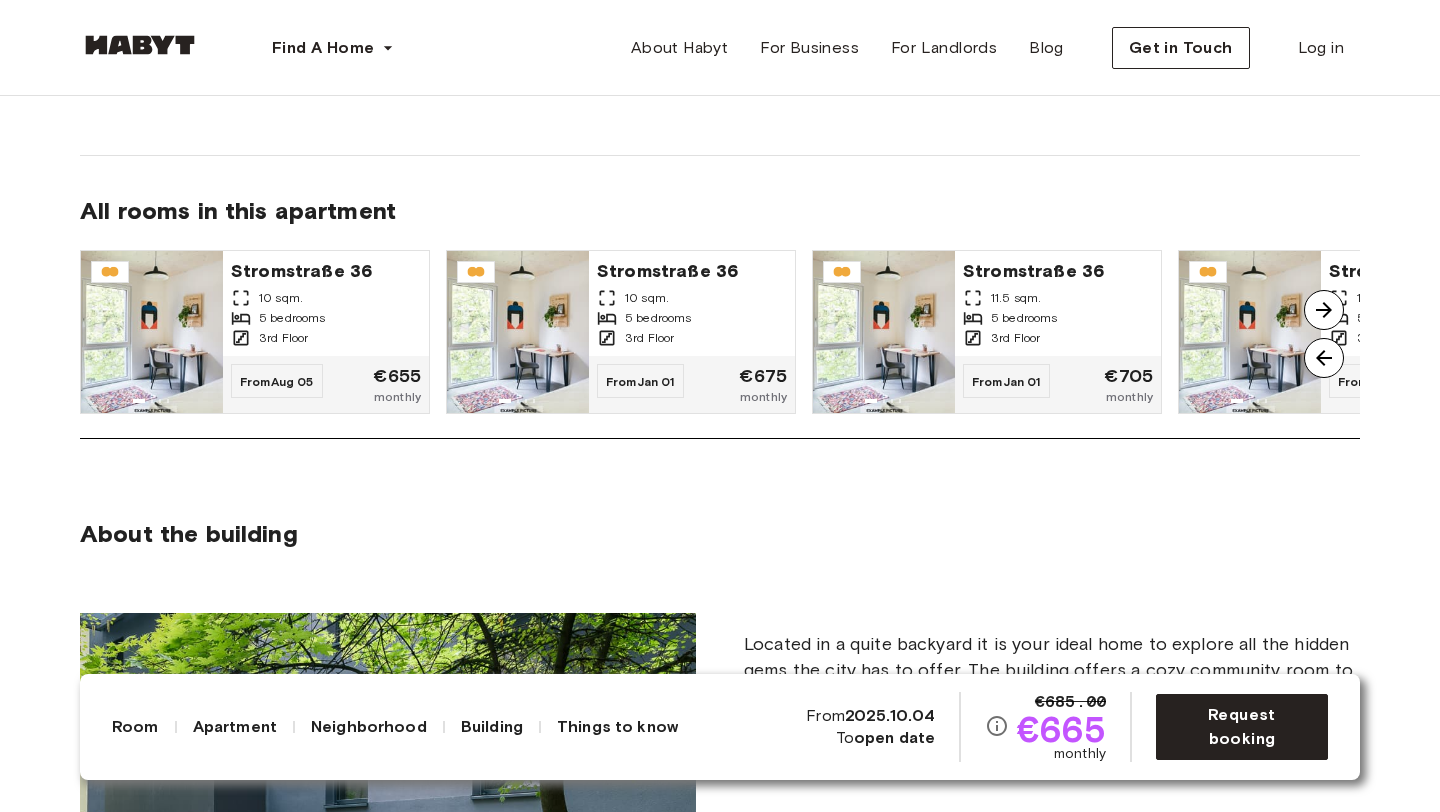 scroll, scrollTop: 1593, scrollLeft: 0, axis: vertical 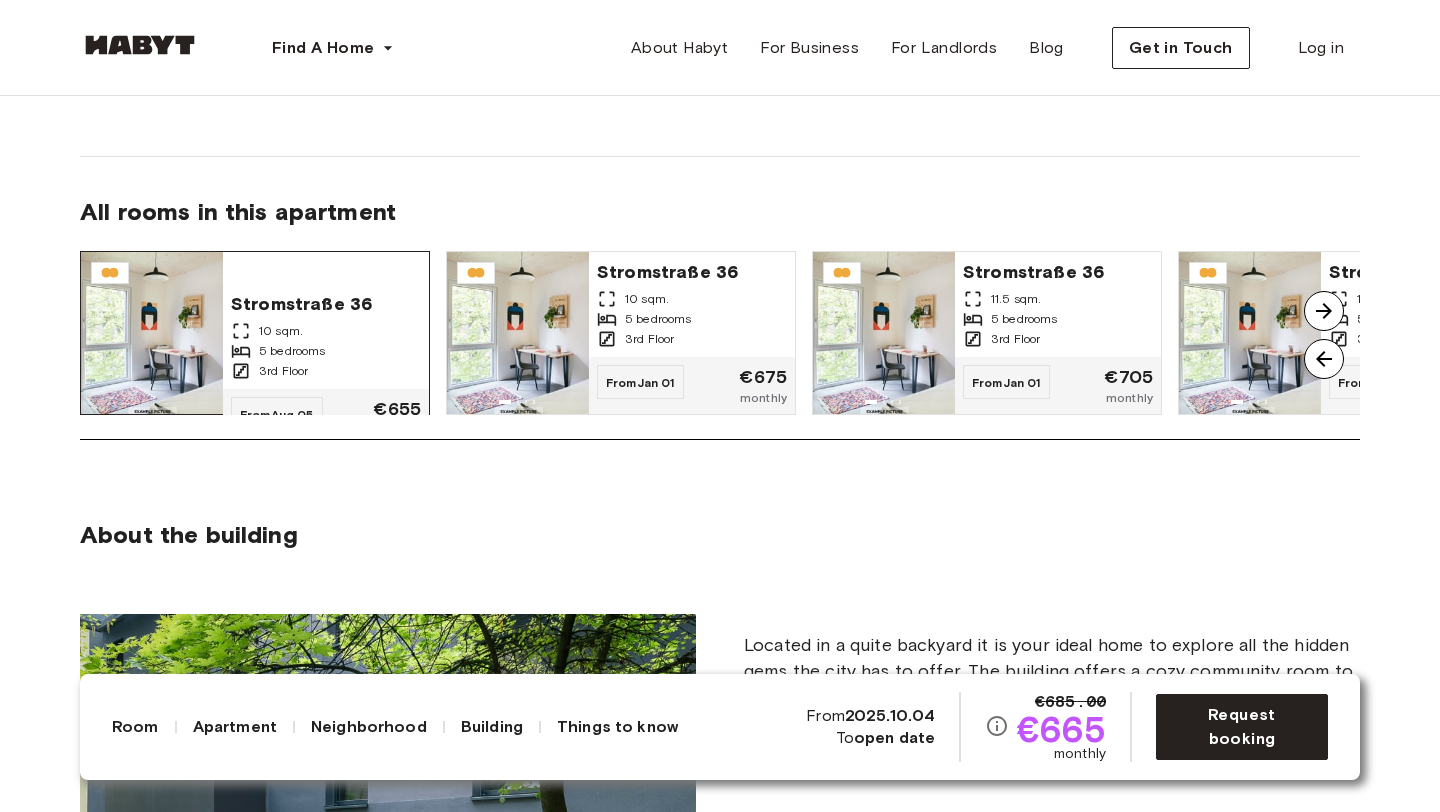 click on "10 sqm." at bounding box center (326, 331) 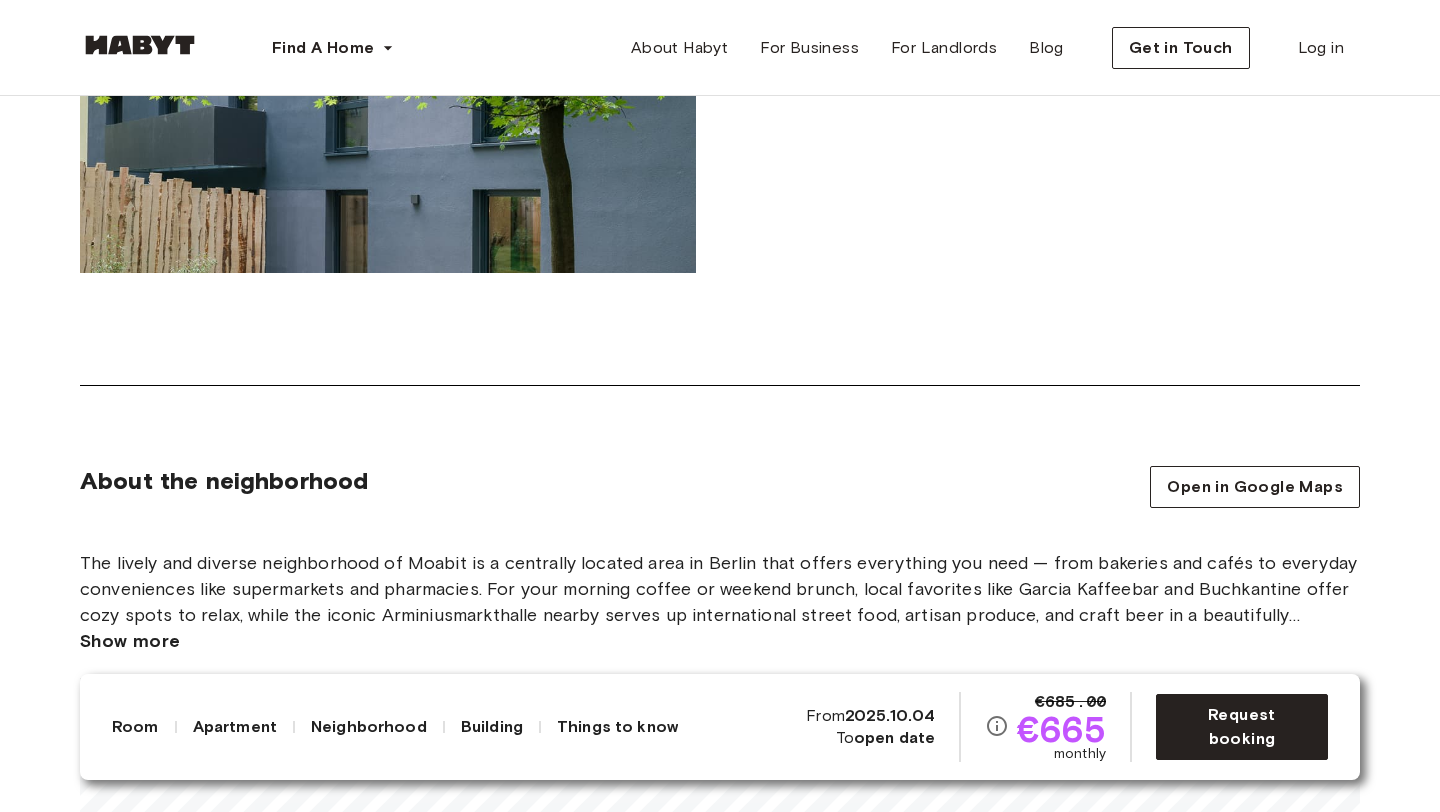 scroll, scrollTop: 2245, scrollLeft: 0, axis: vertical 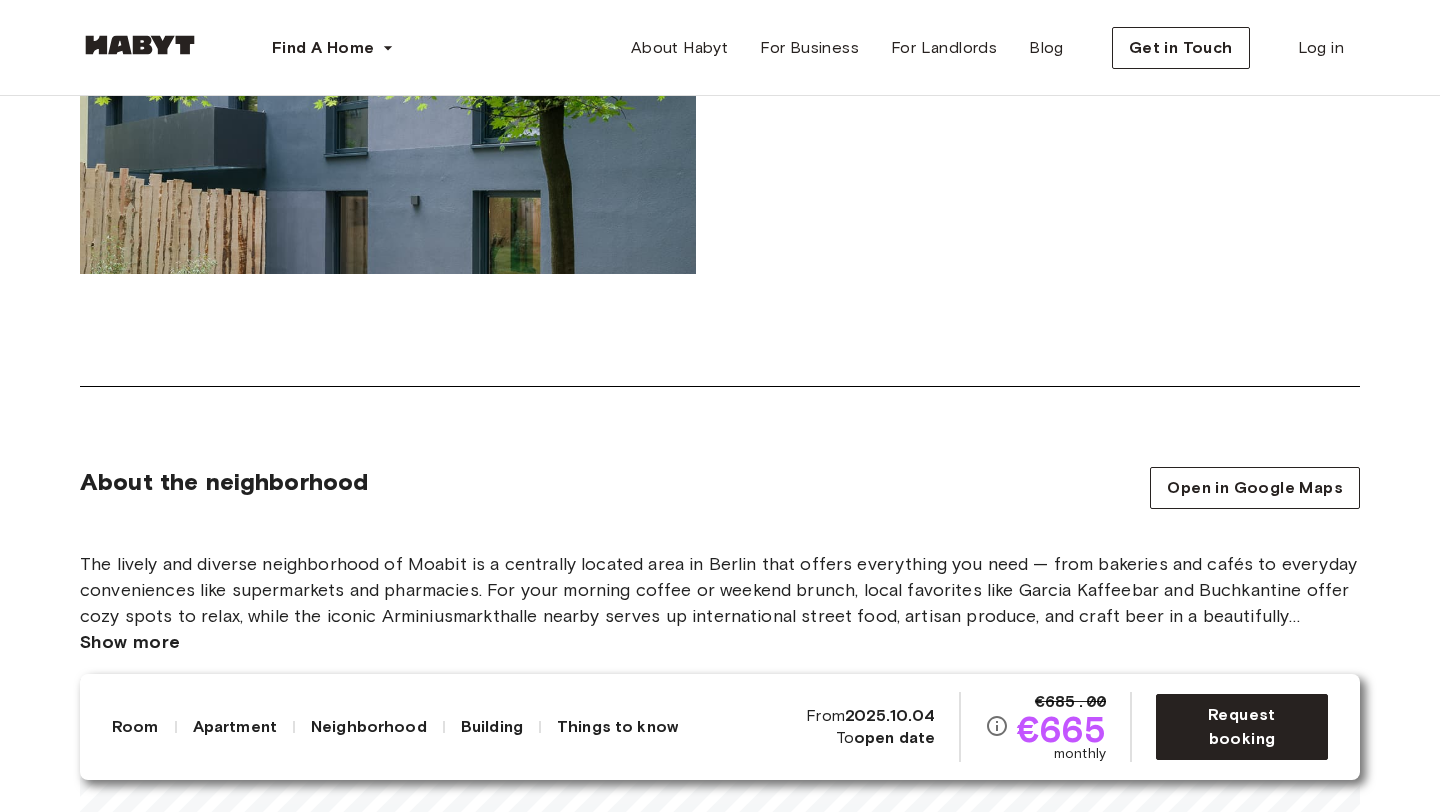 click at bounding box center (388, 118) 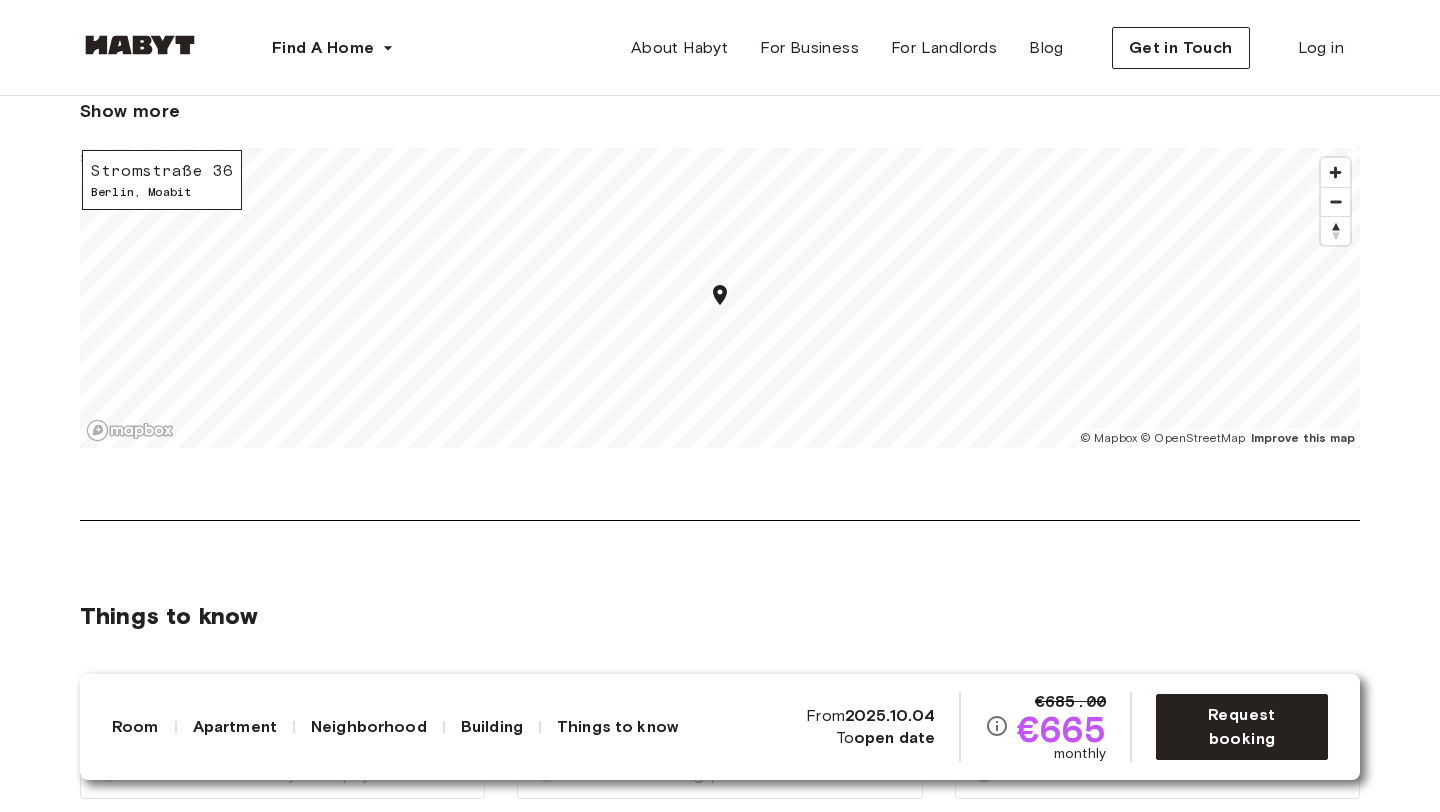 scroll, scrollTop: 2771, scrollLeft: 0, axis: vertical 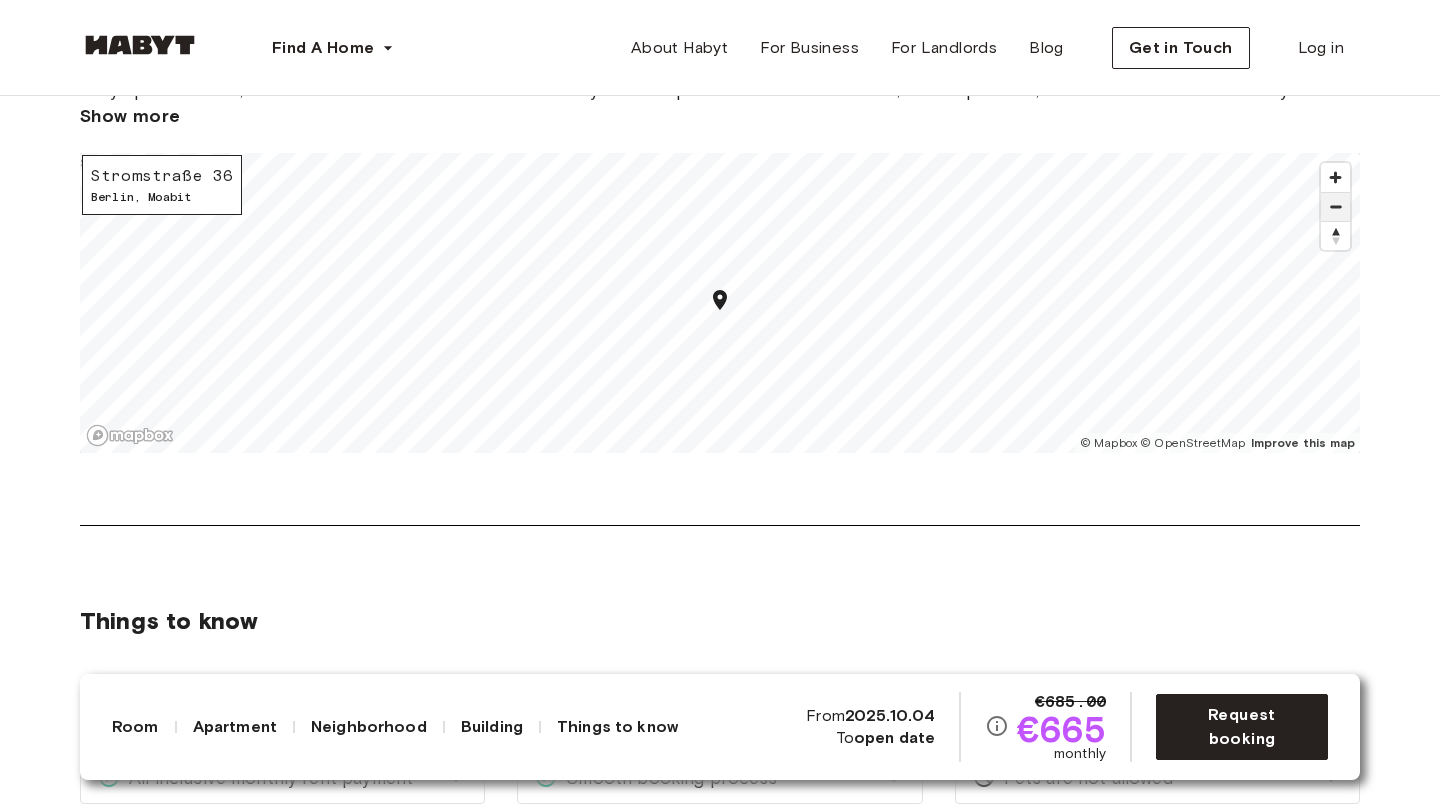 click at bounding box center [1335, 207] 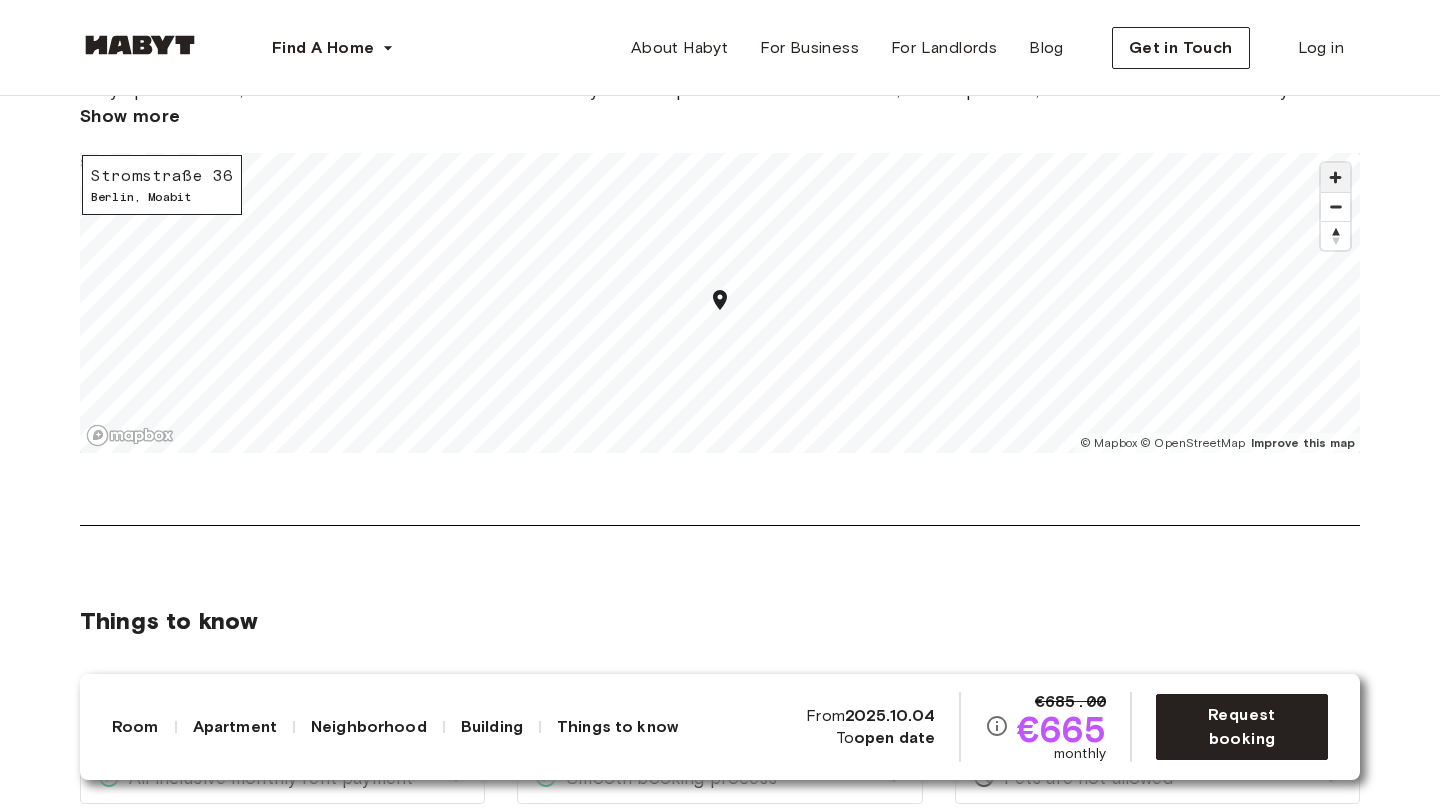 click at bounding box center (1335, 177) 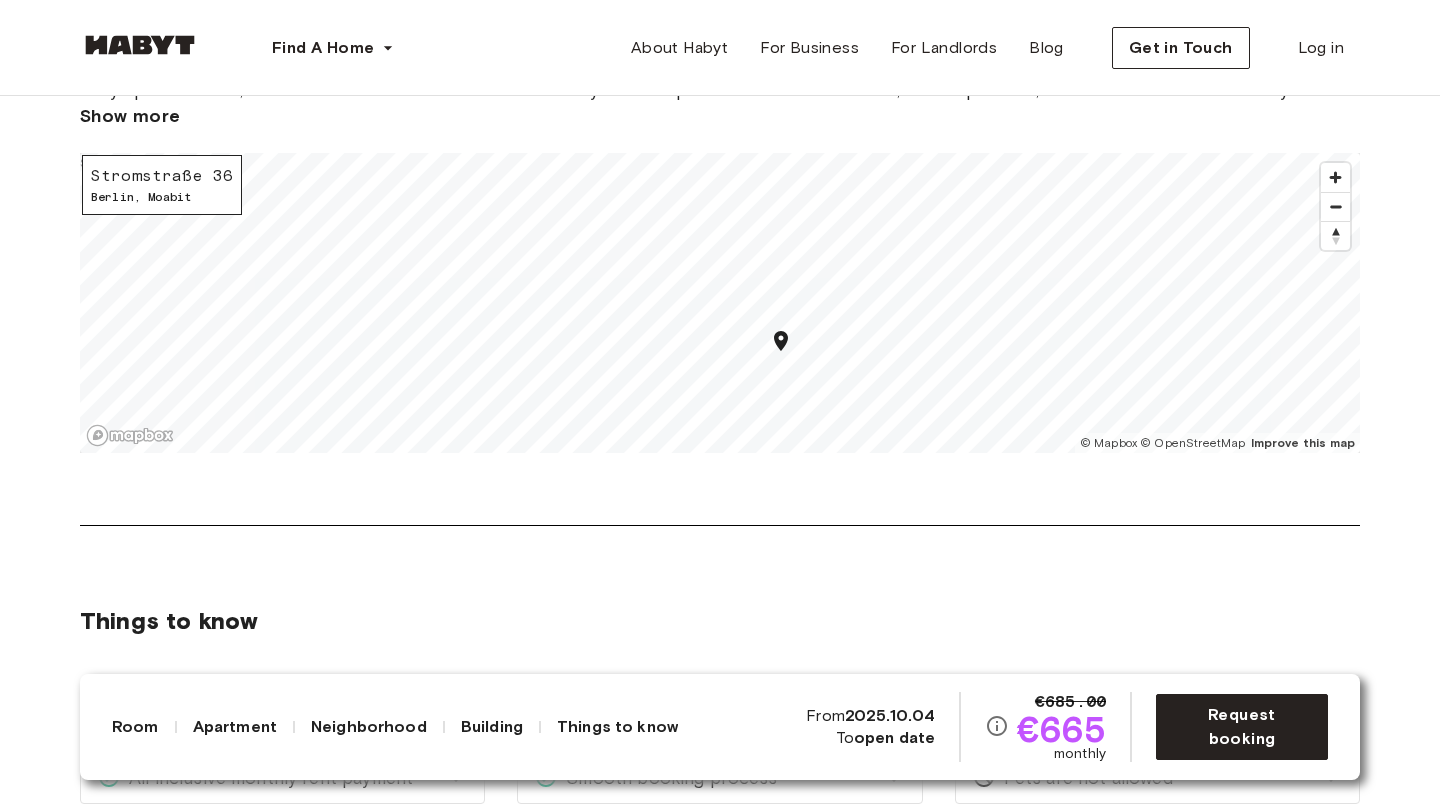 click on "About the neighborhood Open in Google Maps The lively and diverse neighborhood of Moabit is a centrally located area in Berlin that offers everything you need — from bakeries and cafés to everyday conveniences like supermarkets and pharmacies. For your morning coffee or weekend brunch, local favorites like Garcia Kaffeebar and Buchkantine offer cozy spots to relax, while the iconic Arminiusmarkthalle nearby serves up international street food, artisan produce, and craft beer in a beautifully restored market hall. Green spaces like Kleiner Tiergarten and the expansive Fritz-Schloß-Park provide ideal places to unwind, exercise, or catch some fresh air, and the Spree River embankment is perfect for peaceful walks or cycling routes through the city. Connectivity is another key advantage: with U-Bahn stations just around the corner, and multiple bus and S-Bahn lines nearby, you're just minutes away from key destinations like Hauptbahnhof, Tiergarten, and Berlin-Mitte. Show more Stromstraße 36 Berlin ,       $" at bounding box center [720, 233] 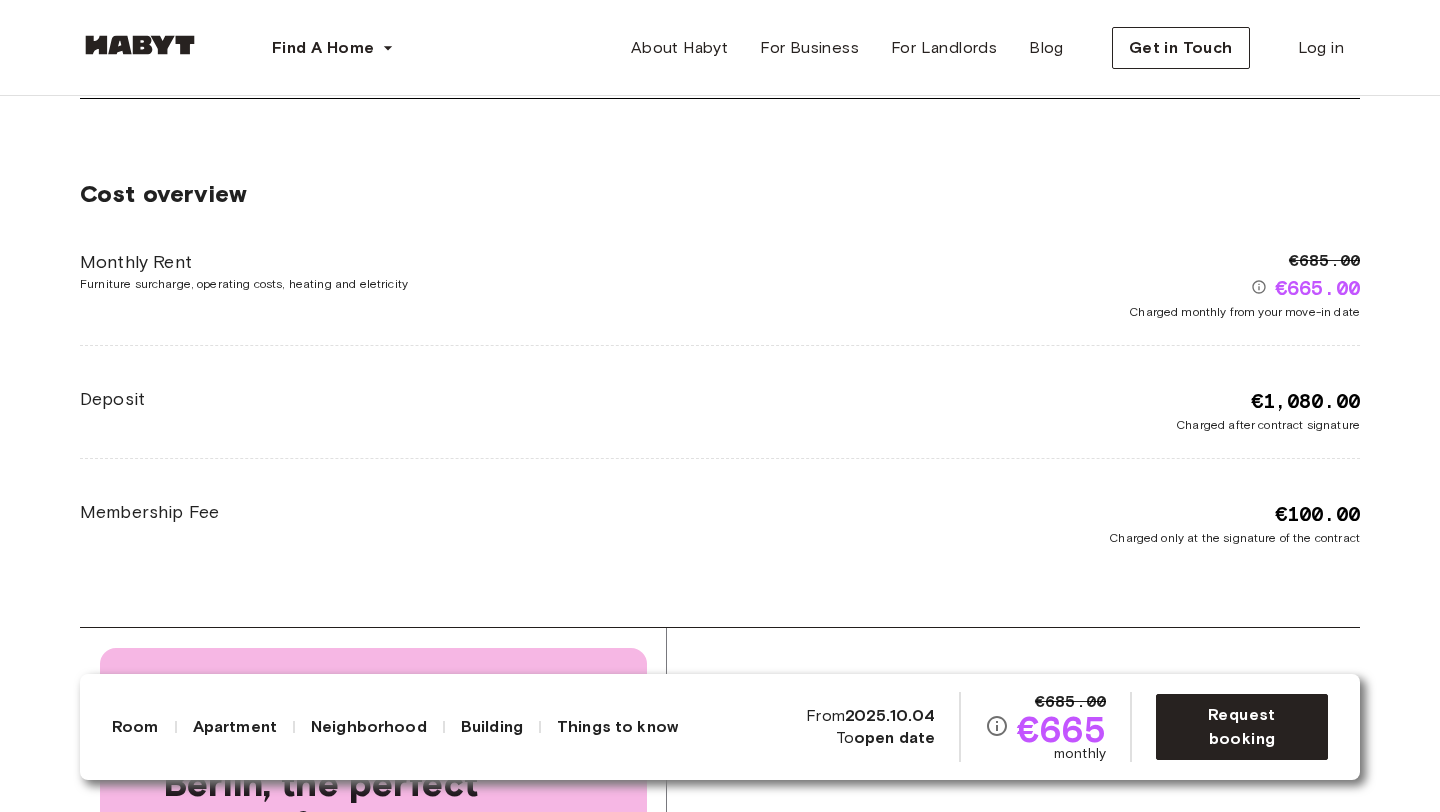scroll, scrollTop: 3755, scrollLeft: 0, axis: vertical 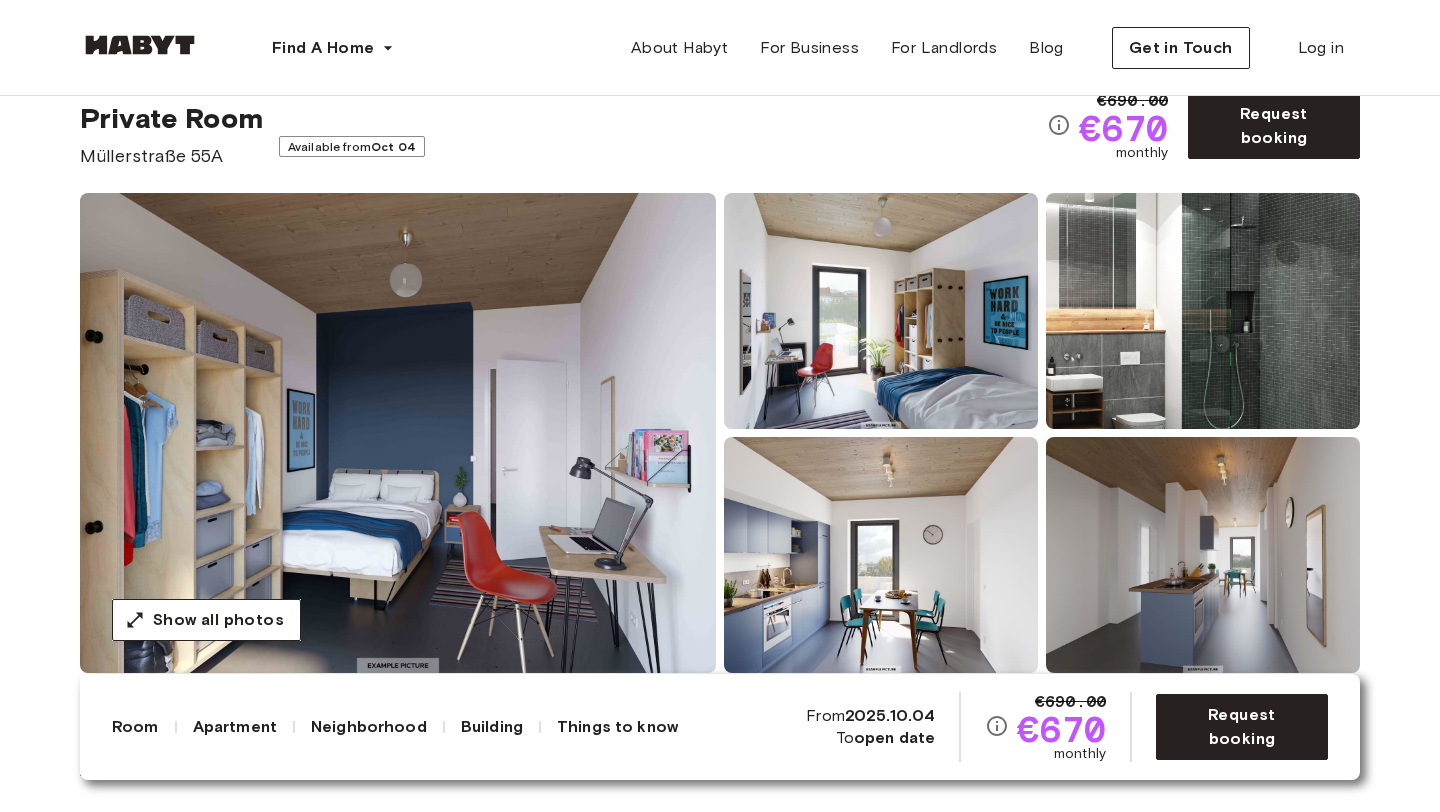 click at bounding box center [398, 433] 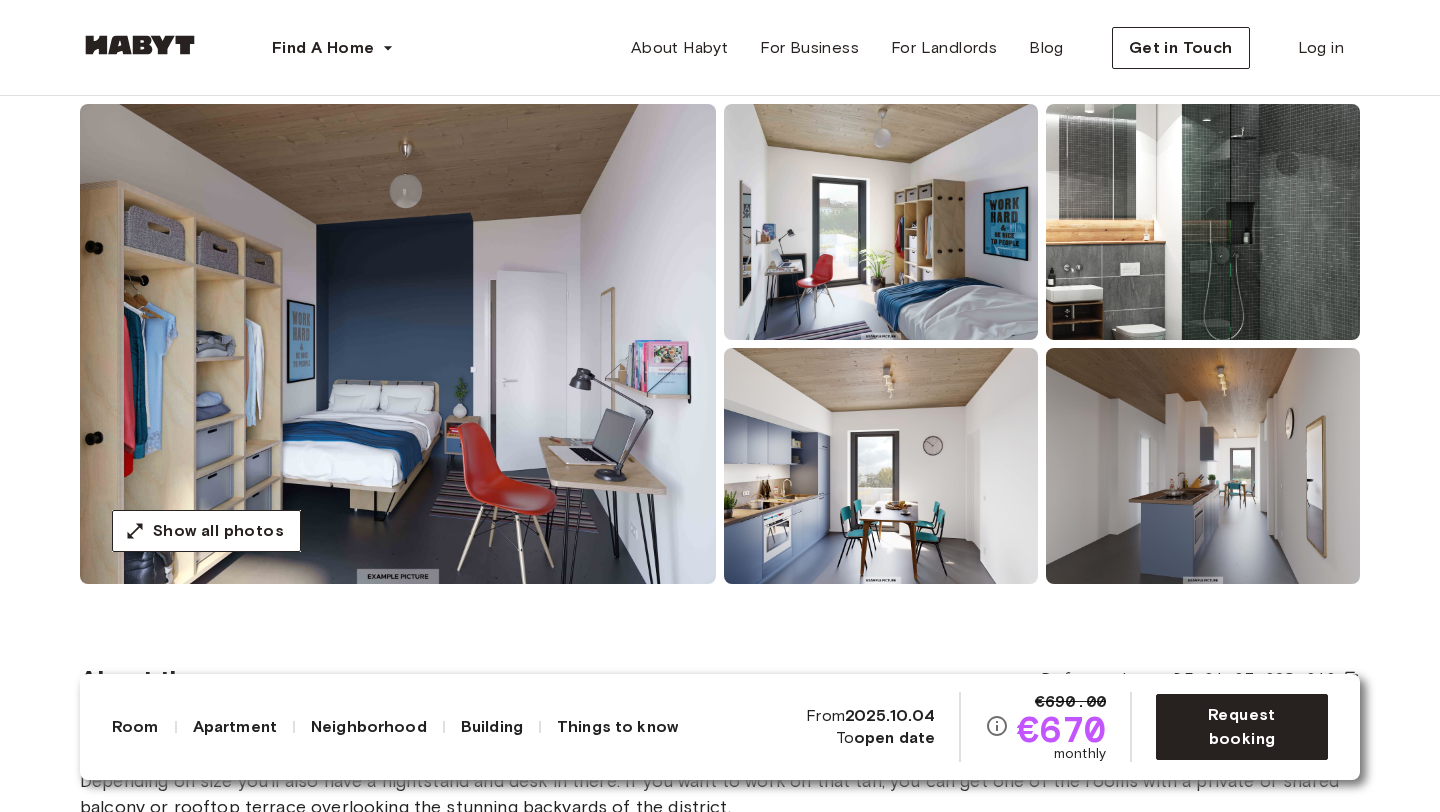 scroll, scrollTop: 208, scrollLeft: 0, axis: vertical 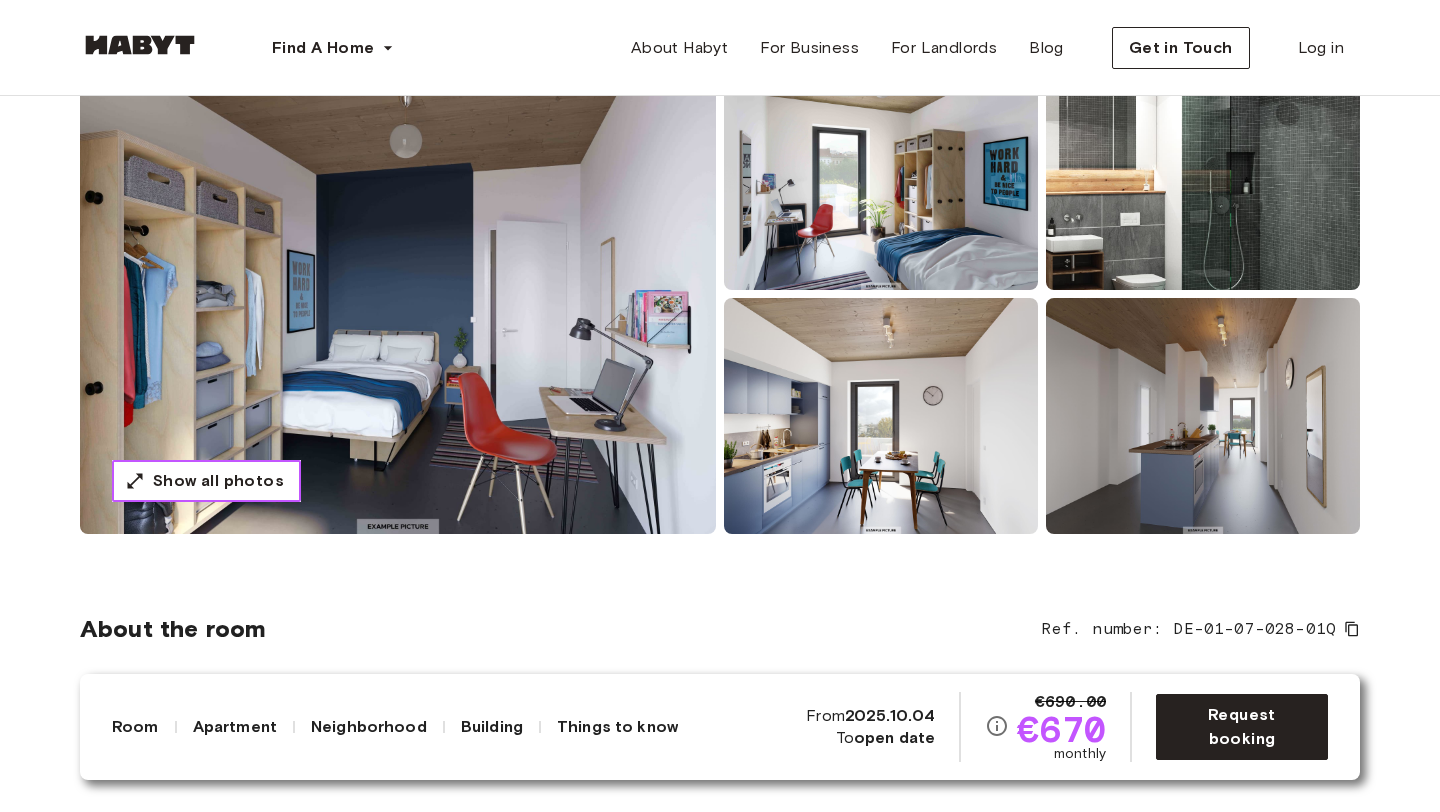 click on "Show all photos" at bounding box center (218, 481) 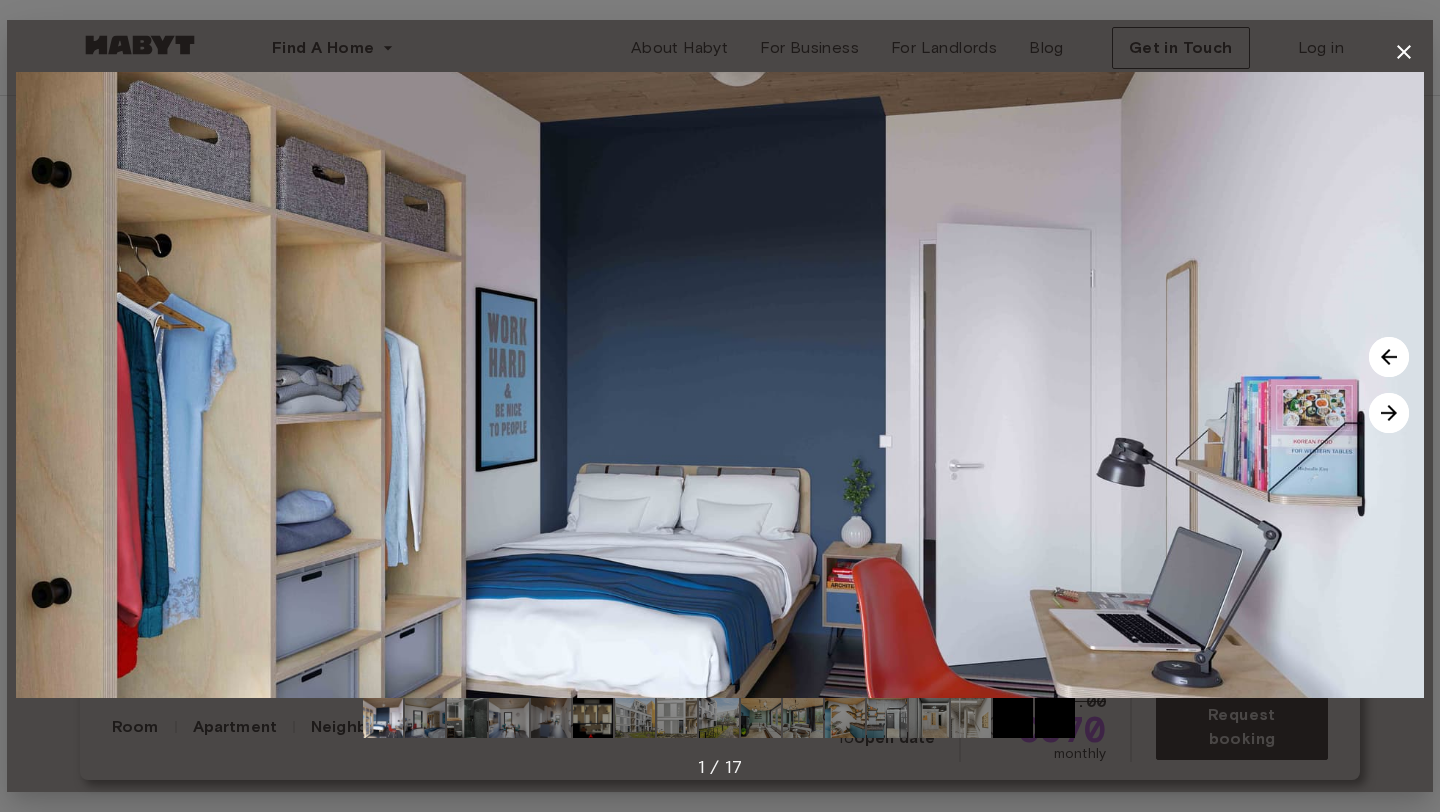 click at bounding box center (1389, 413) 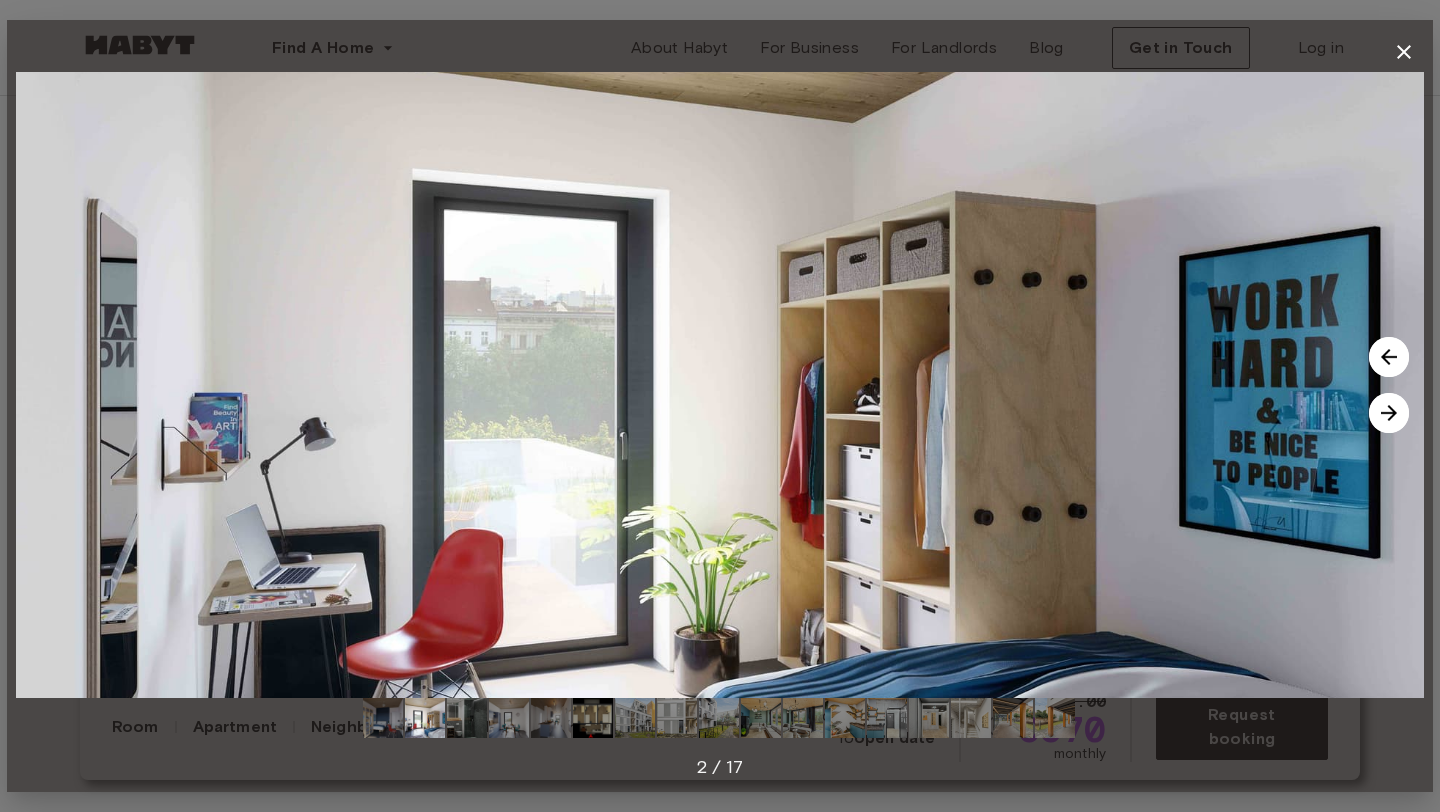 click at bounding box center (1389, 413) 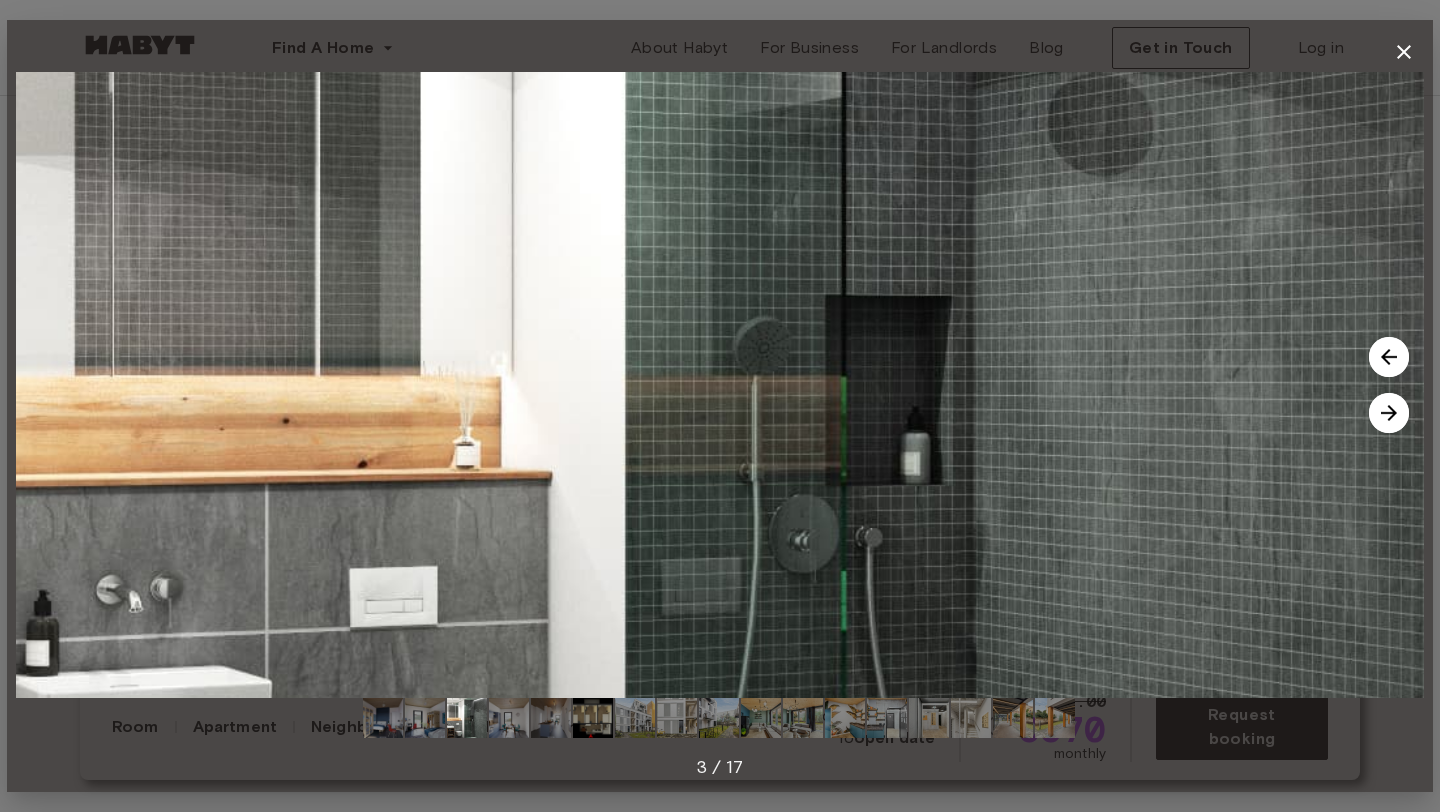 click at bounding box center (1389, 413) 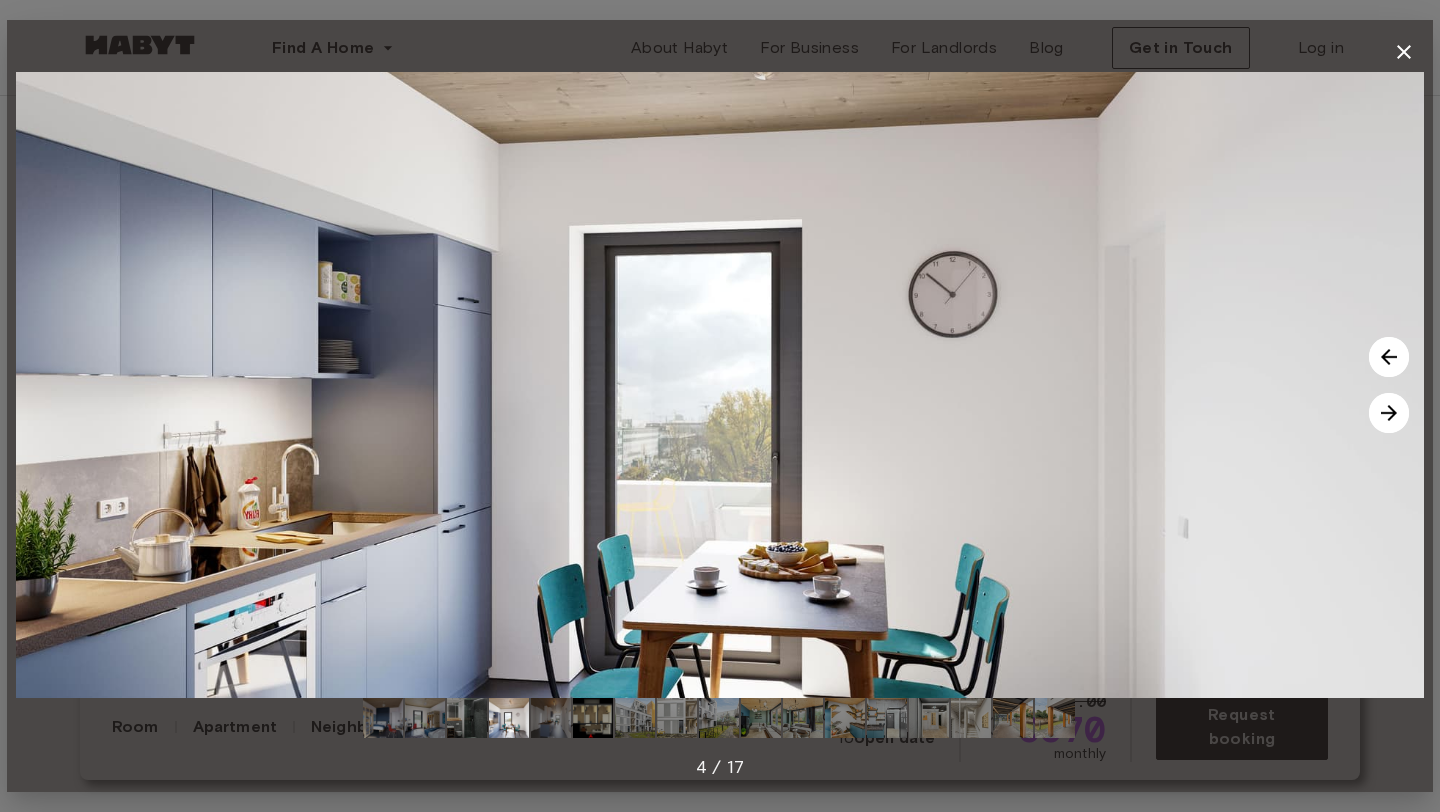click at bounding box center [1389, 413] 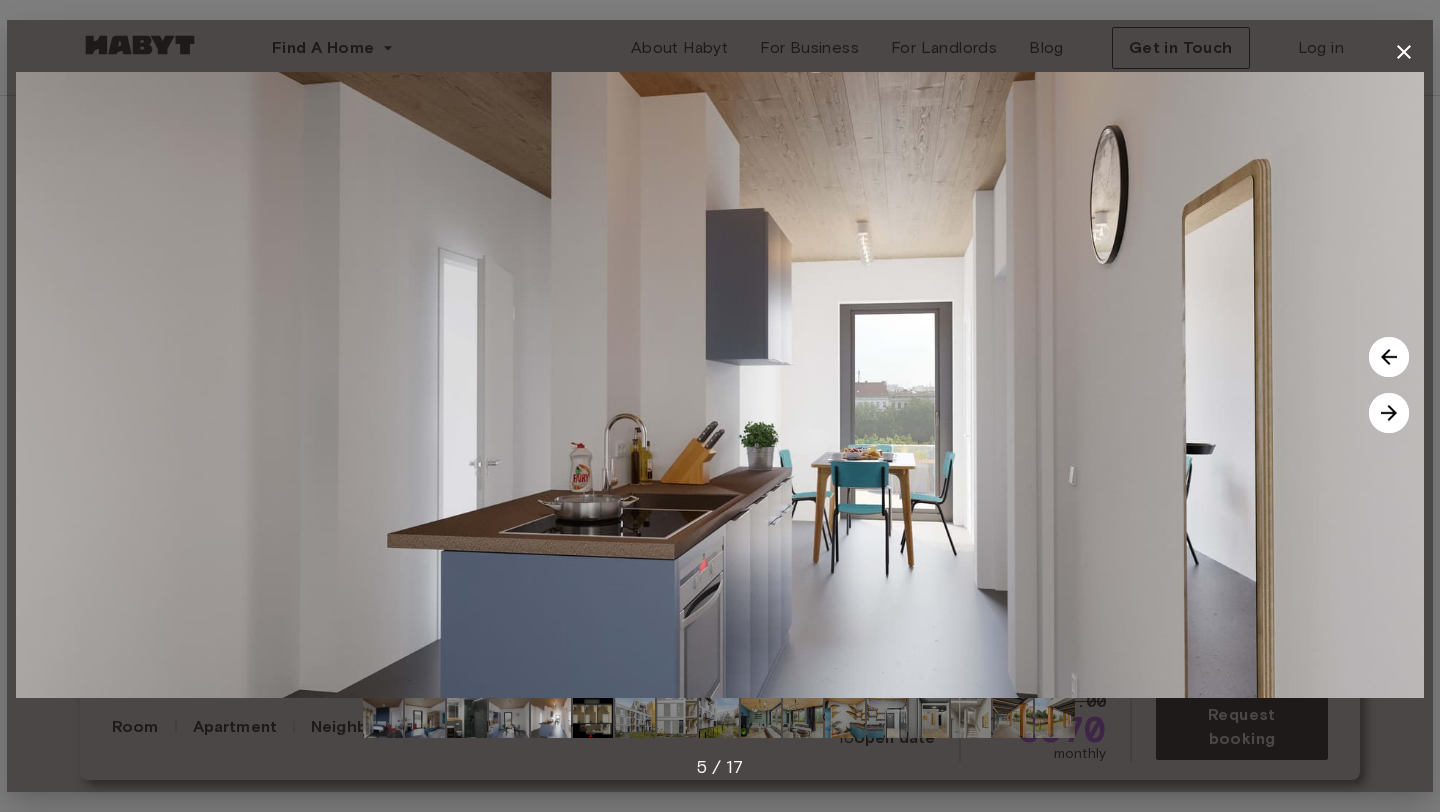 click at bounding box center [1389, 413] 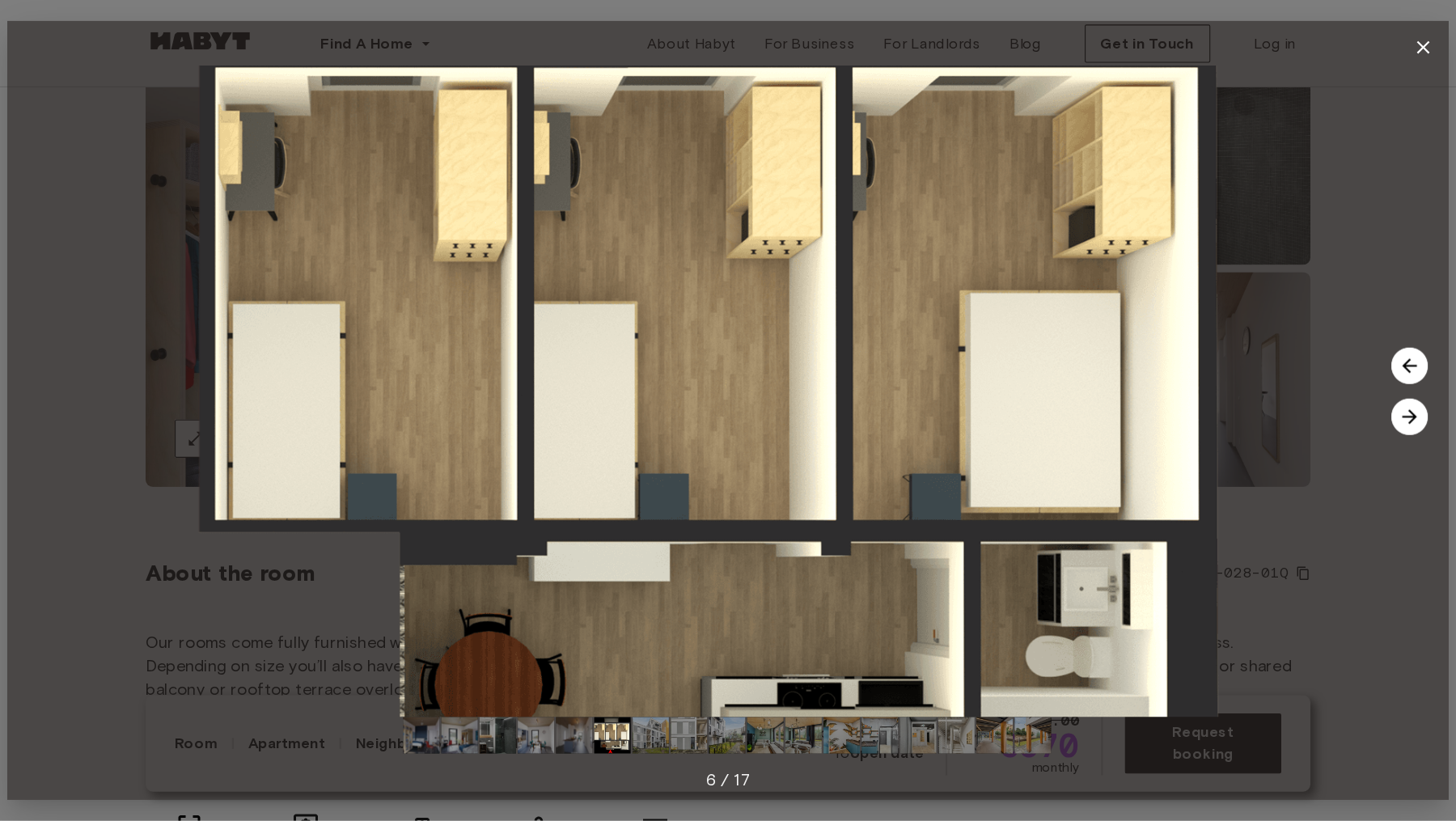 scroll, scrollTop: 167, scrollLeft: 0, axis: vertical 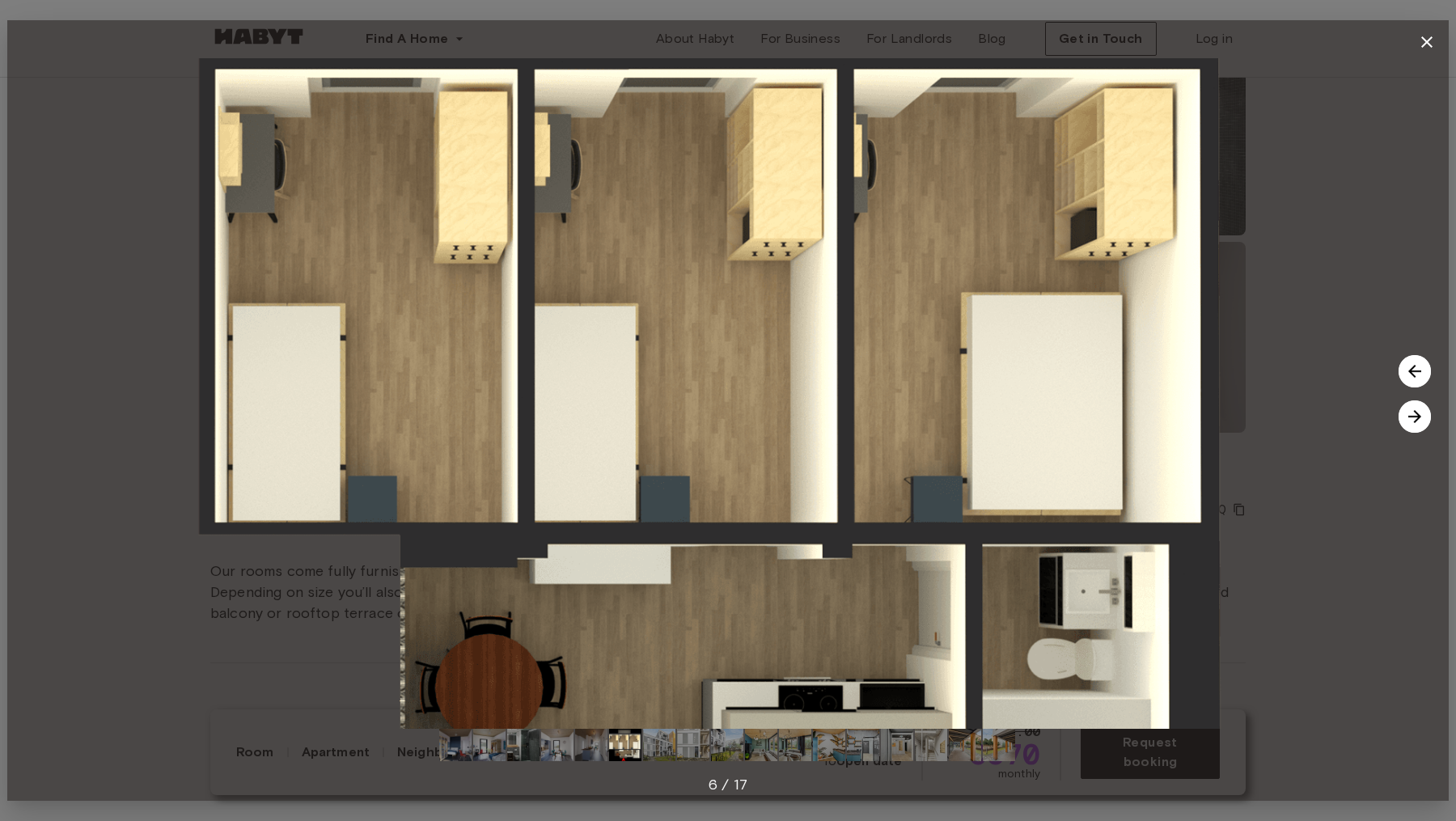 click at bounding box center [1427, 42] 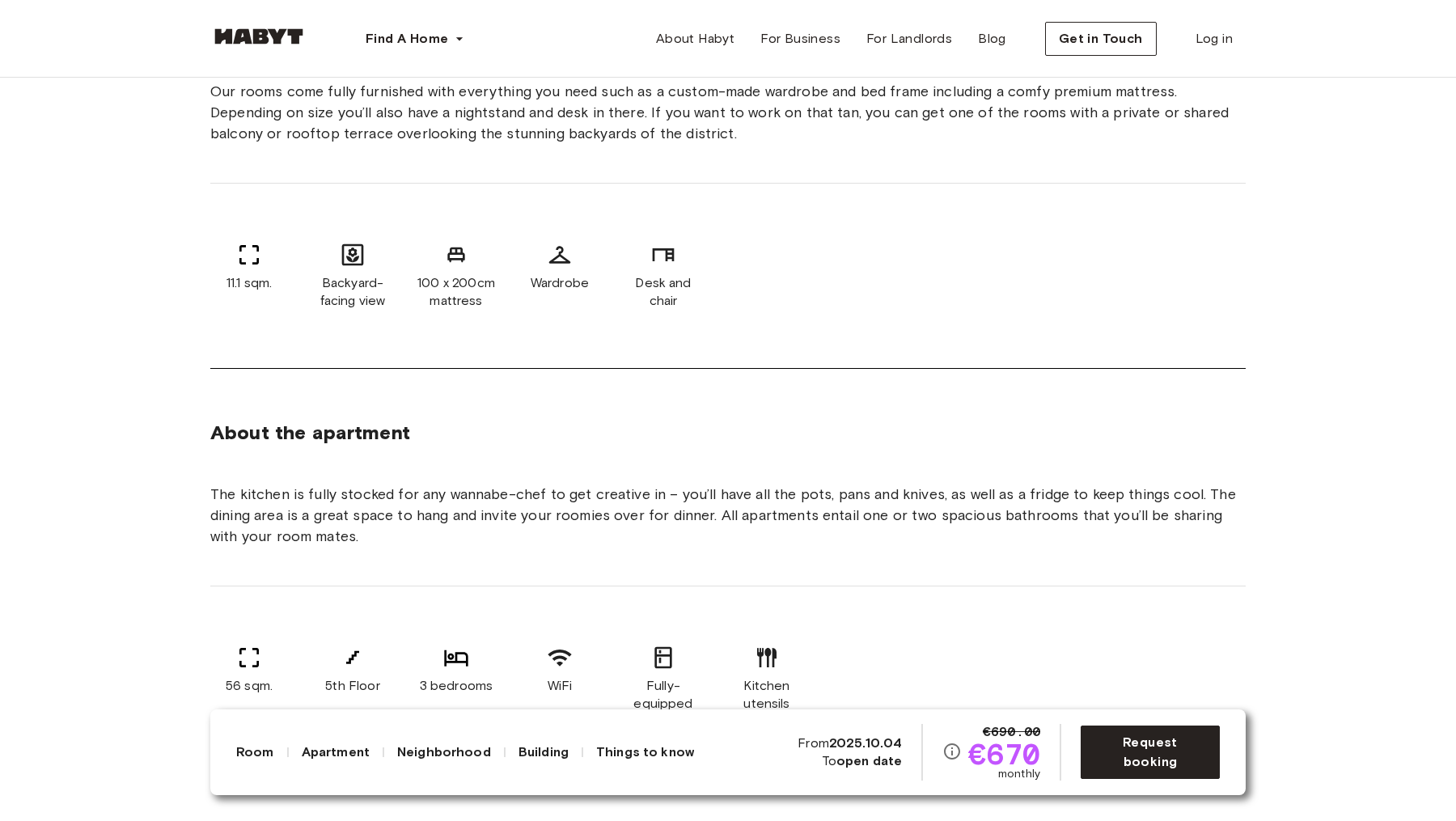scroll, scrollTop: 0, scrollLeft: 0, axis: both 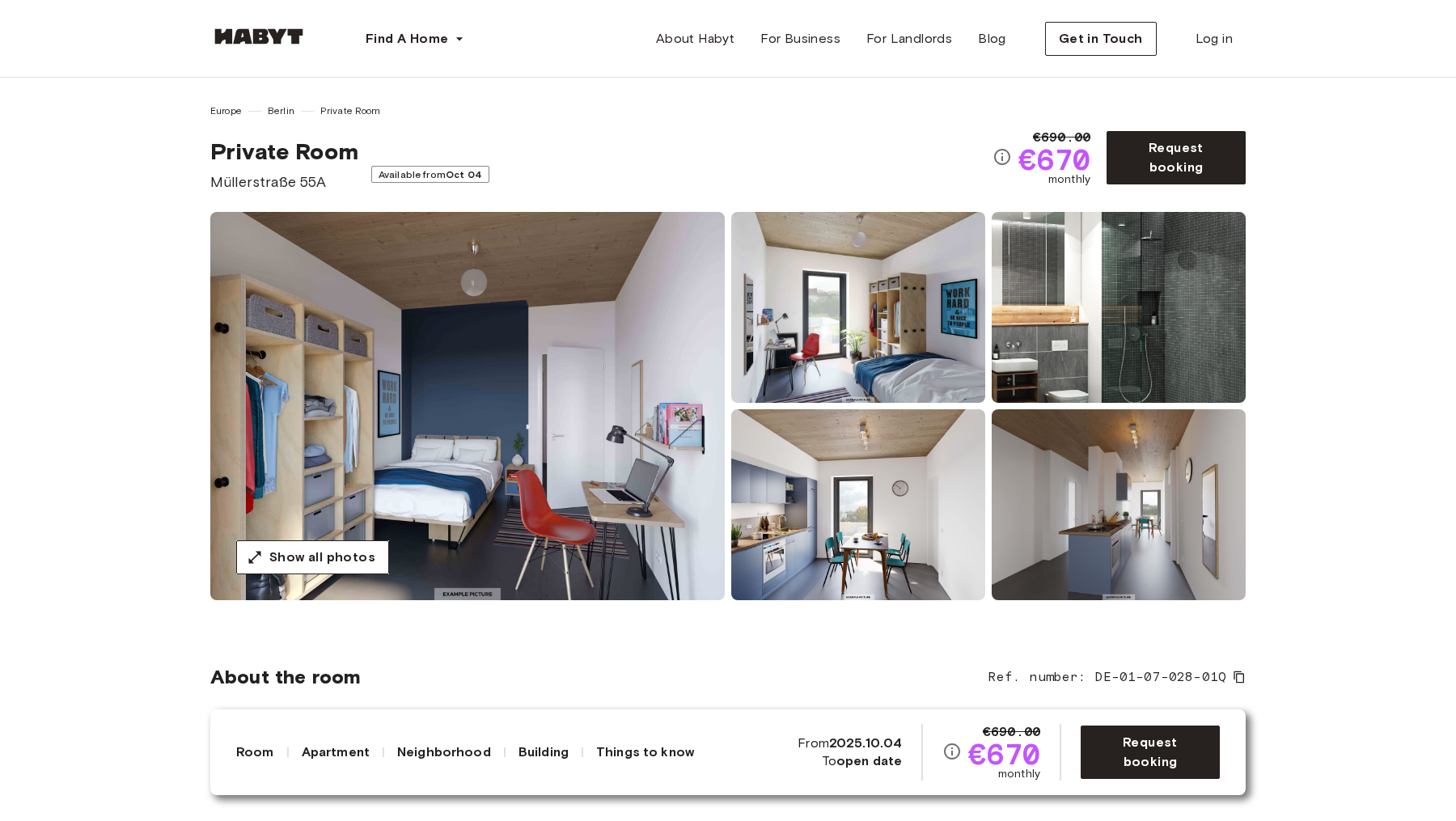 click at bounding box center [858, 307] 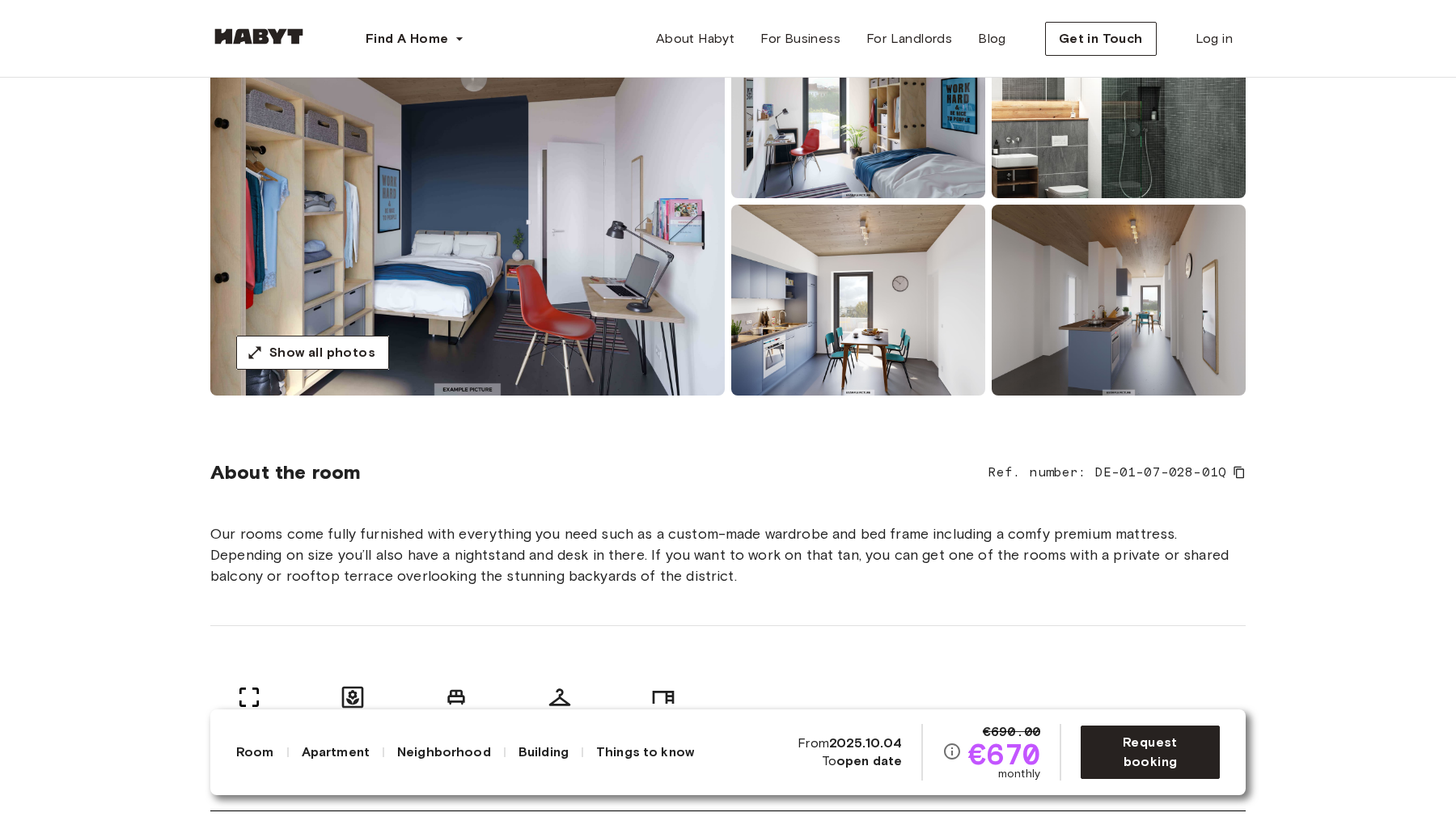 scroll, scrollTop: 185, scrollLeft: 0, axis: vertical 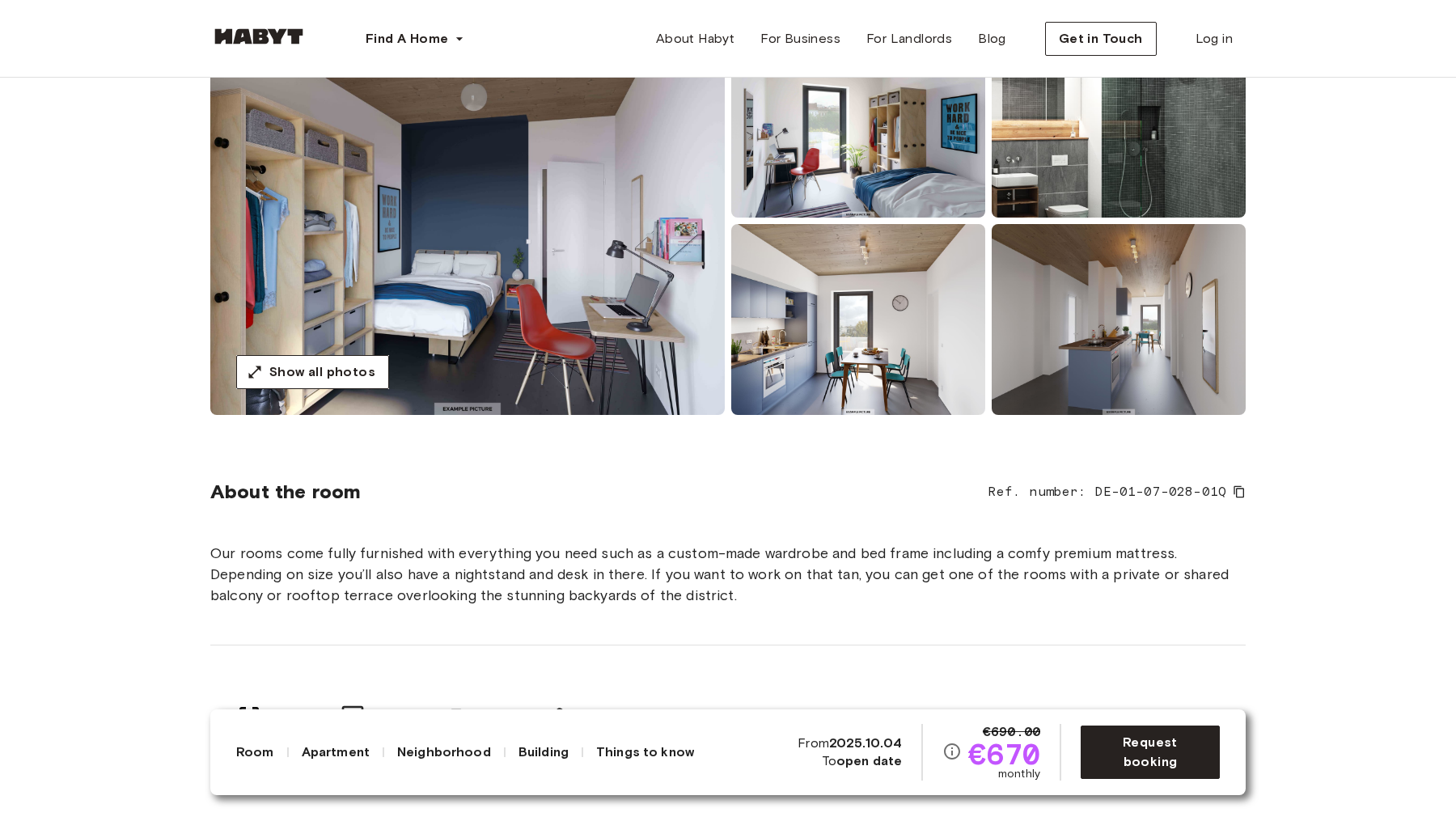 click at bounding box center [858, 122] 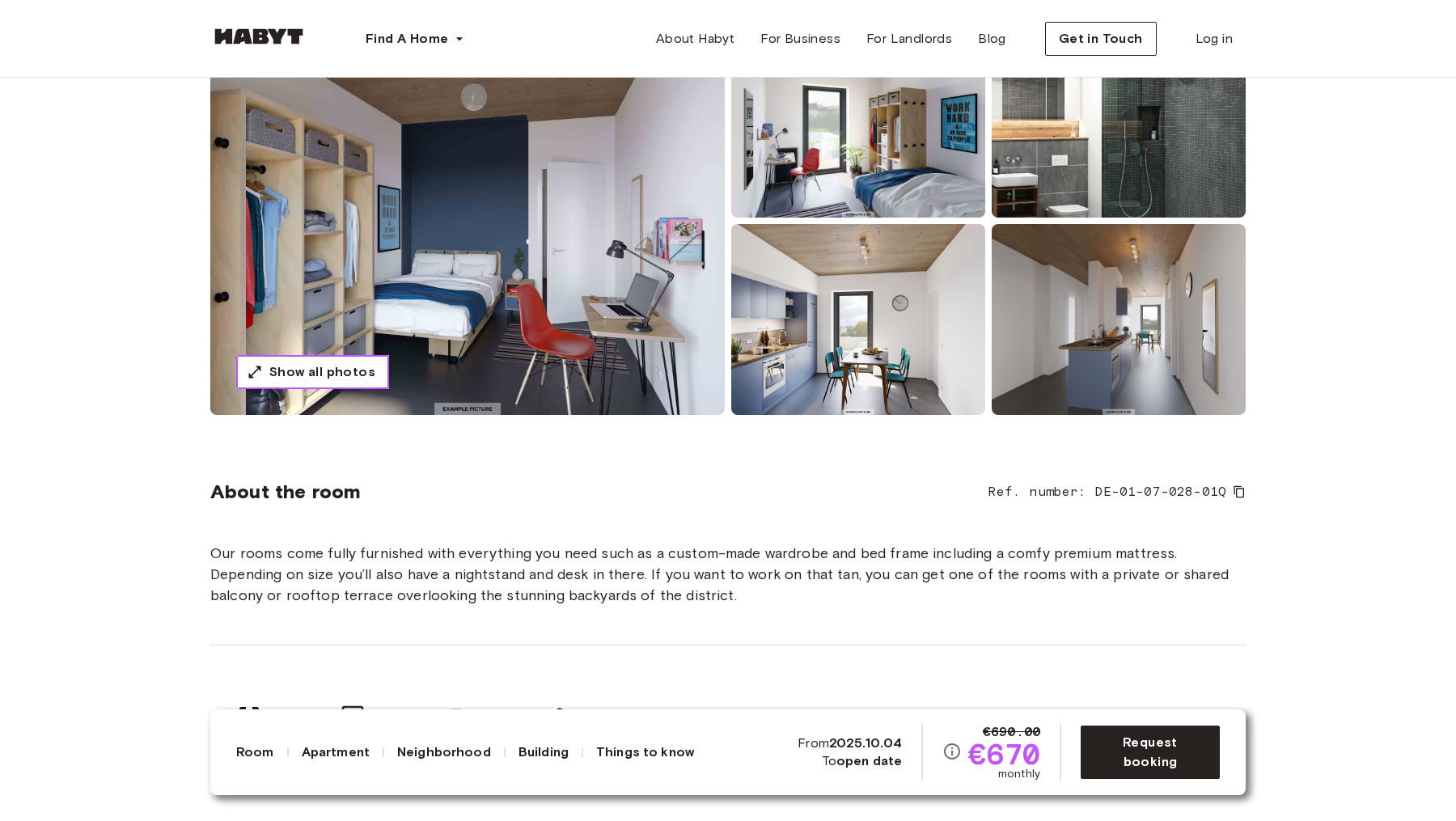 click on "Show all photos" at bounding box center (322, 372) 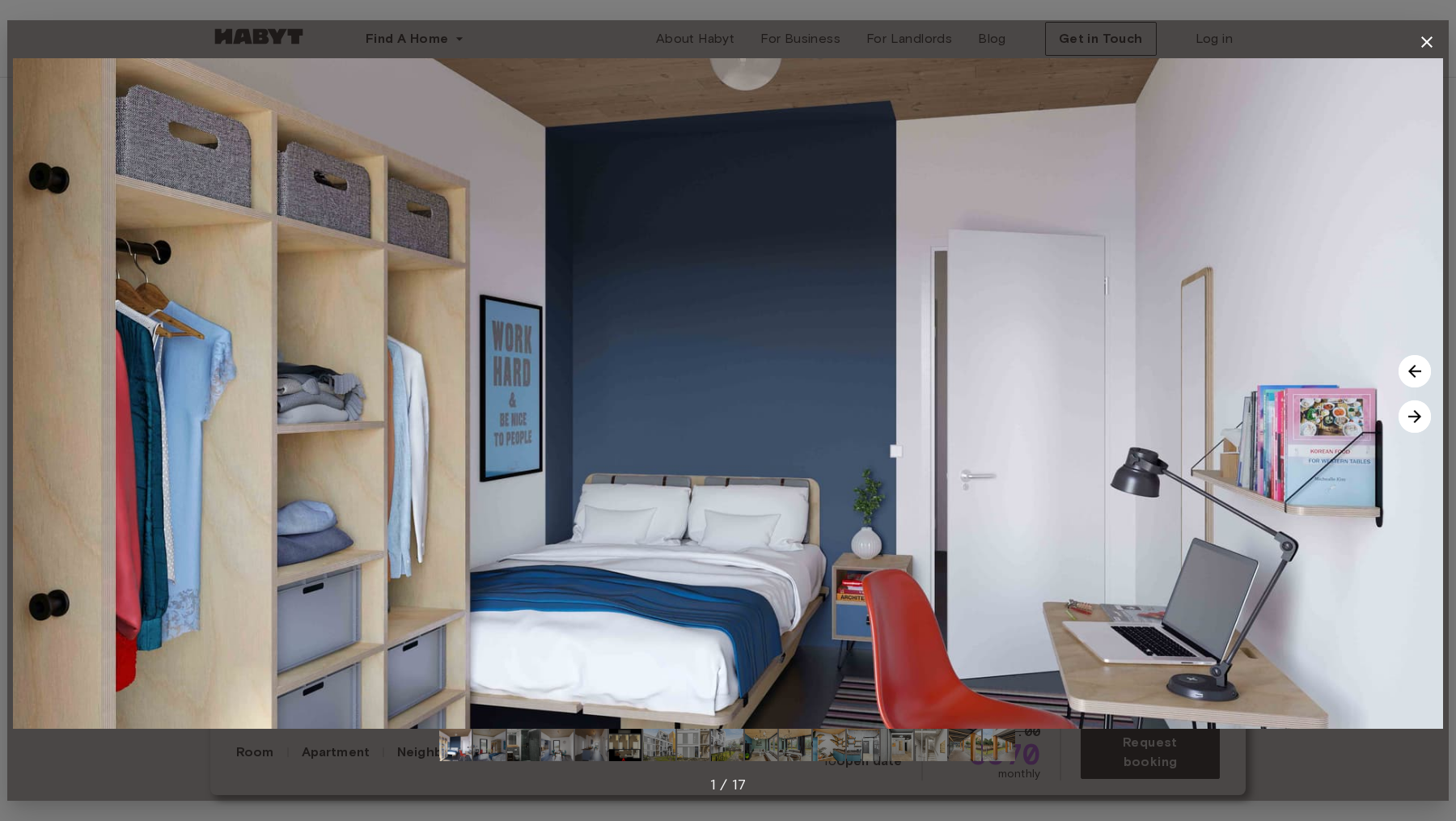 click at bounding box center (1415, 417) 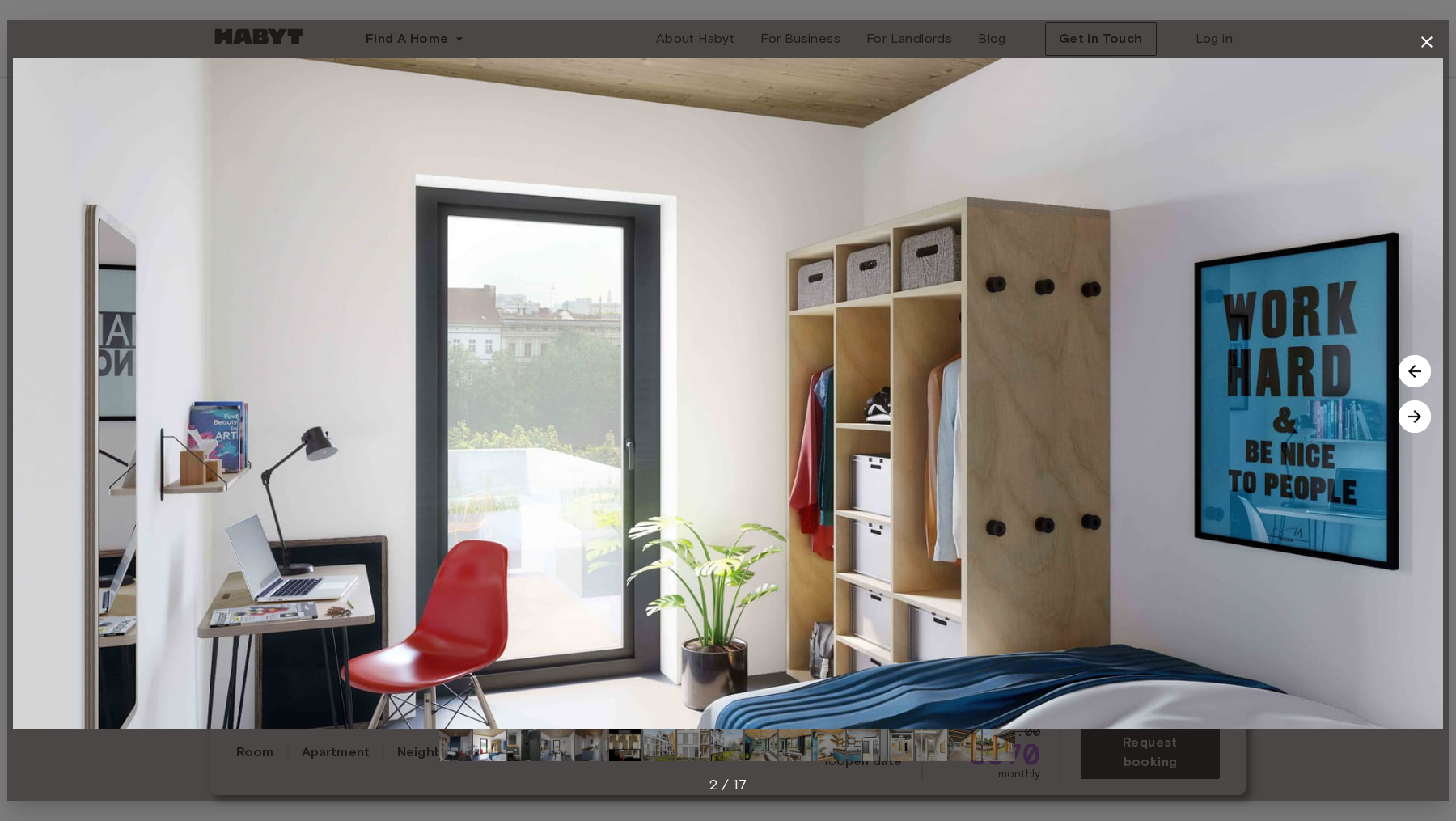 click at bounding box center (1415, 417) 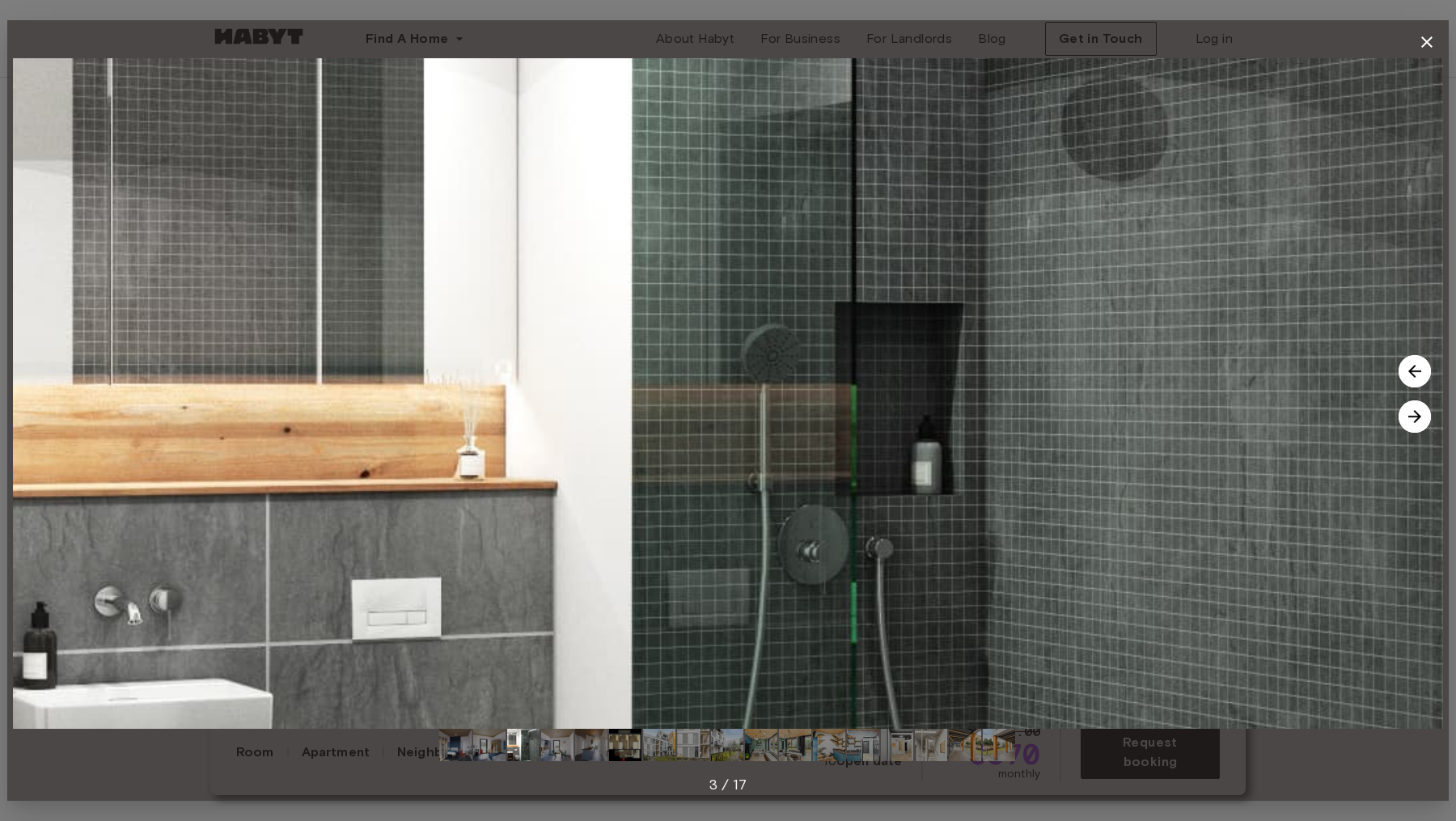 click at bounding box center (1415, 417) 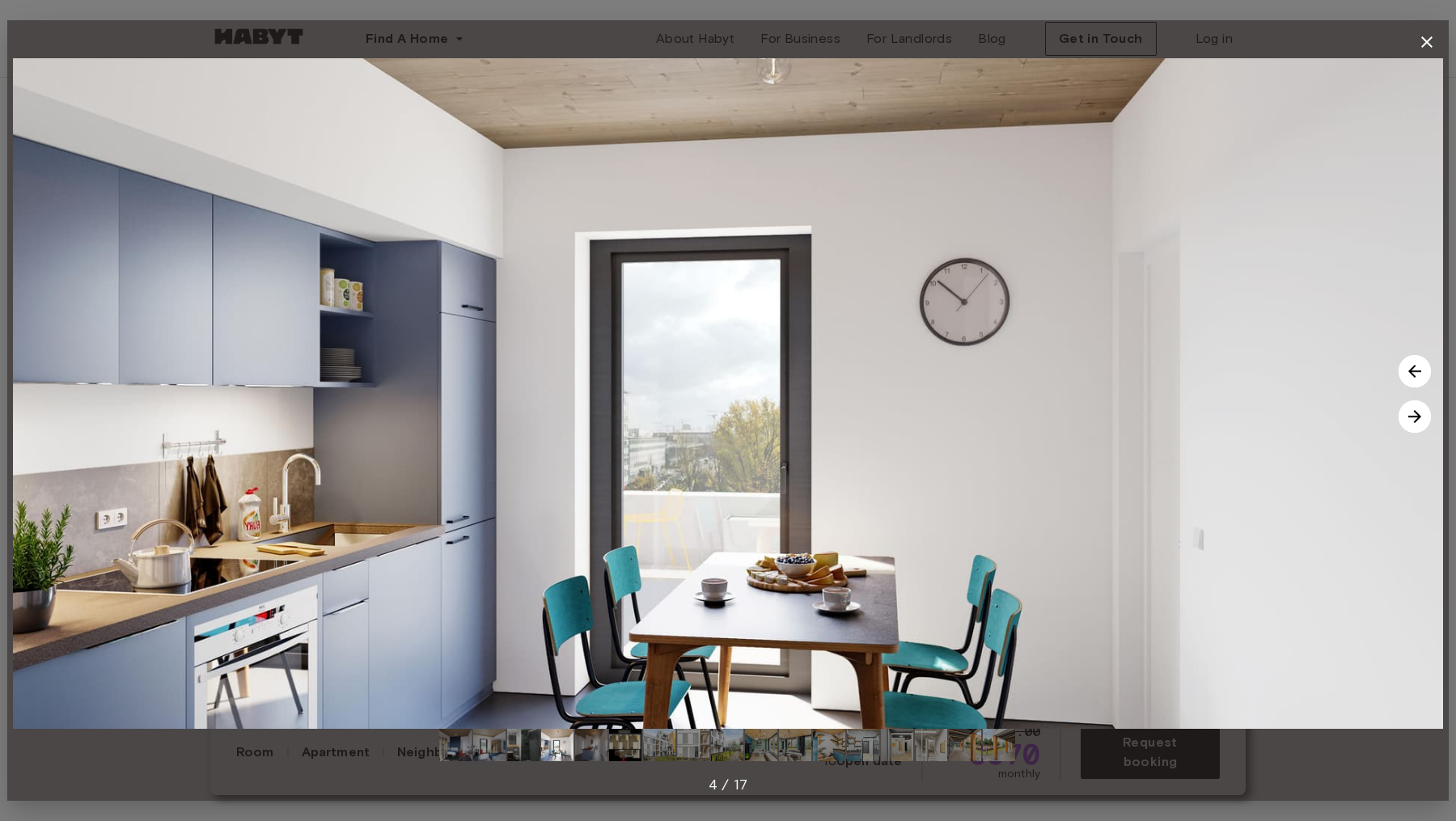 click at bounding box center (1415, 417) 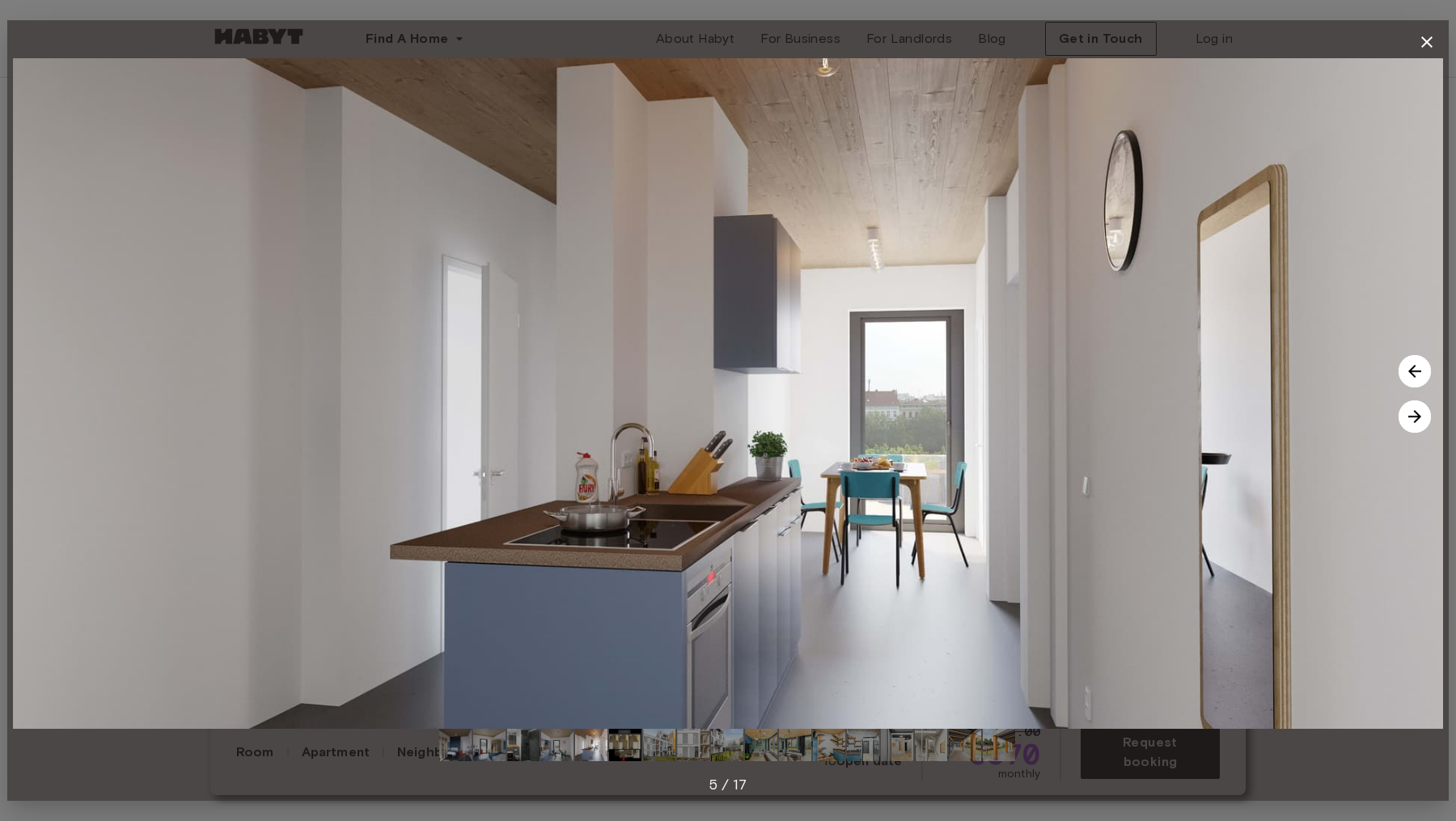 click at bounding box center [1415, 417] 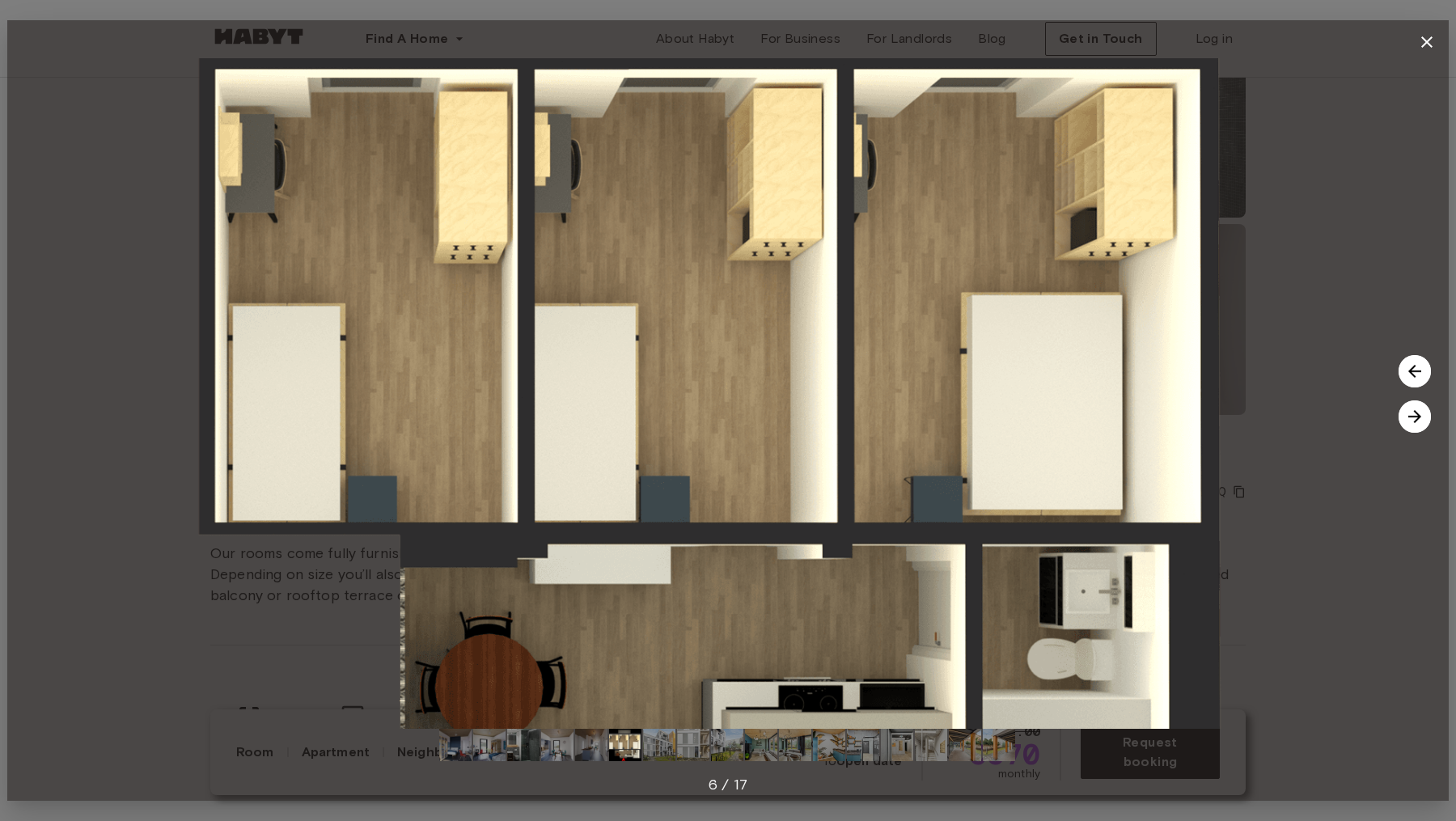 click 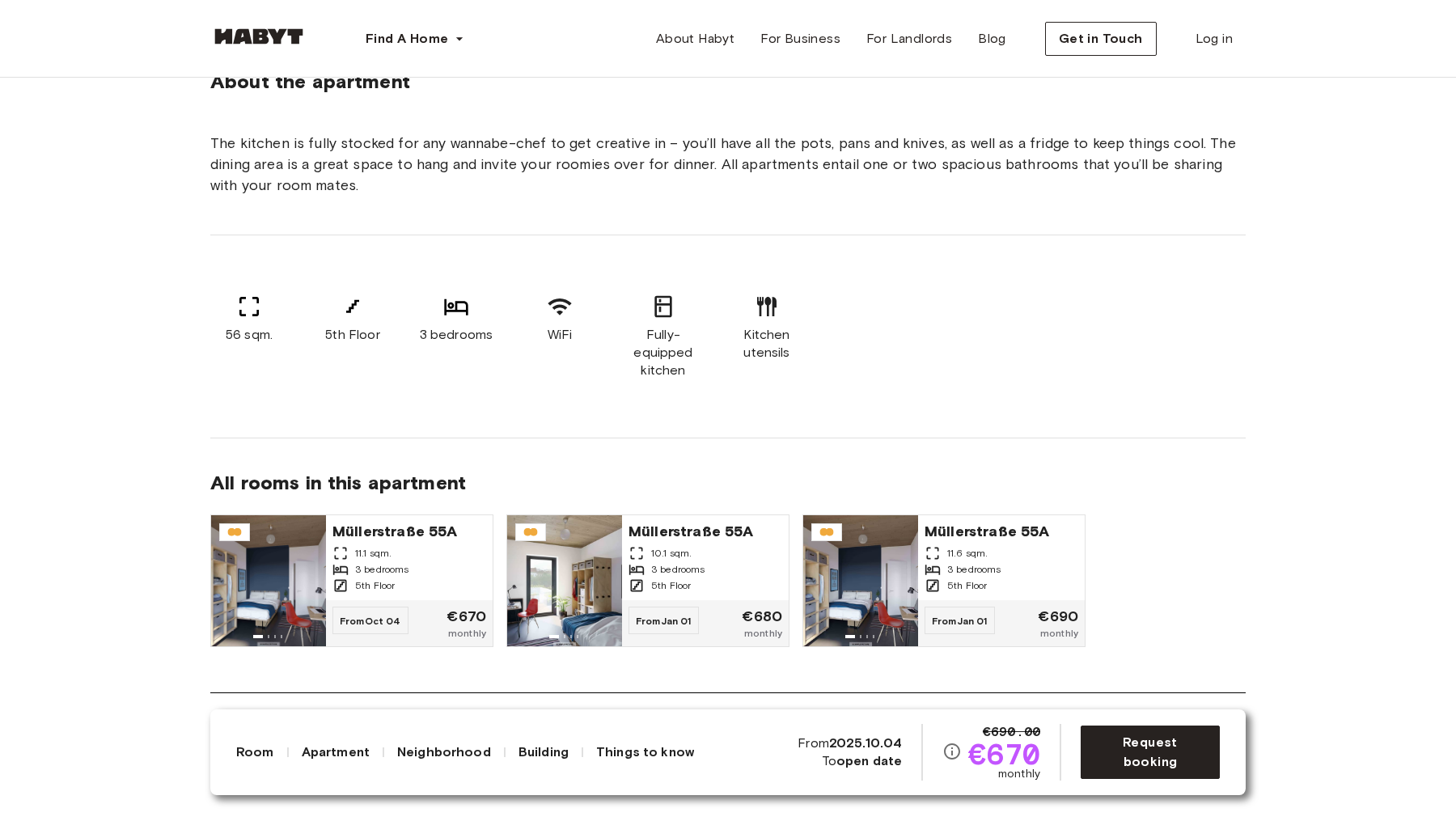 scroll, scrollTop: 1074, scrollLeft: 0, axis: vertical 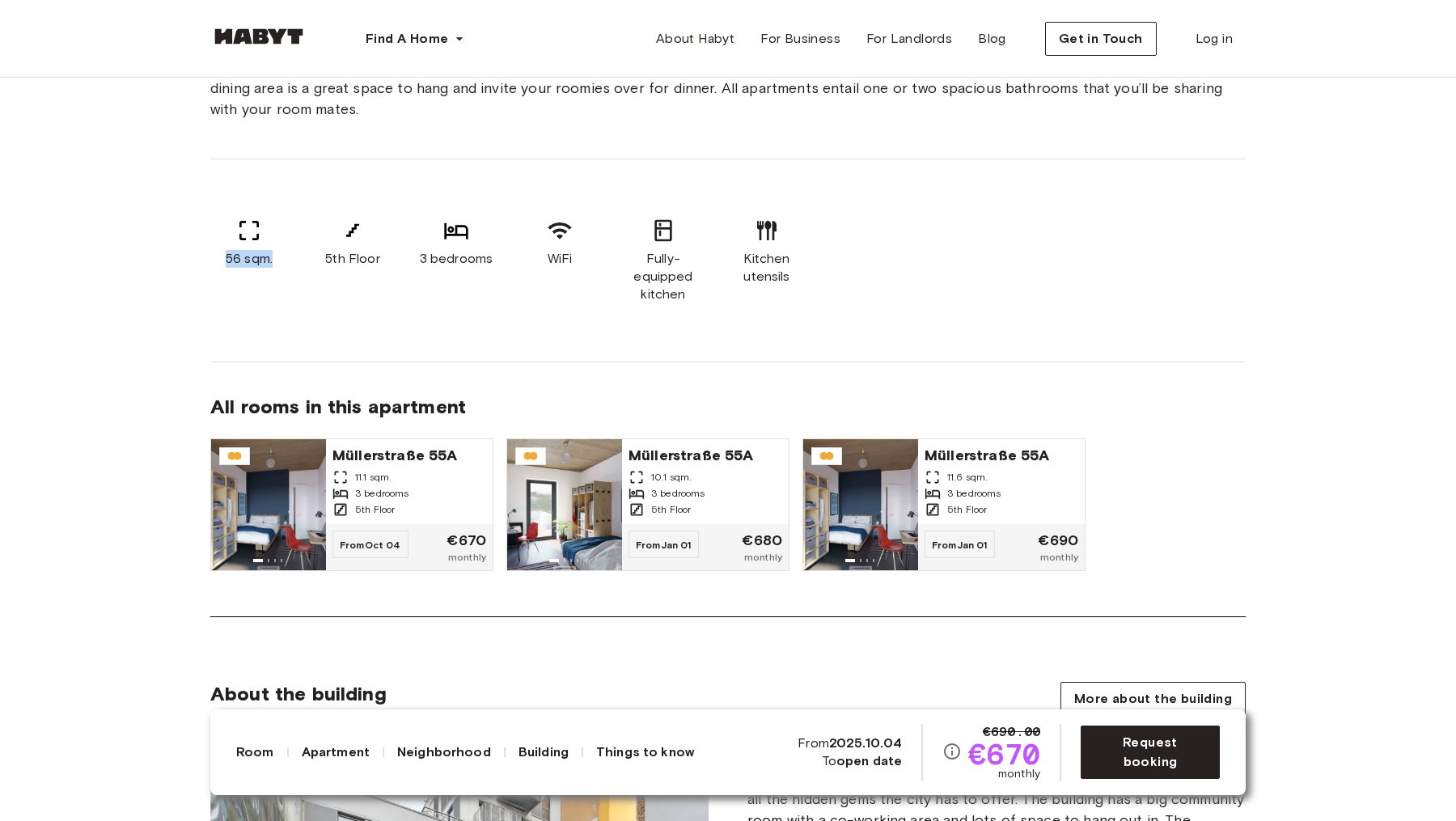 drag, startPoint x: 219, startPoint y: 275, endPoint x: 286, endPoint y: 275, distance: 67 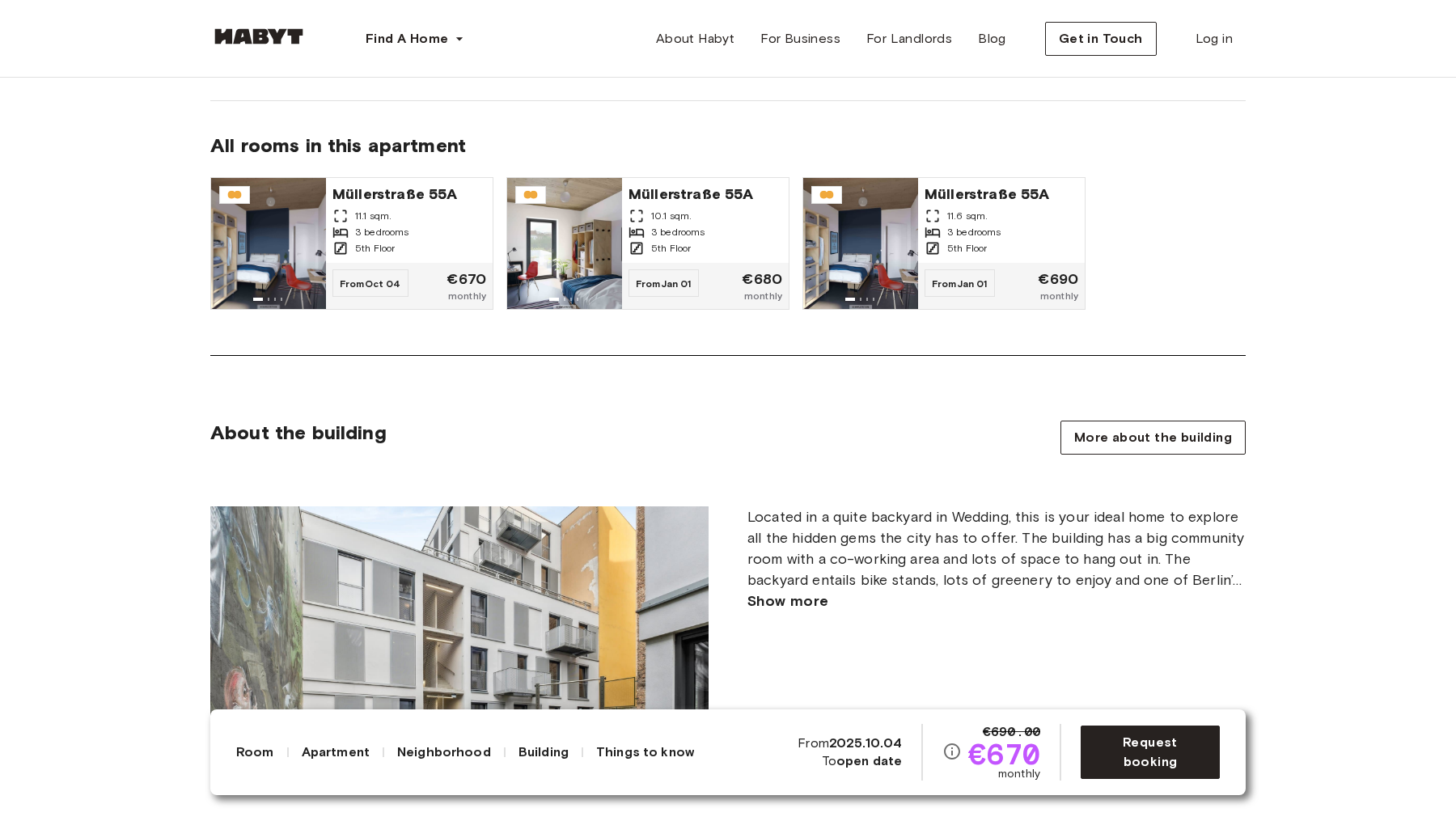 scroll, scrollTop: 1738, scrollLeft: 0, axis: vertical 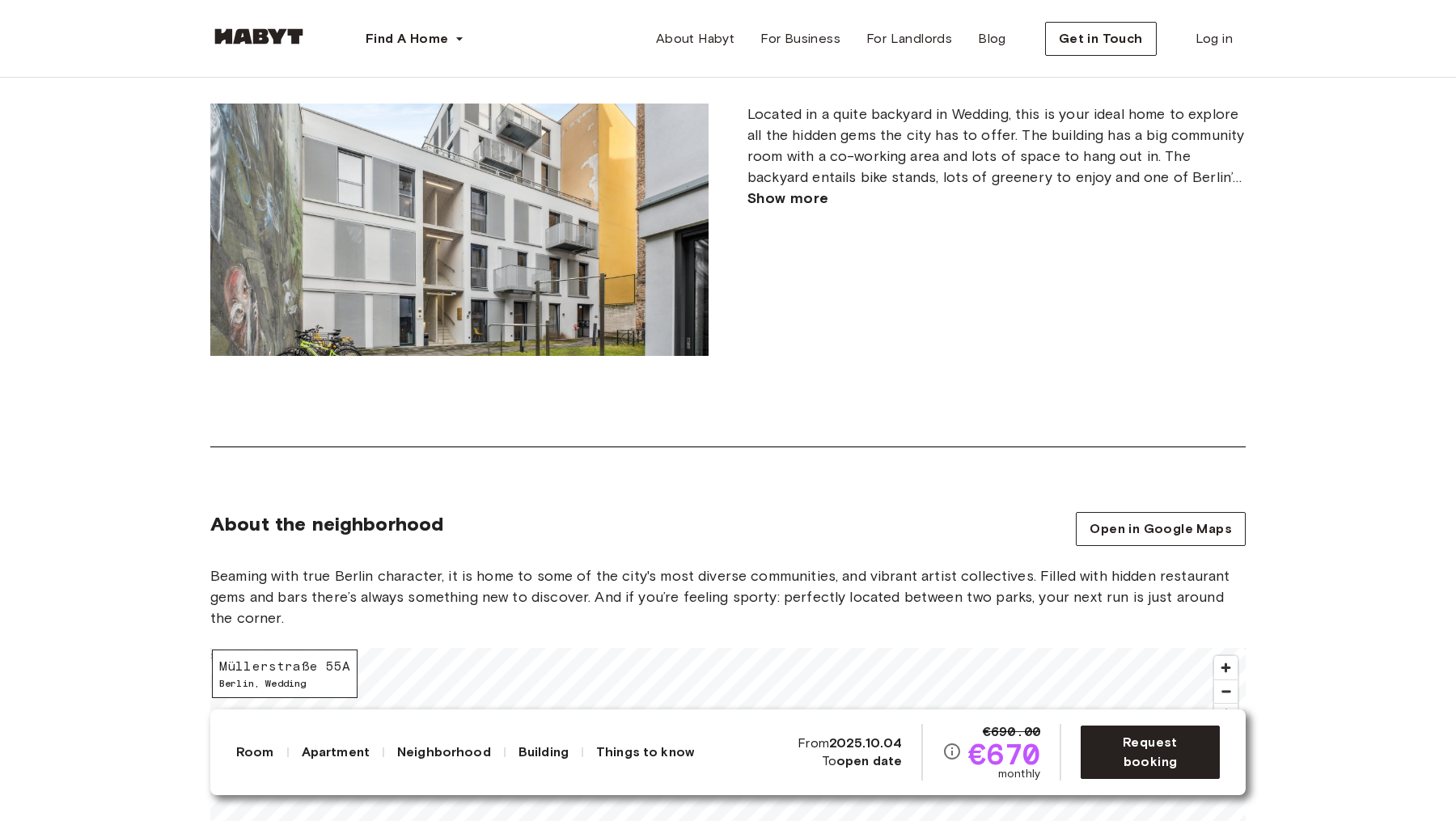 click at bounding box center (459, 230) 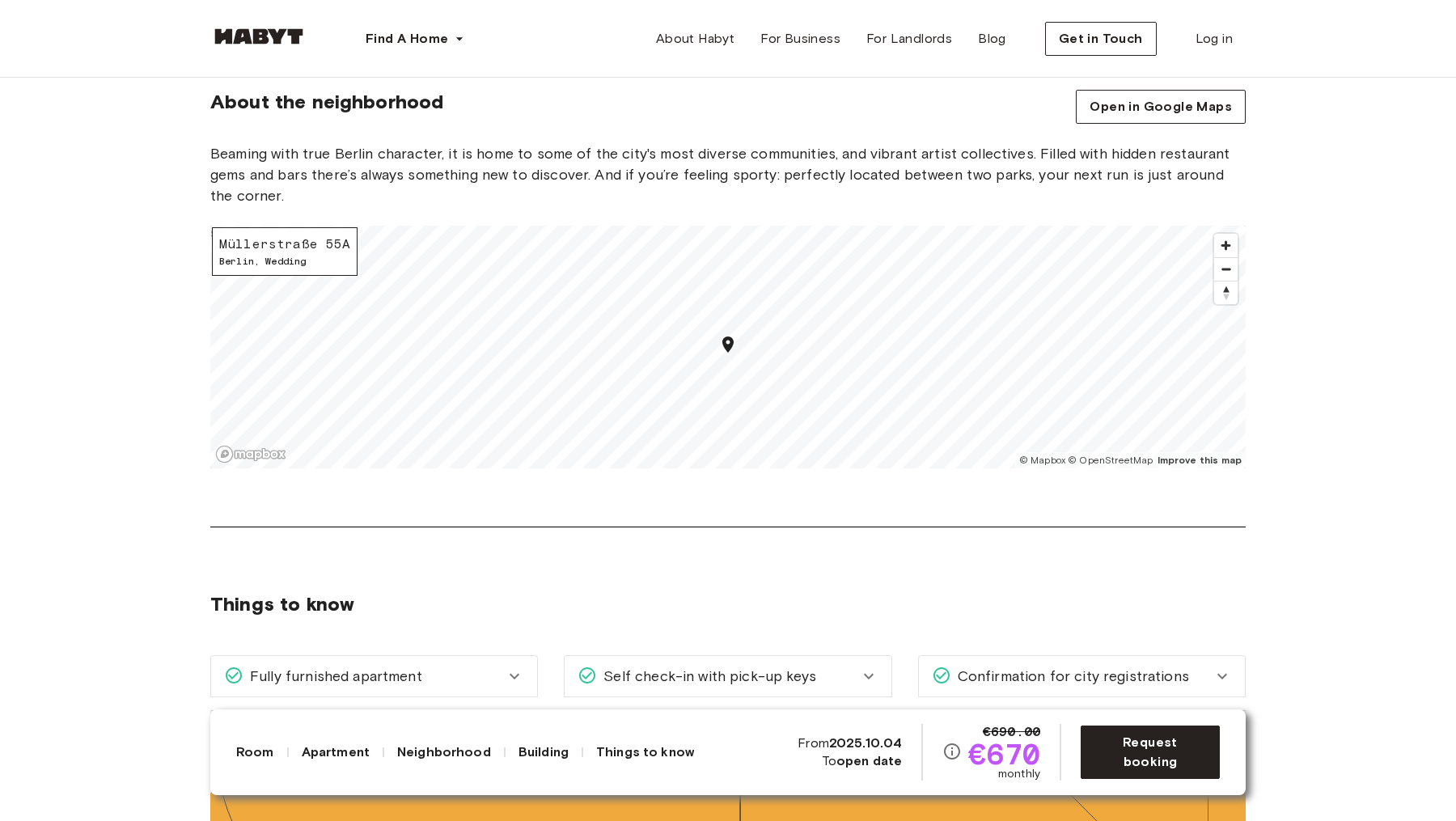 scroll, scrollTop: 2577, scrollLeft: 0, axis: vertical 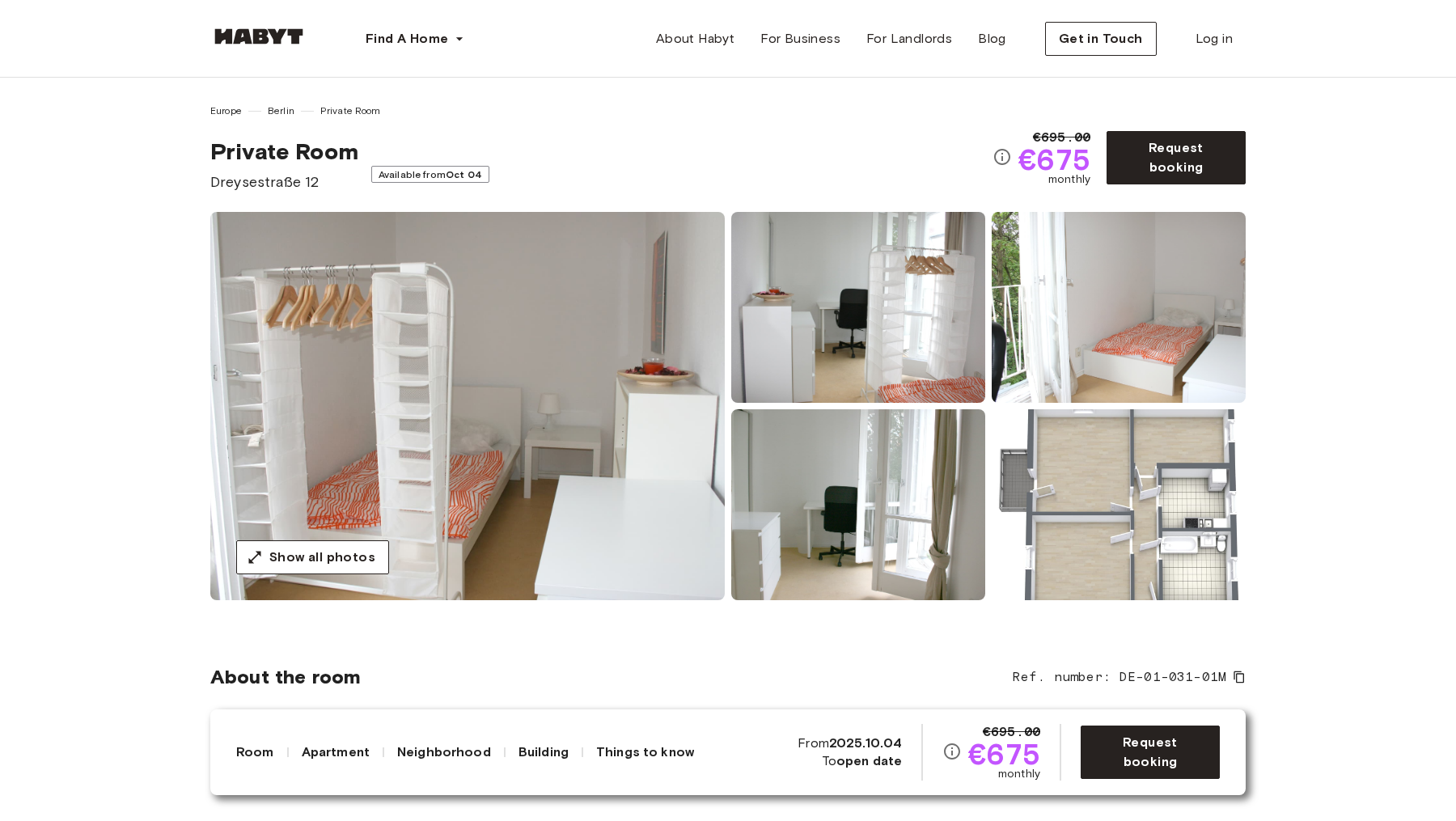 click at bounding box center [1119, 505] 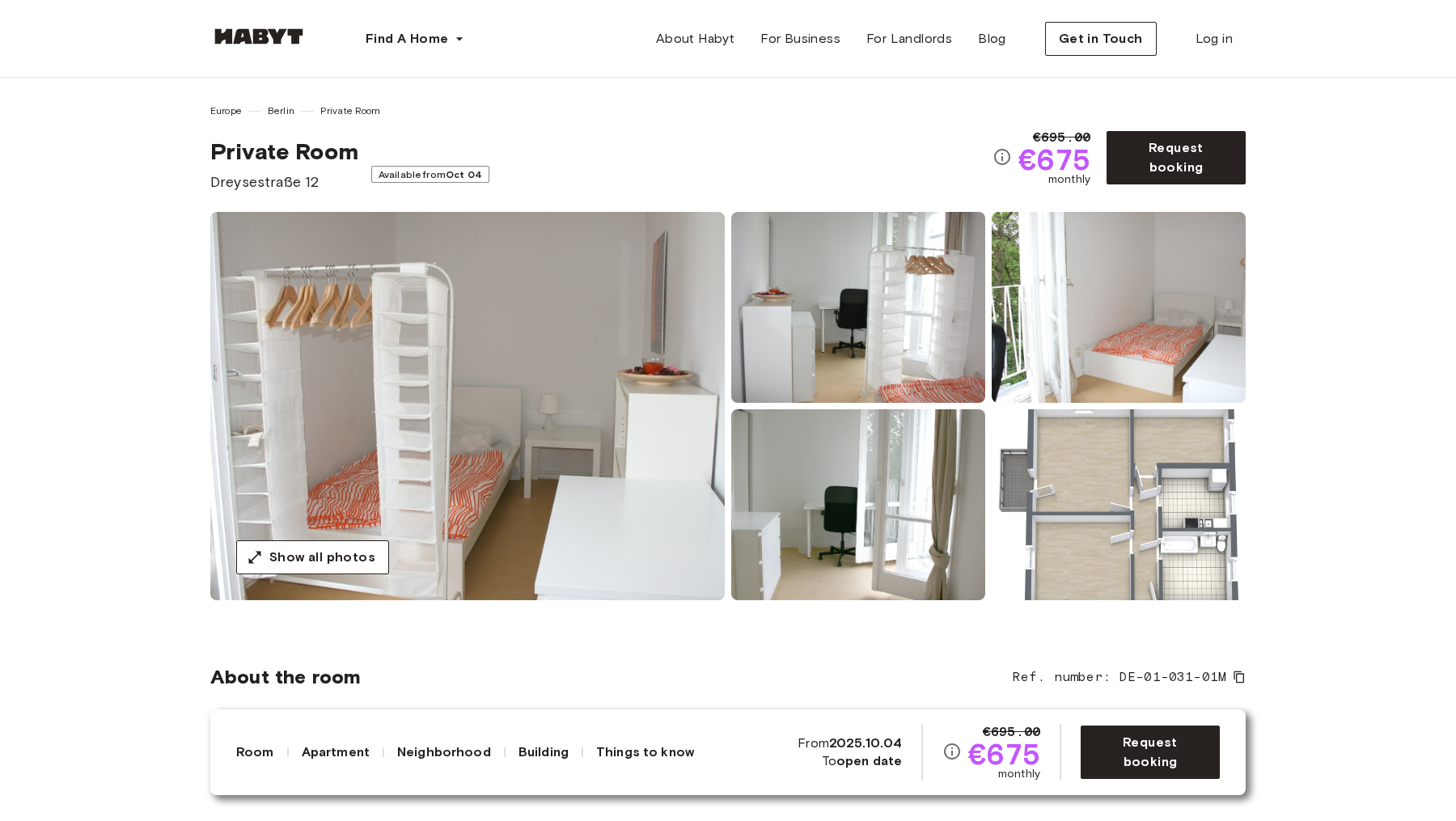 click at bounding box center [468, 406] 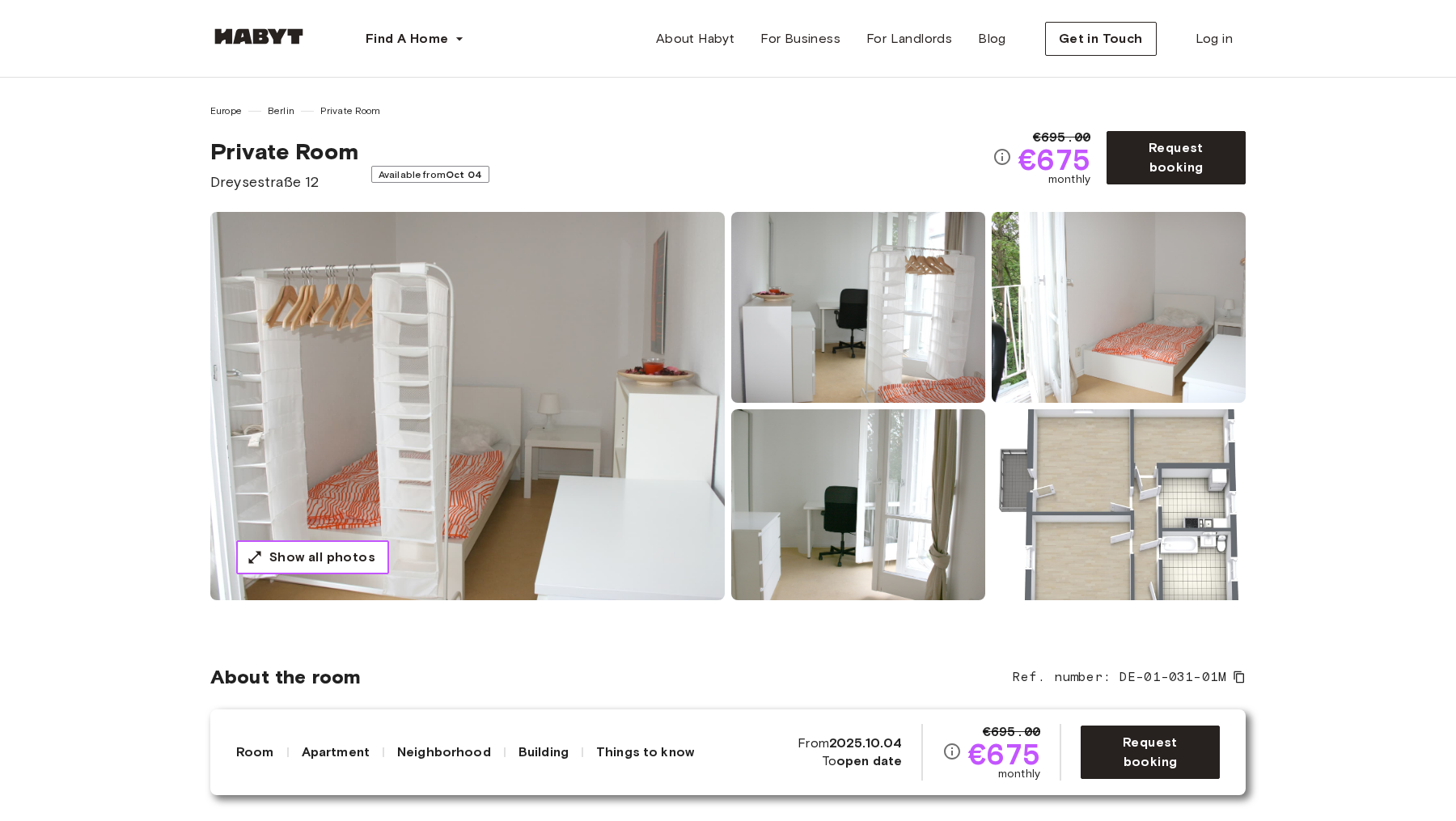 click on "Show all photos" at bounding box center (322, 557) 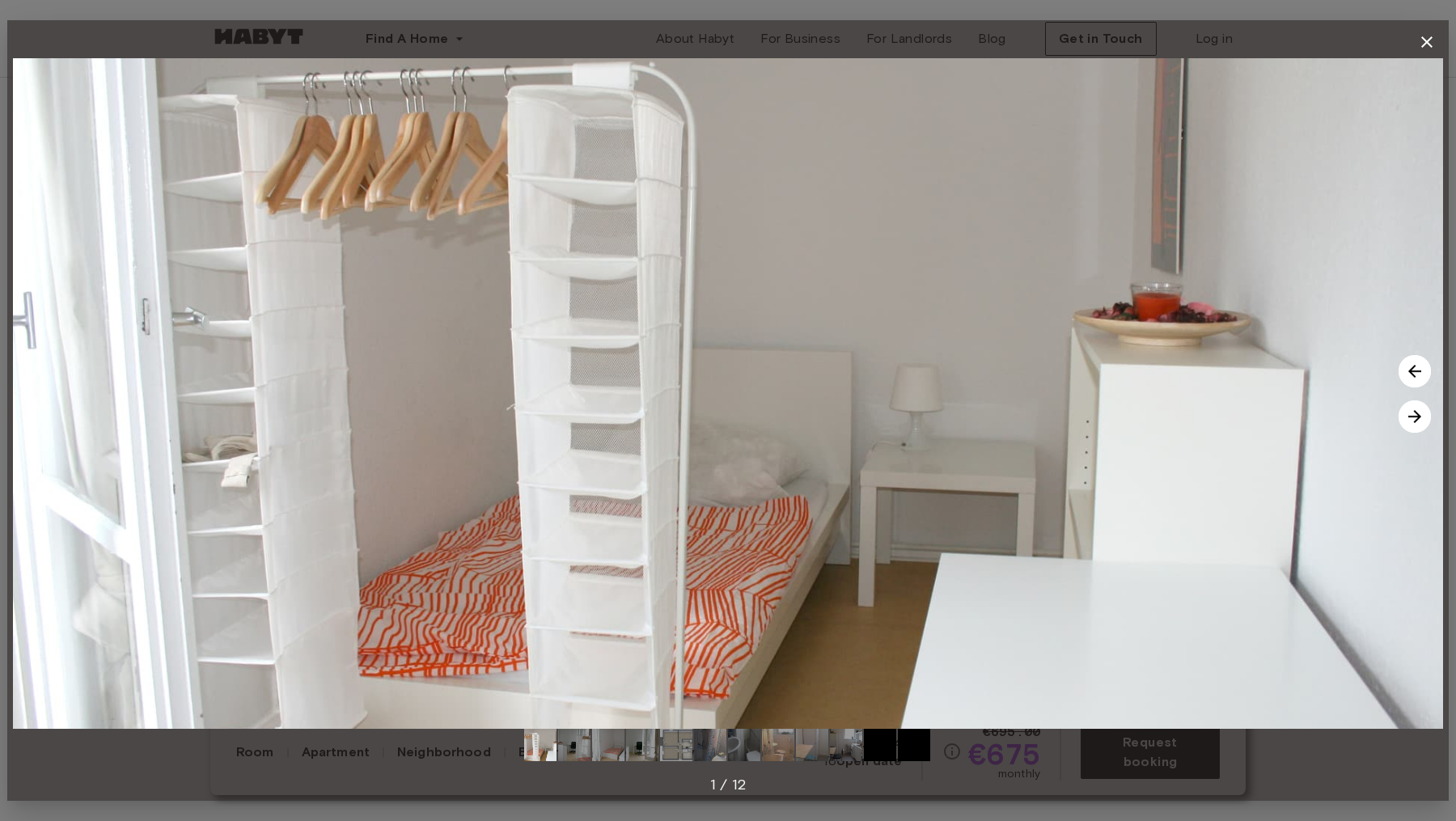 click at bounding box center (1415, 417) 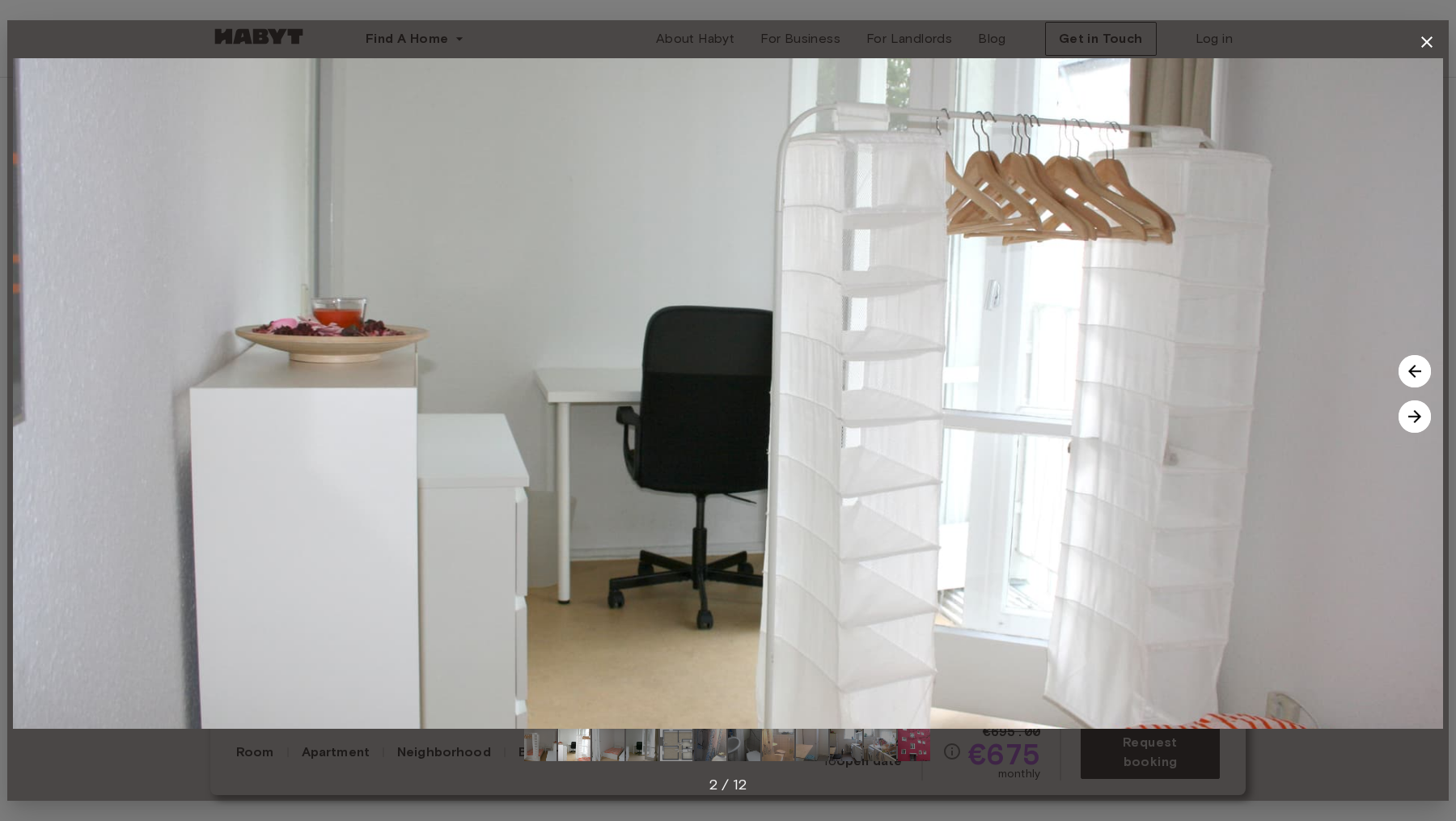 click at bounding box center [1415, 417] 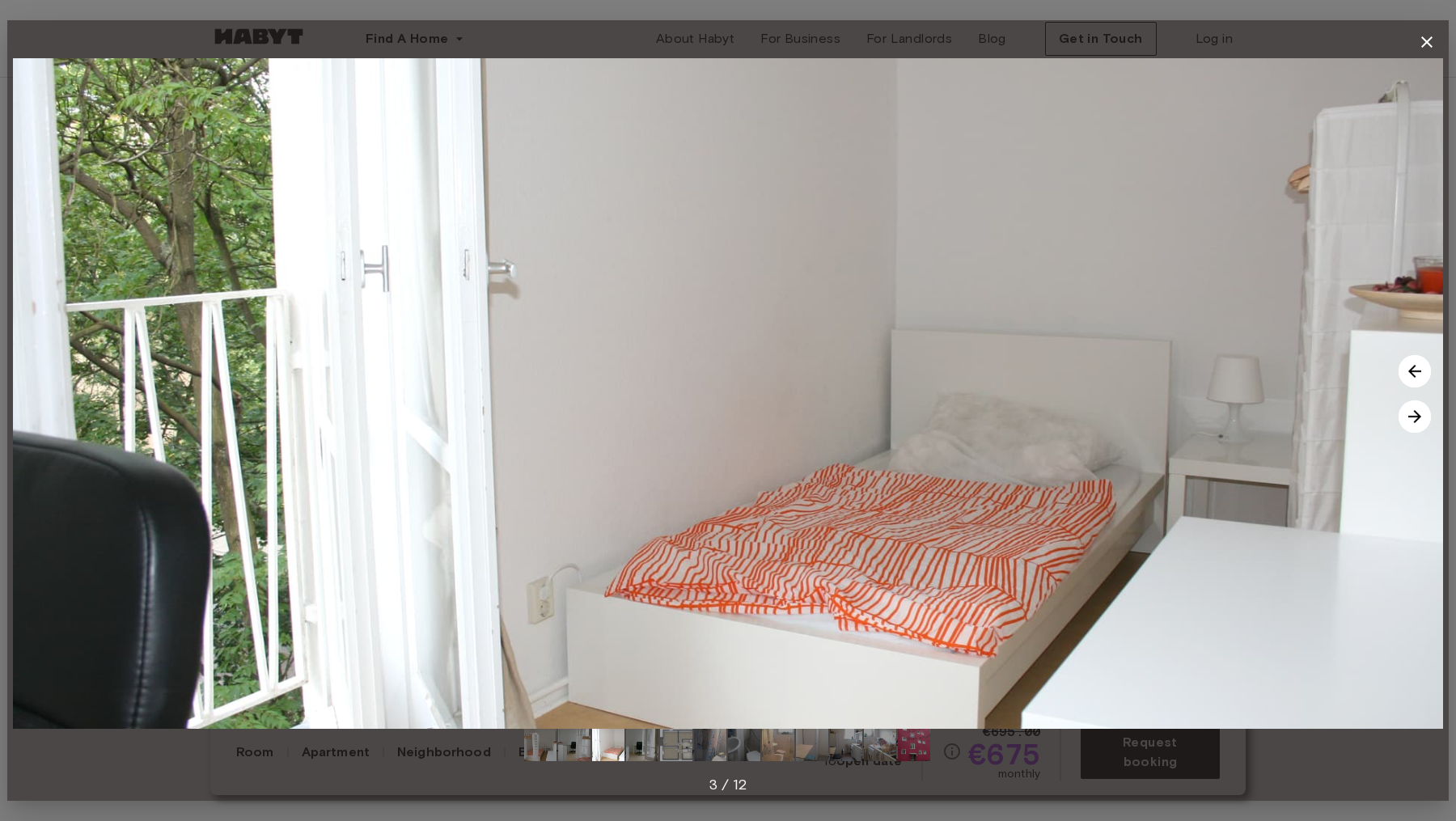 click at bounding box center (1415, 417) 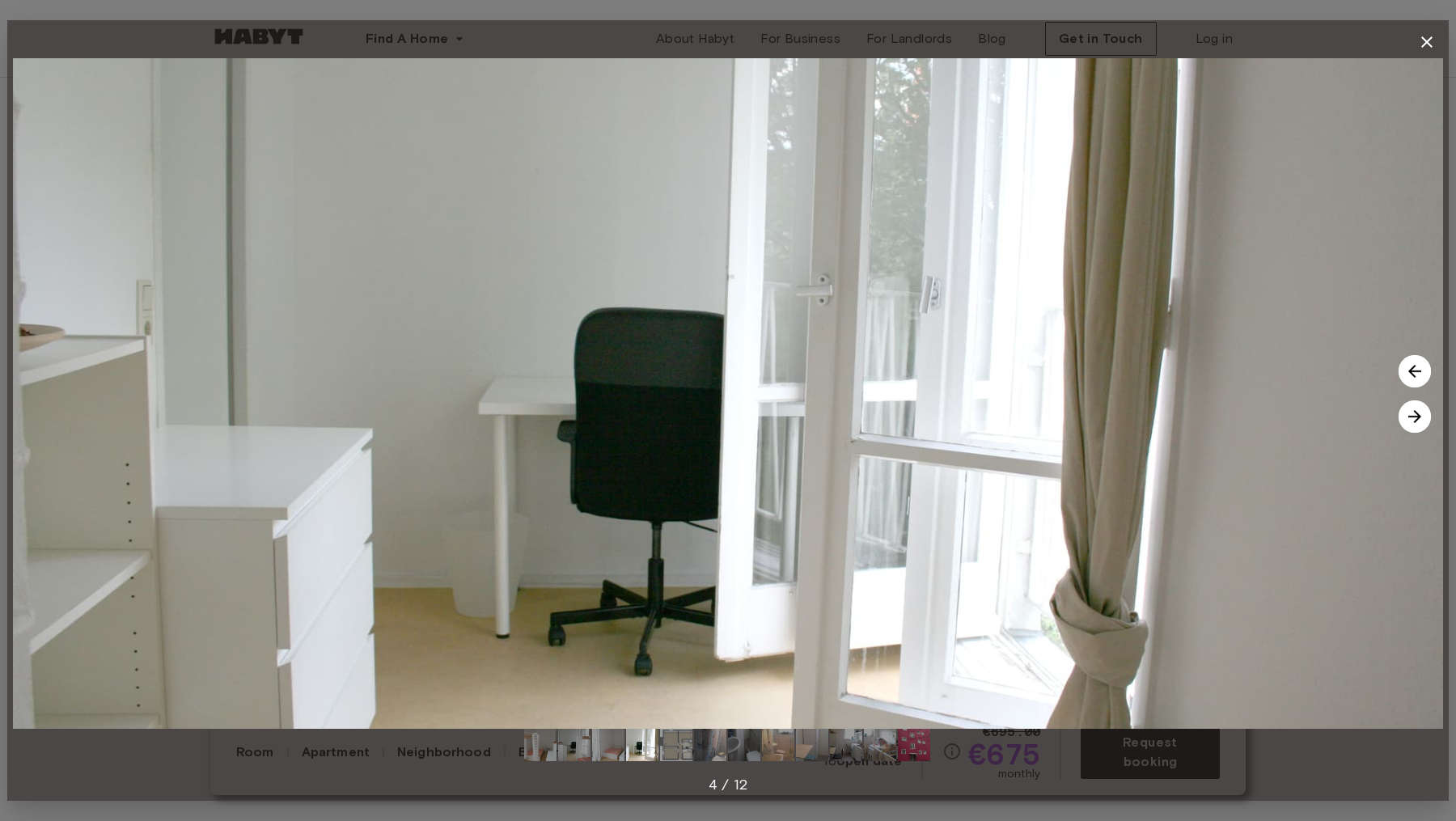 click at bounding box center (1415, 417) 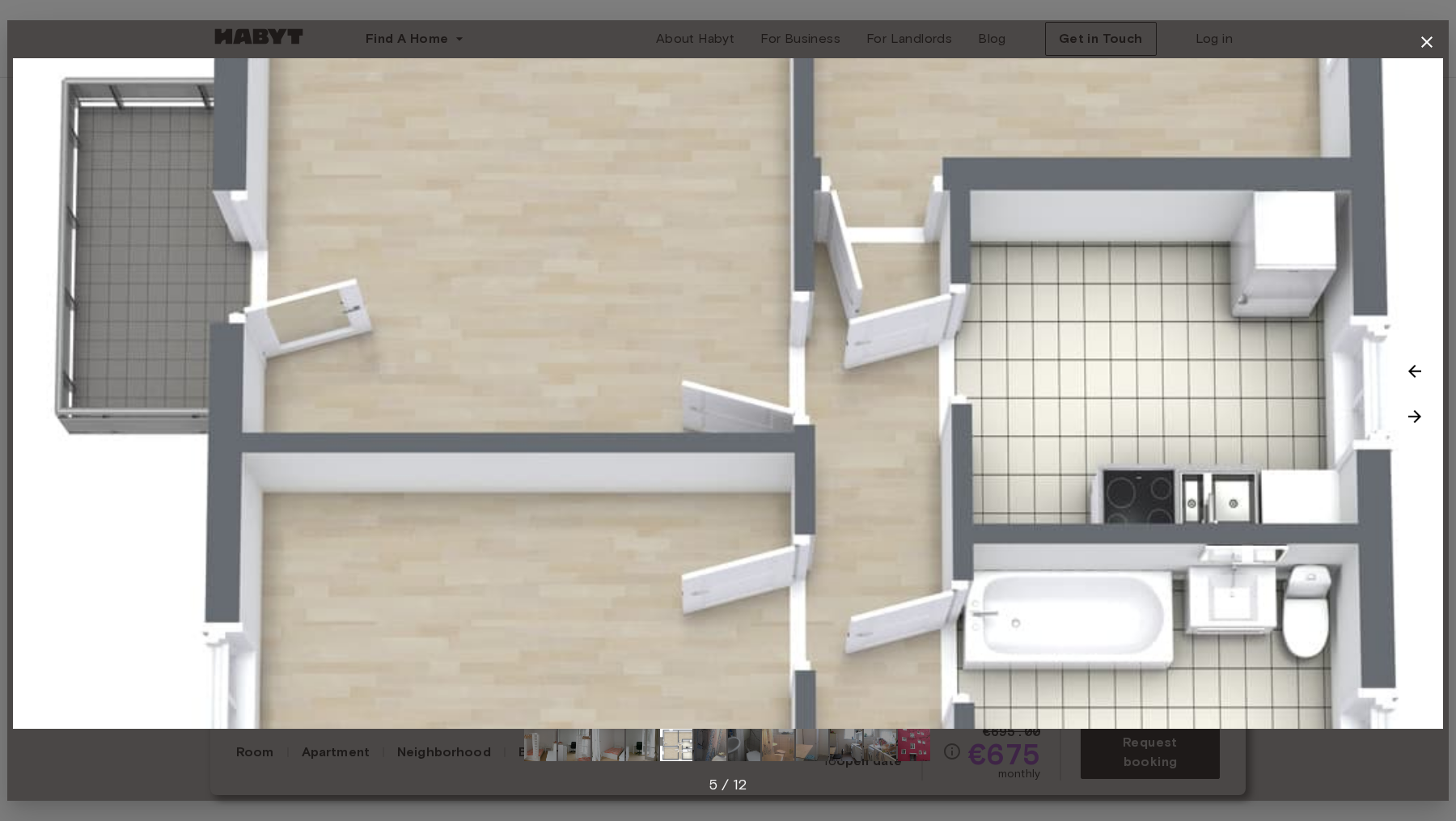 click at bounding box center (1415, 417) 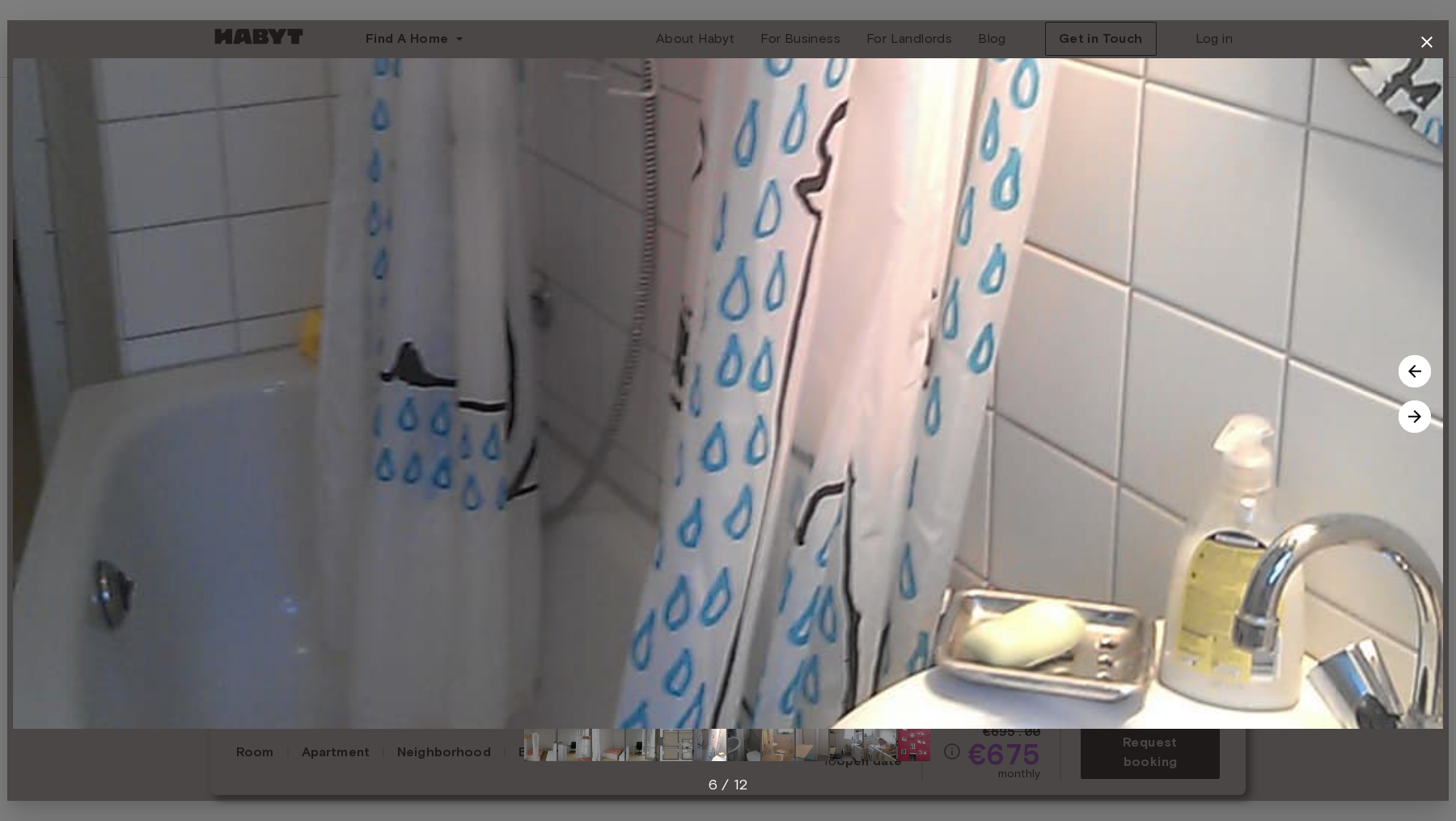 click at bounding box center (1415, 417) 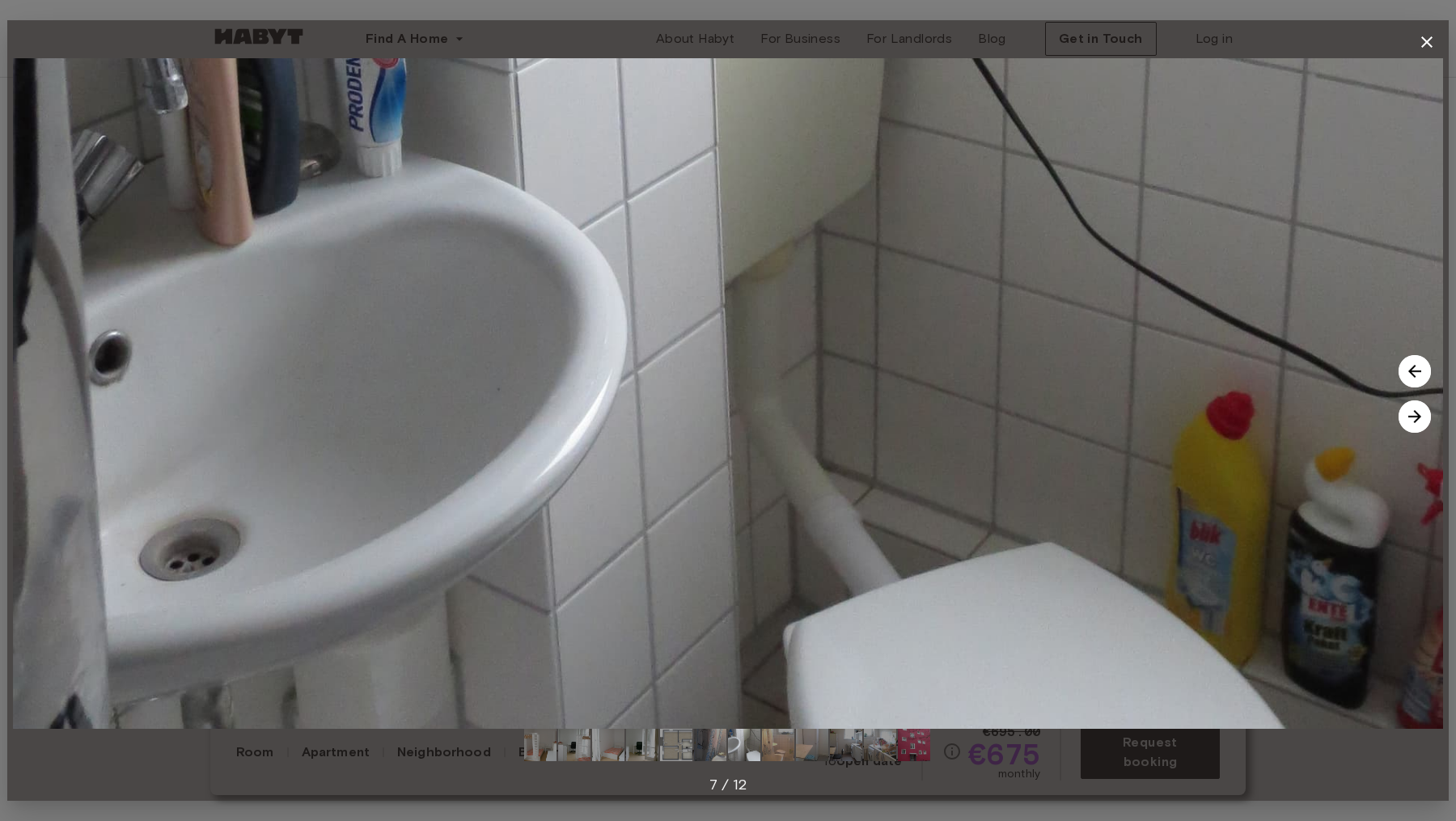 click at bounding box center (1415, 417) 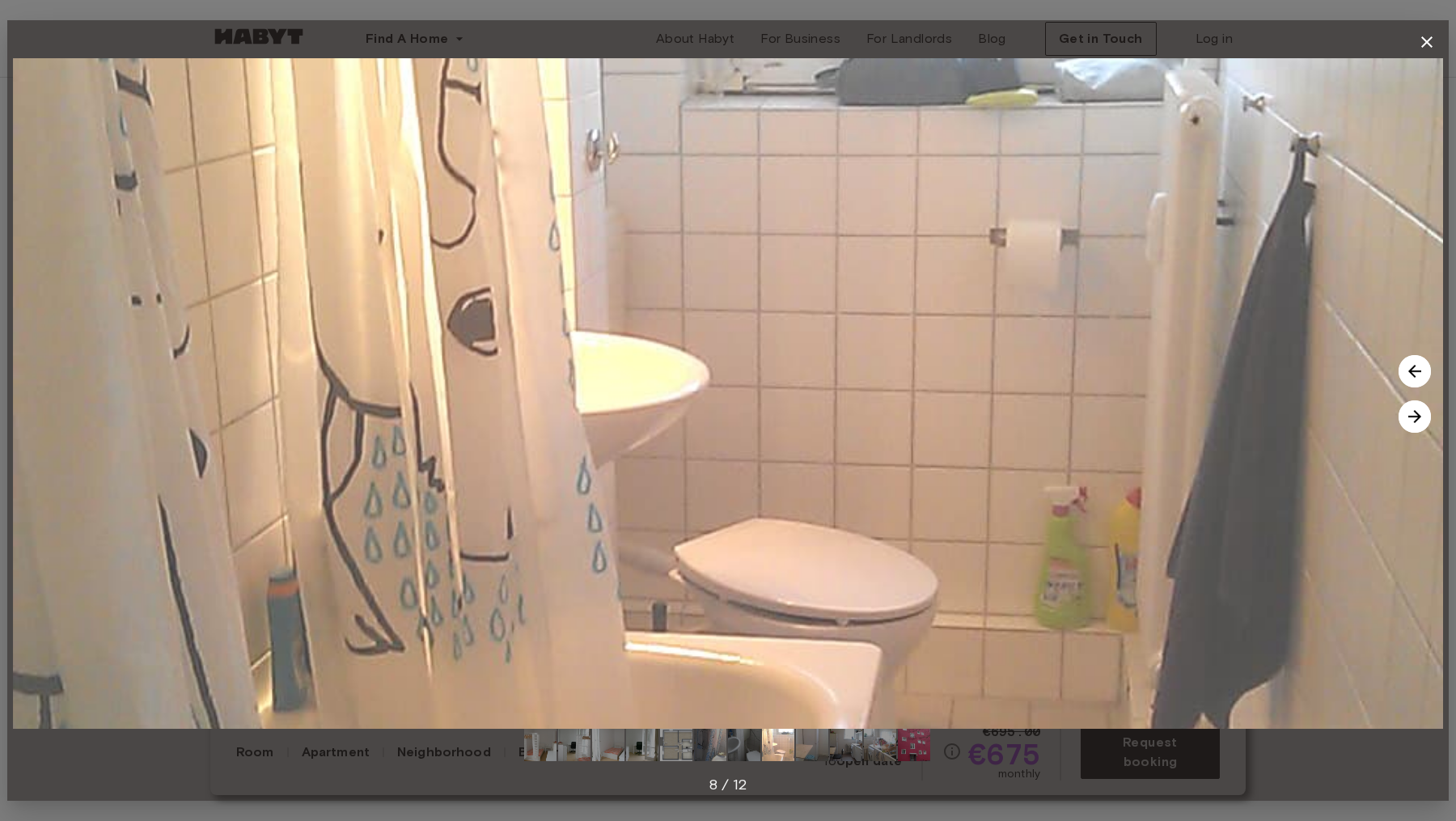 click 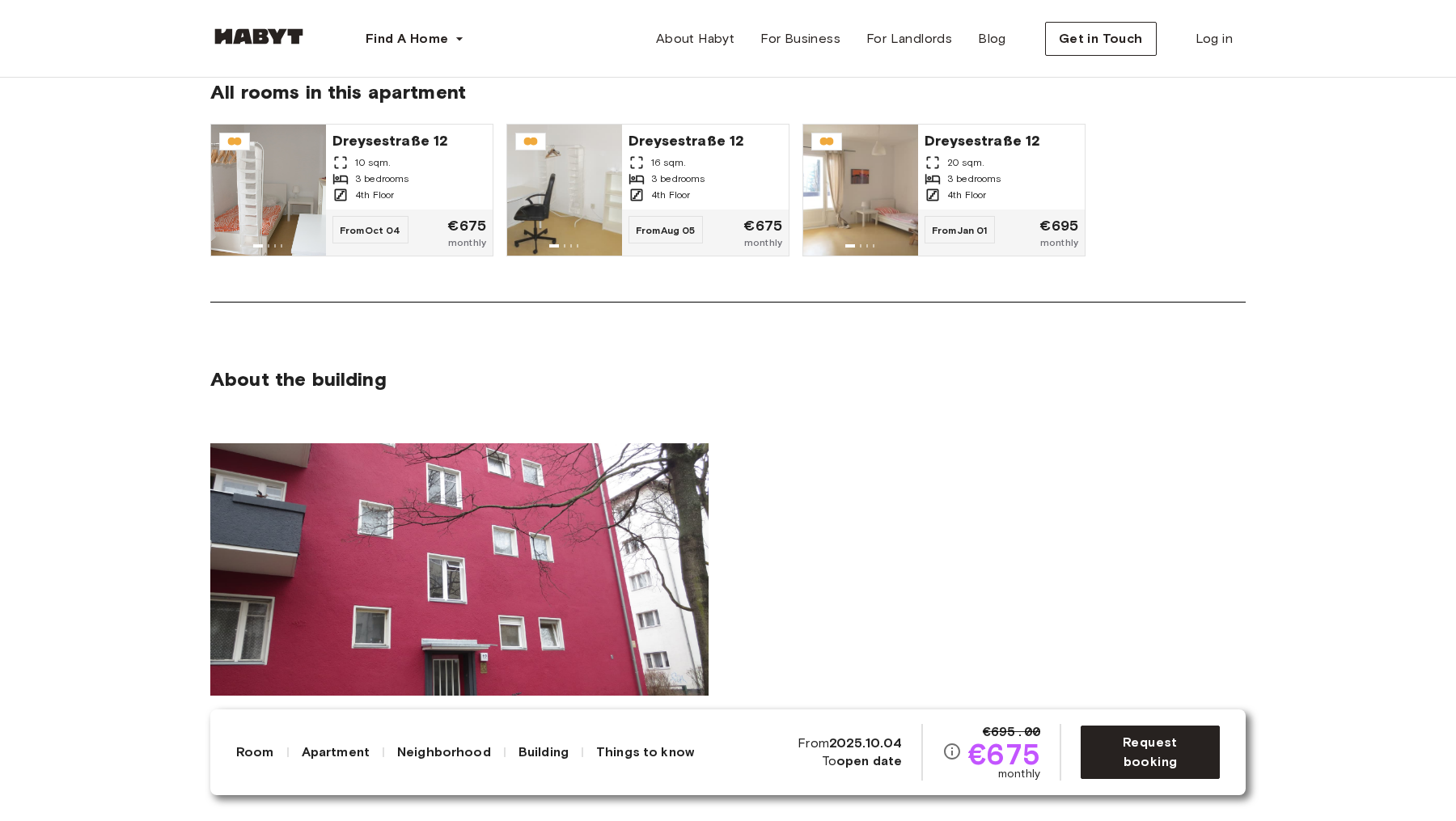 scroll, scrollTop: 1235, scrollLeft: 0, axis: vertical 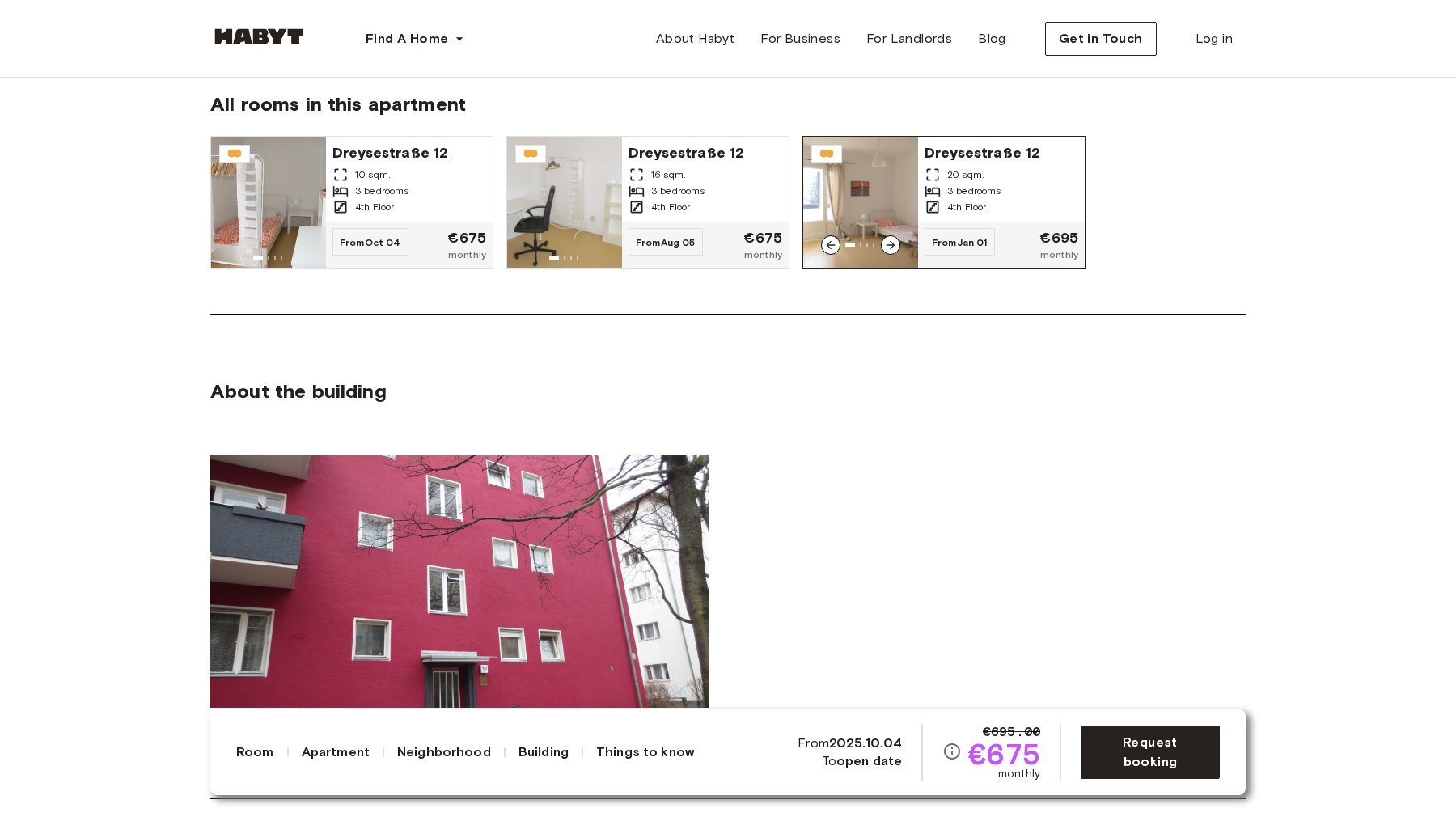 click at bounding box center [861, 202] 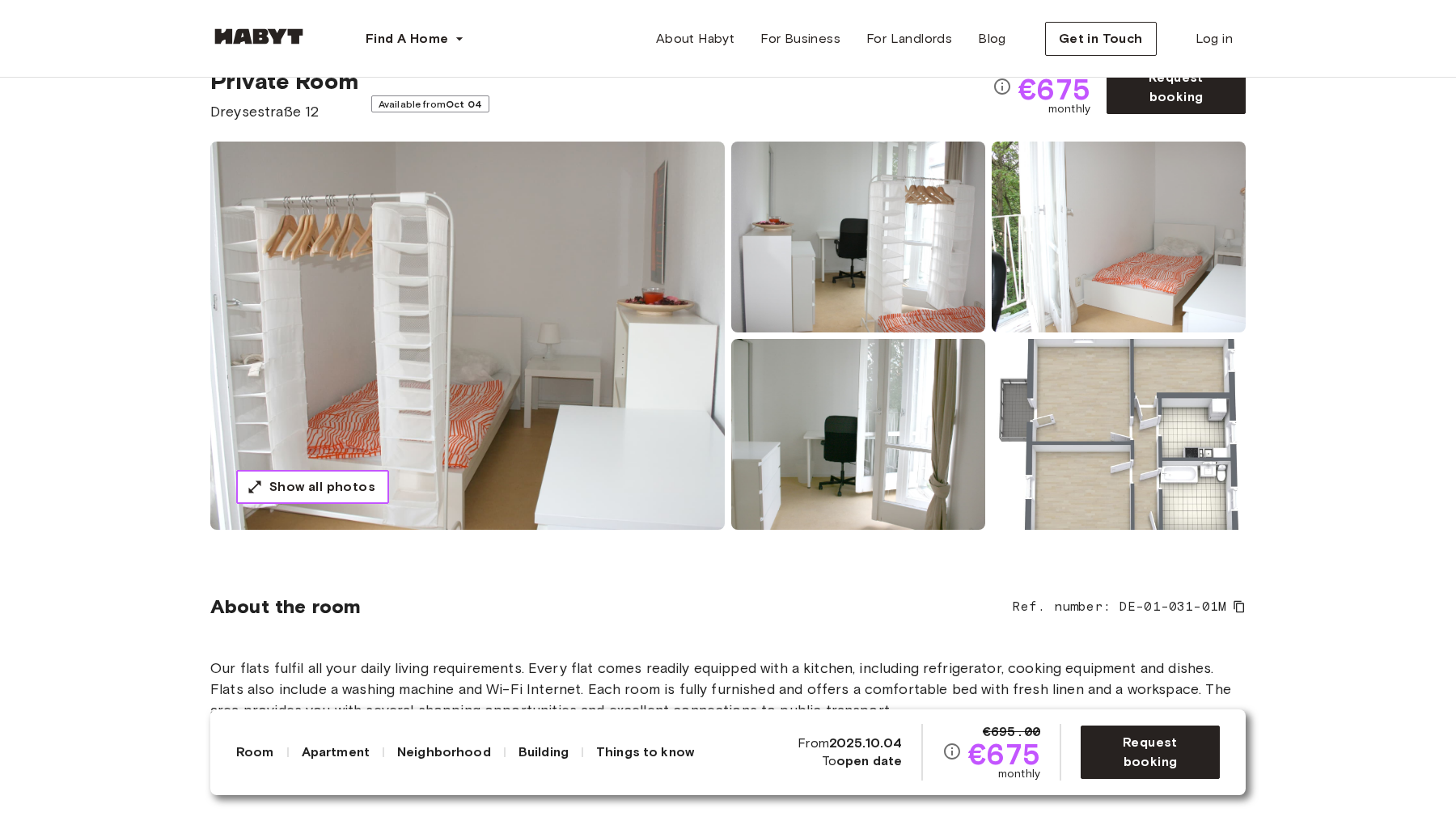 scroll, scrollTop: 0, scrollLeft: 0, axis: both 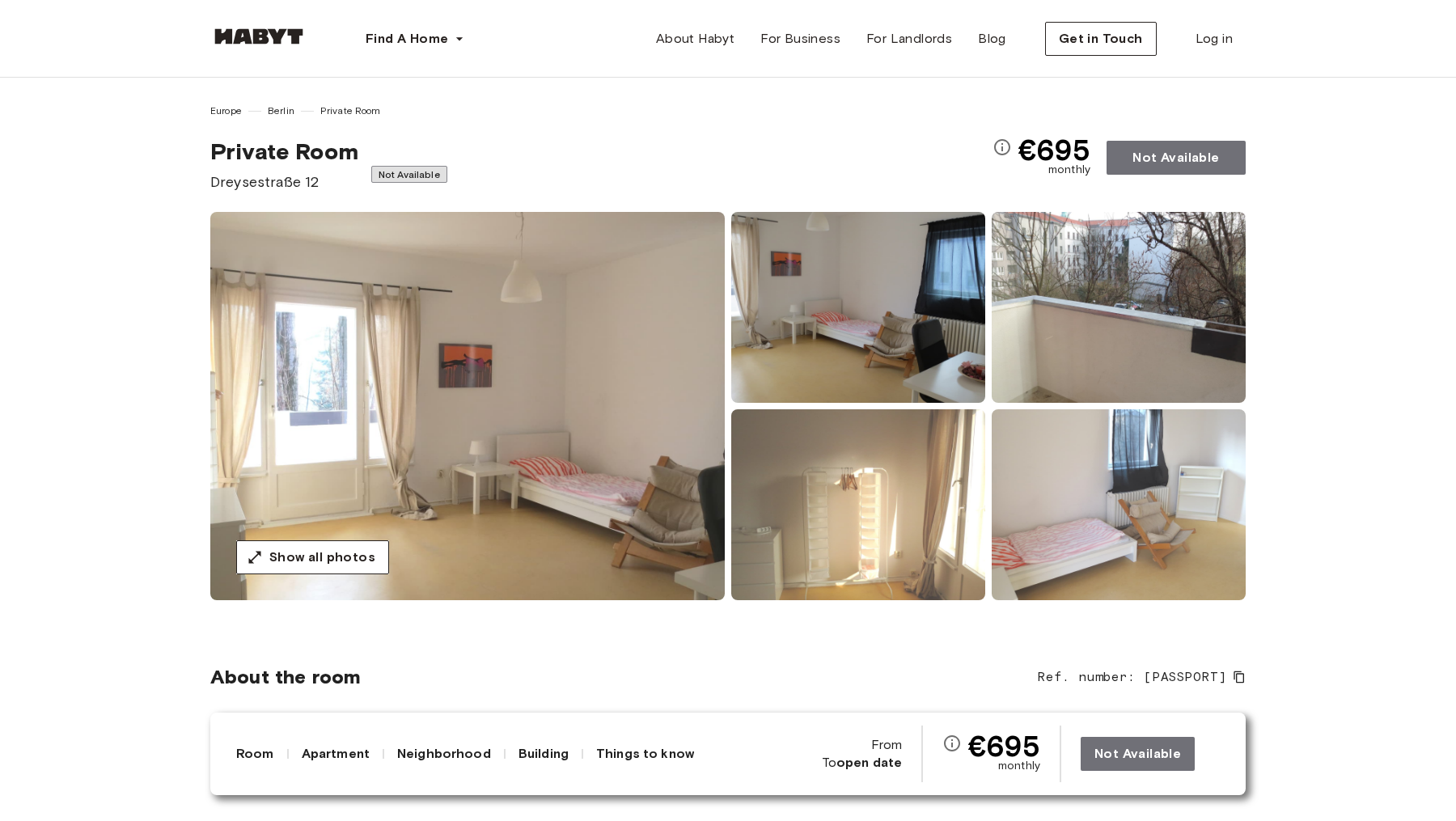 click at bounding box center [468, 406] 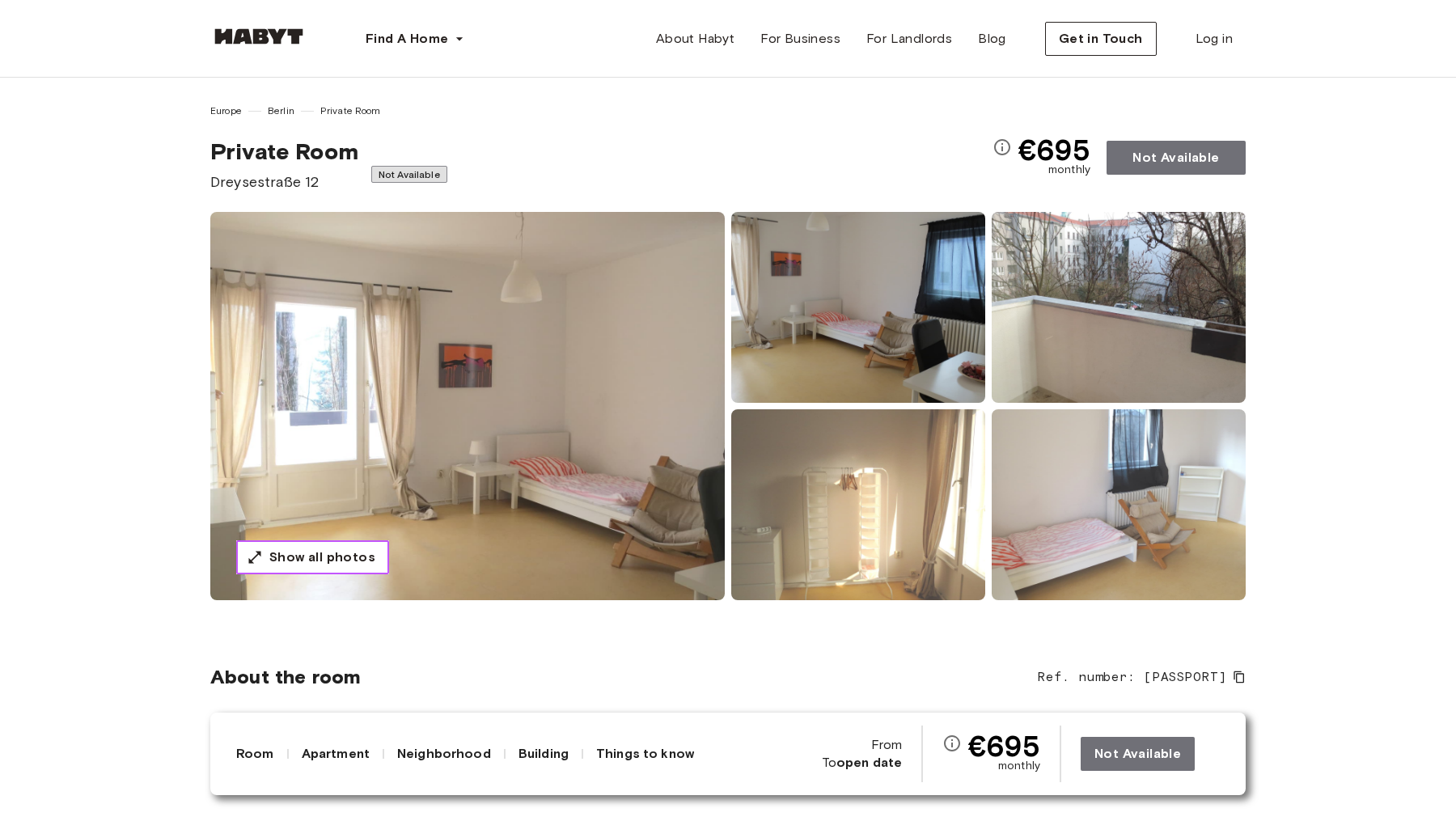 click on "Show all photos" at bounding box center (322, 557) 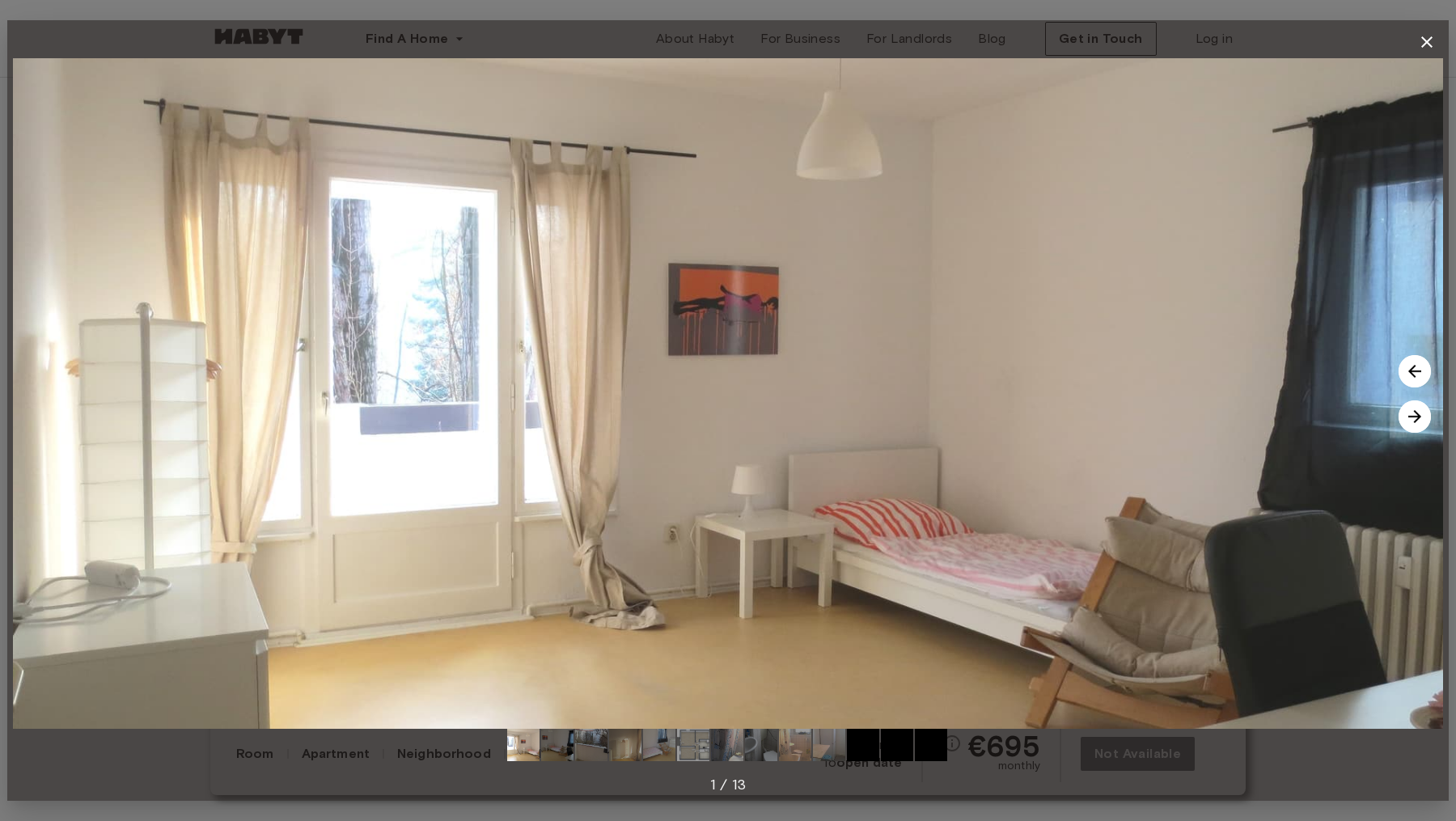 click at bounding box center (1415, 417) 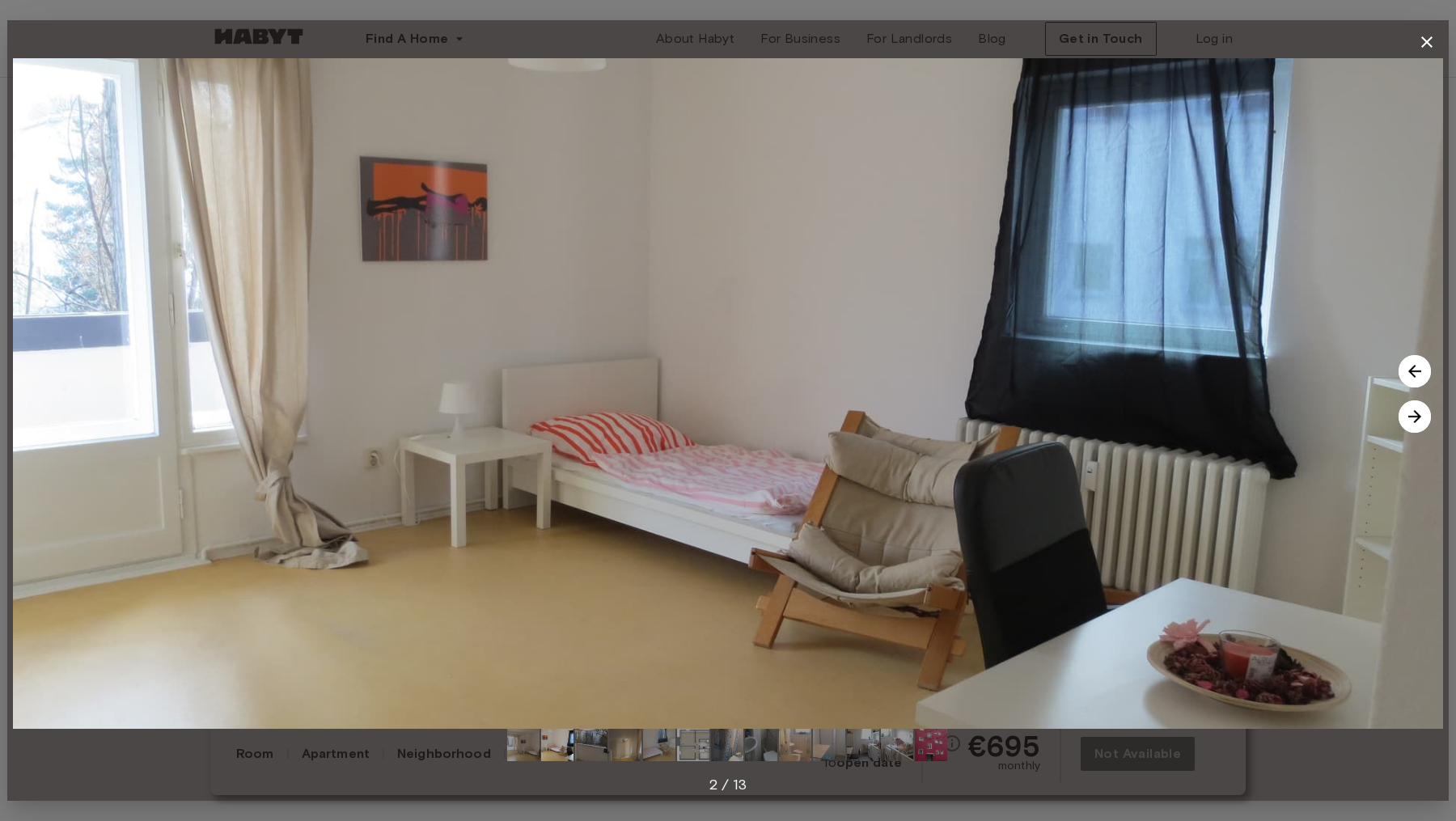 click at bounding box center (1415, 417) 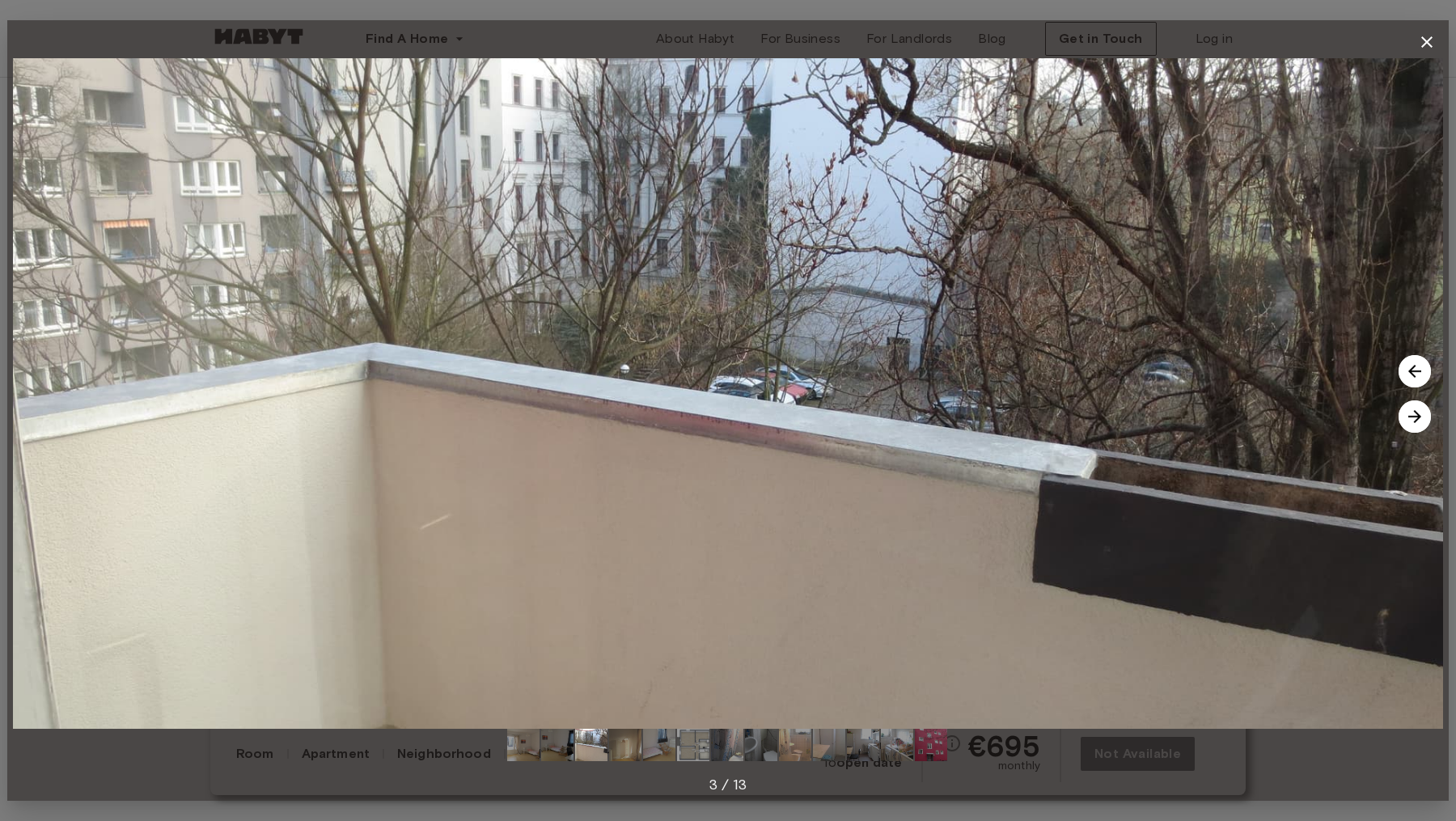 click at bounding box center [1415, 417] 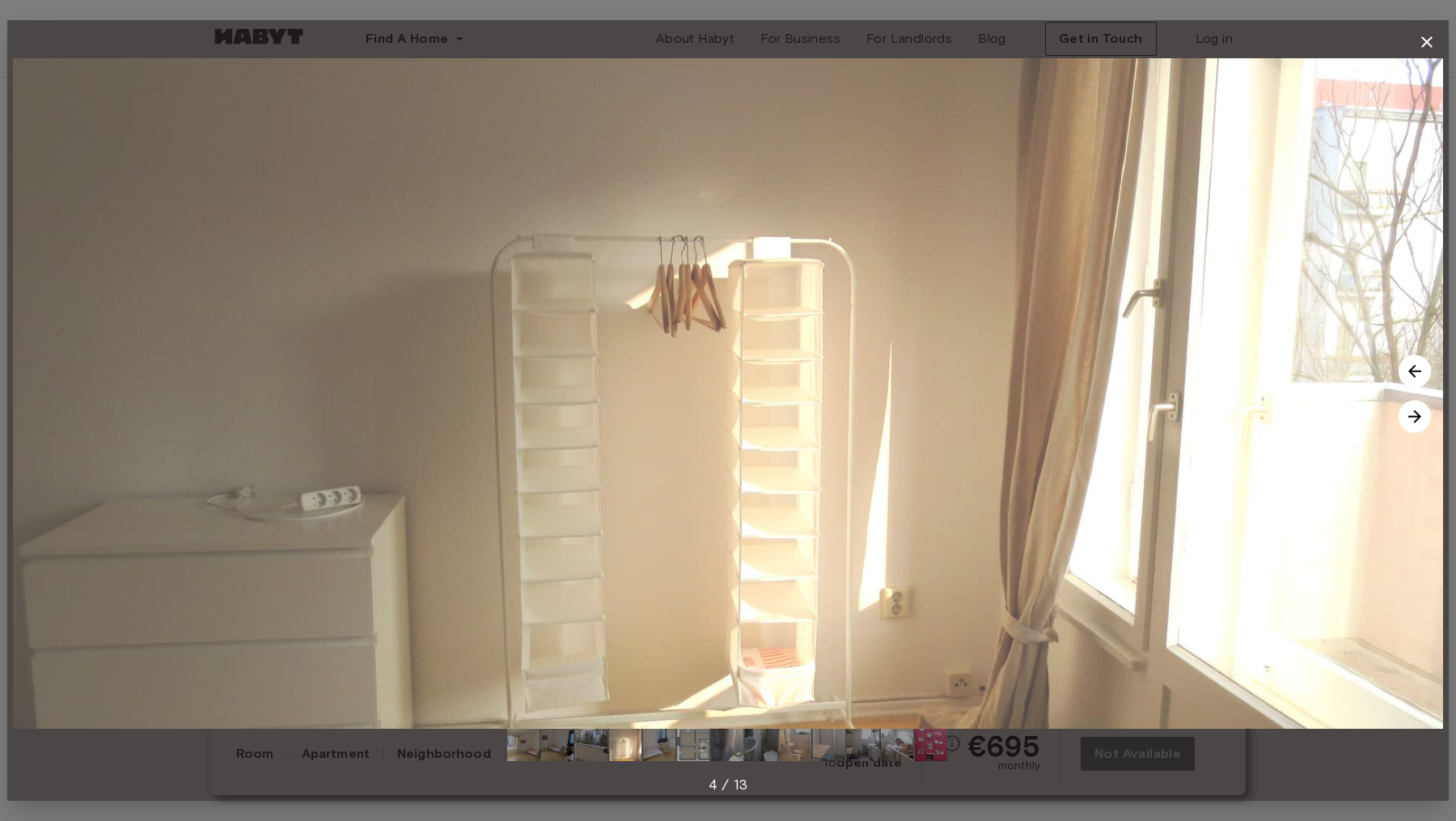 click at bounding box center (1415, 417) 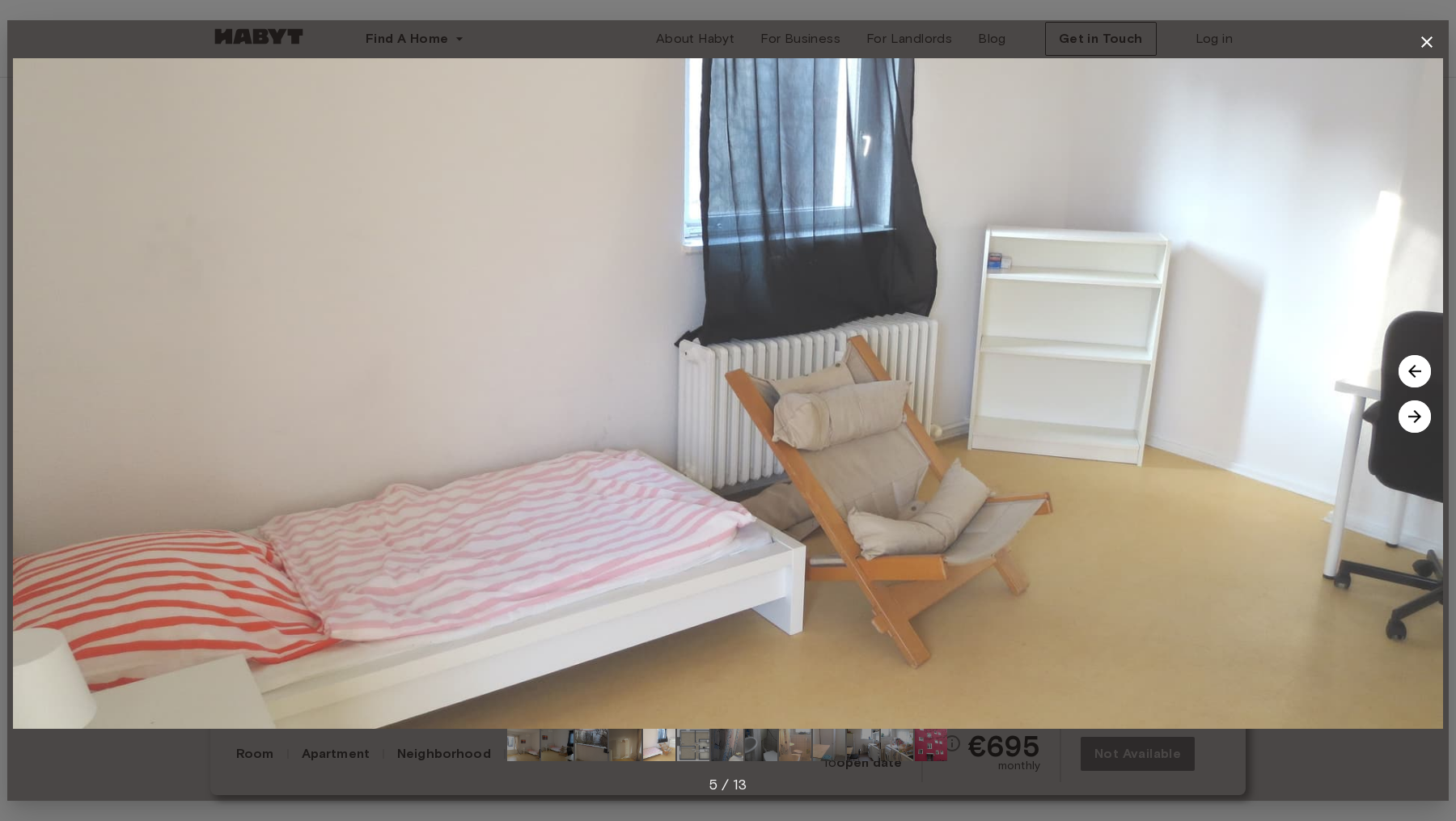 click at bounding box center [1415, 417] 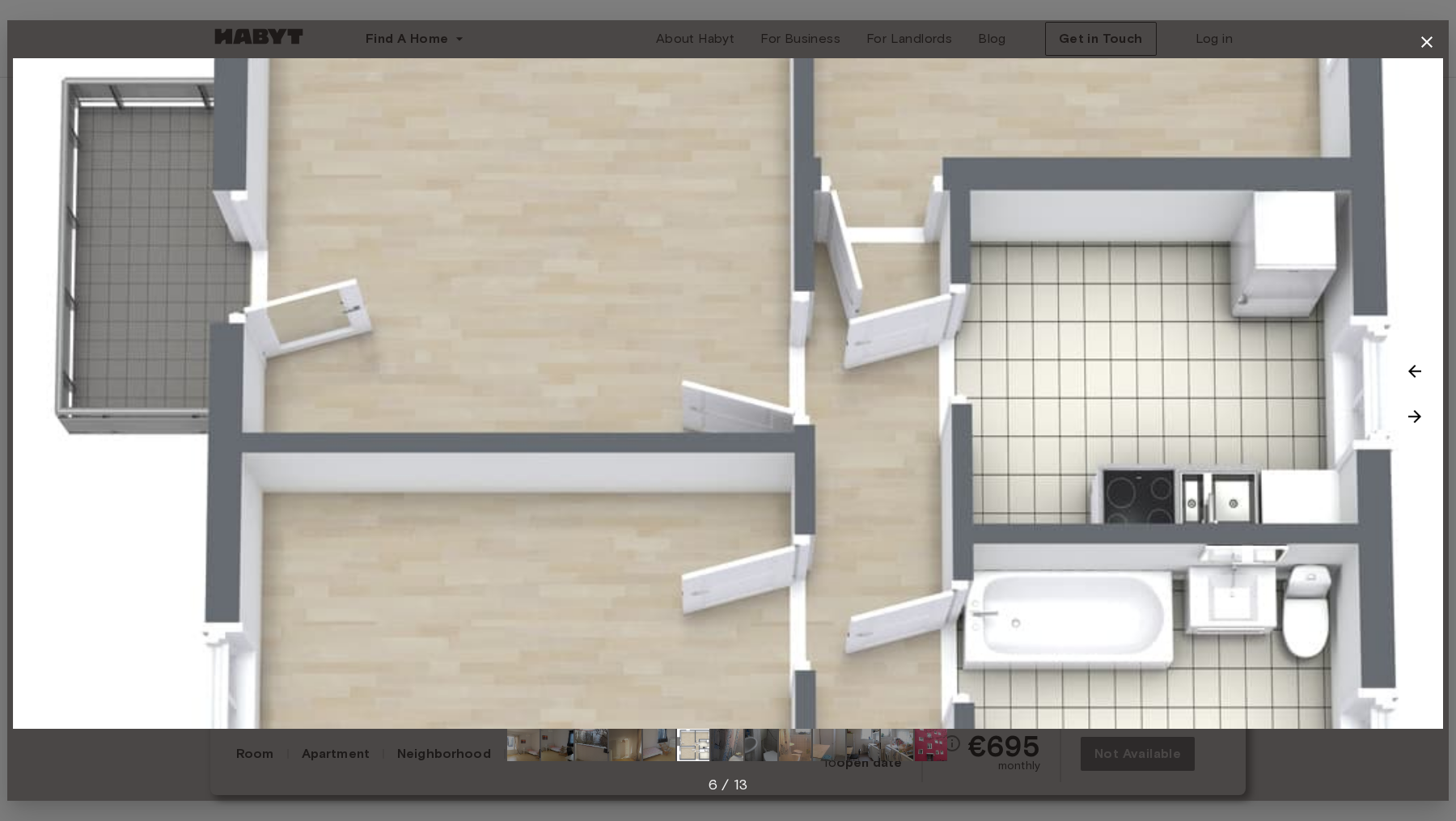 click on "6 / 13" at bounding box center (728, 410) 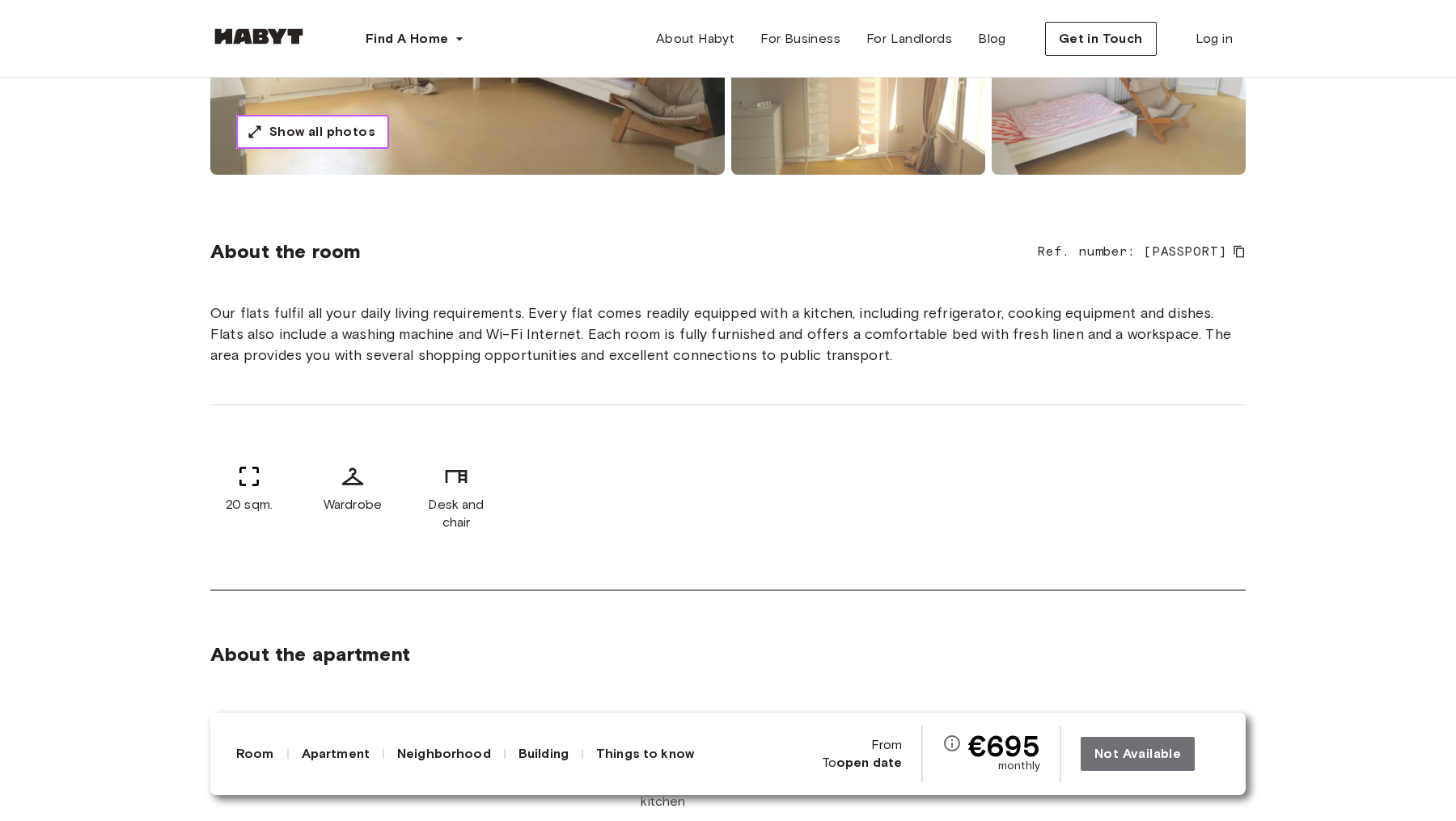 scroll, scrollTop: 430, scrollLeft: 0, axis: vertical 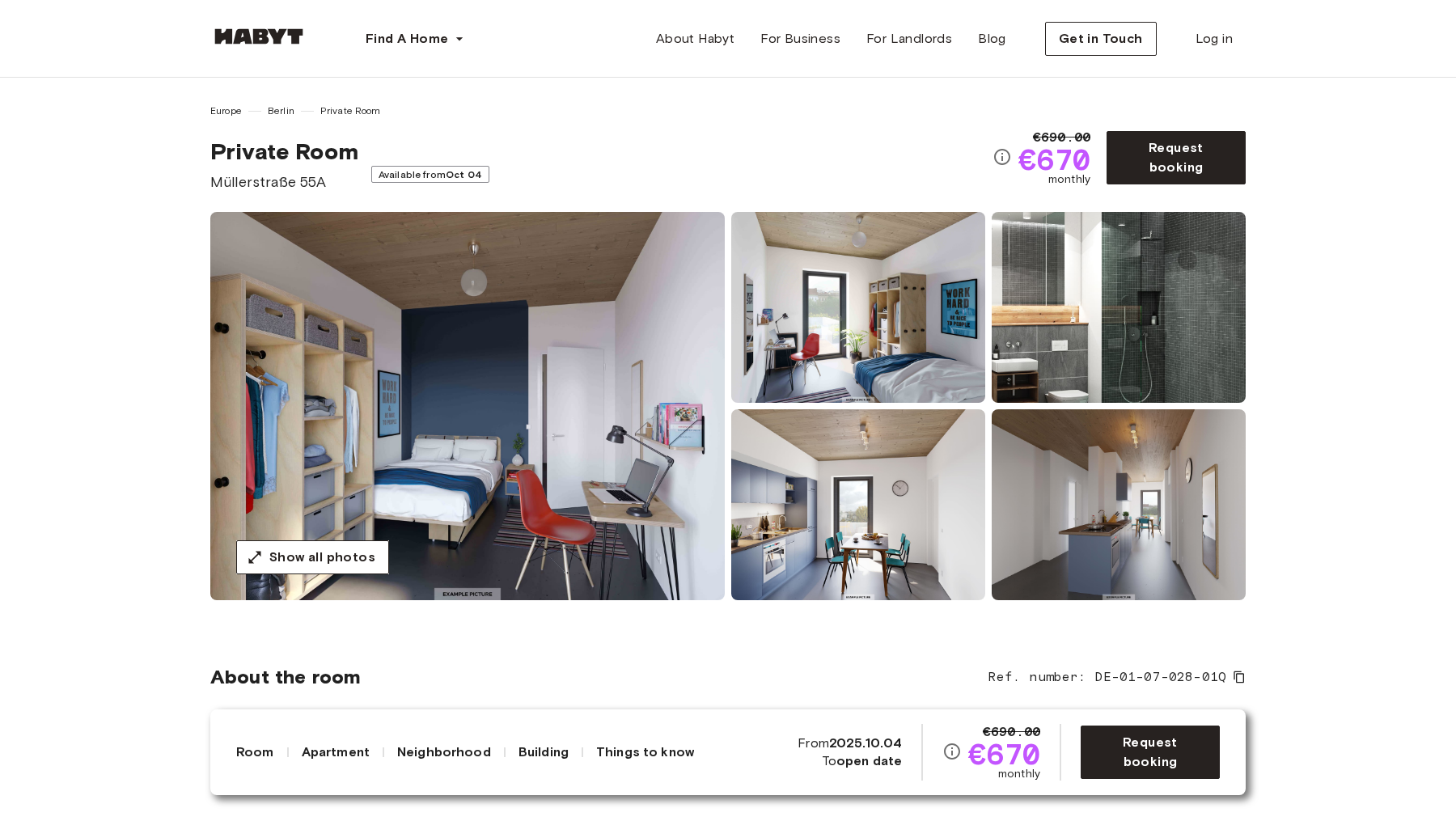 click at bounding box center [468, 406] 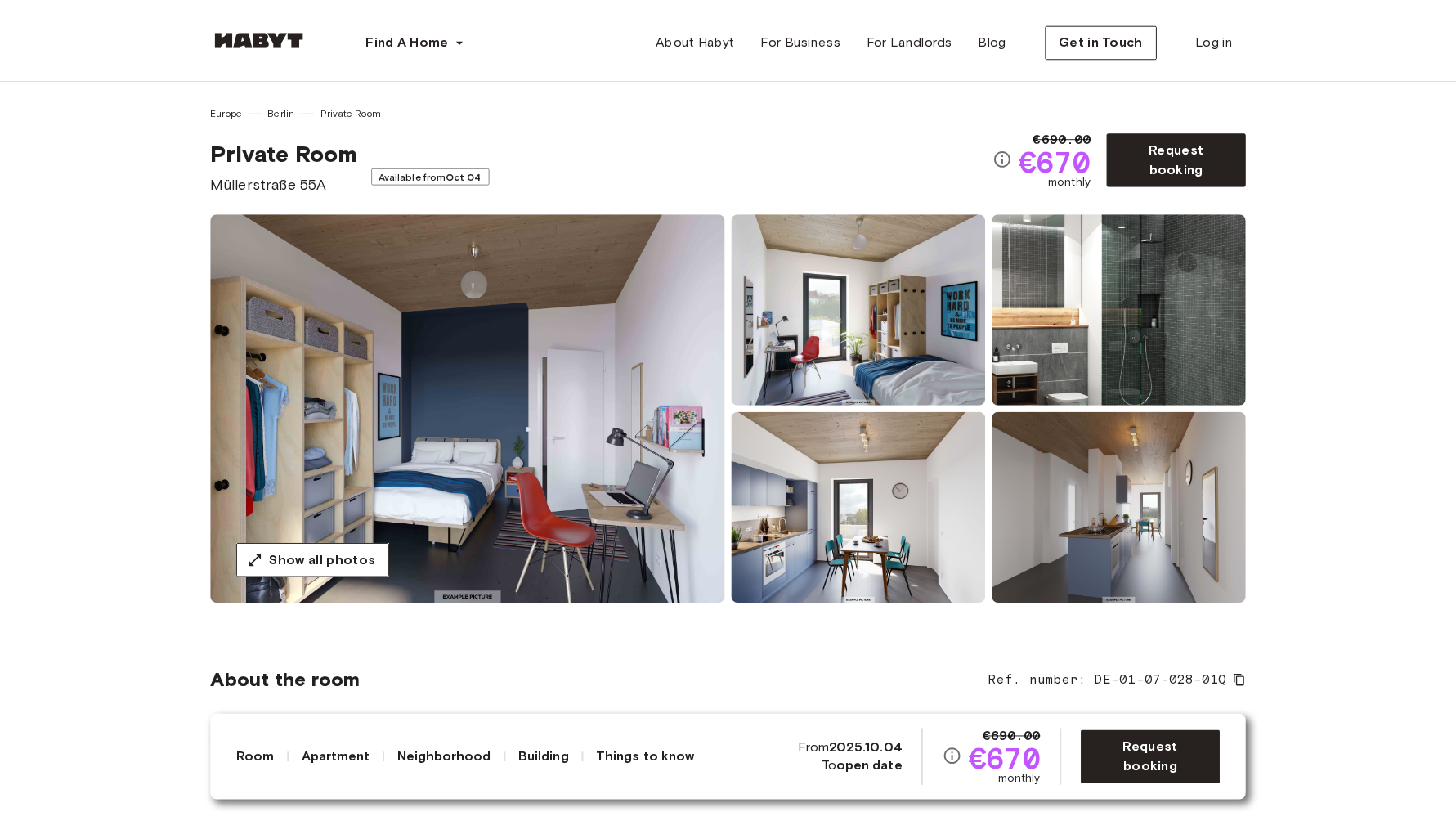 scroll, scrollTop: 0, scrollLeft: 0, axis: both 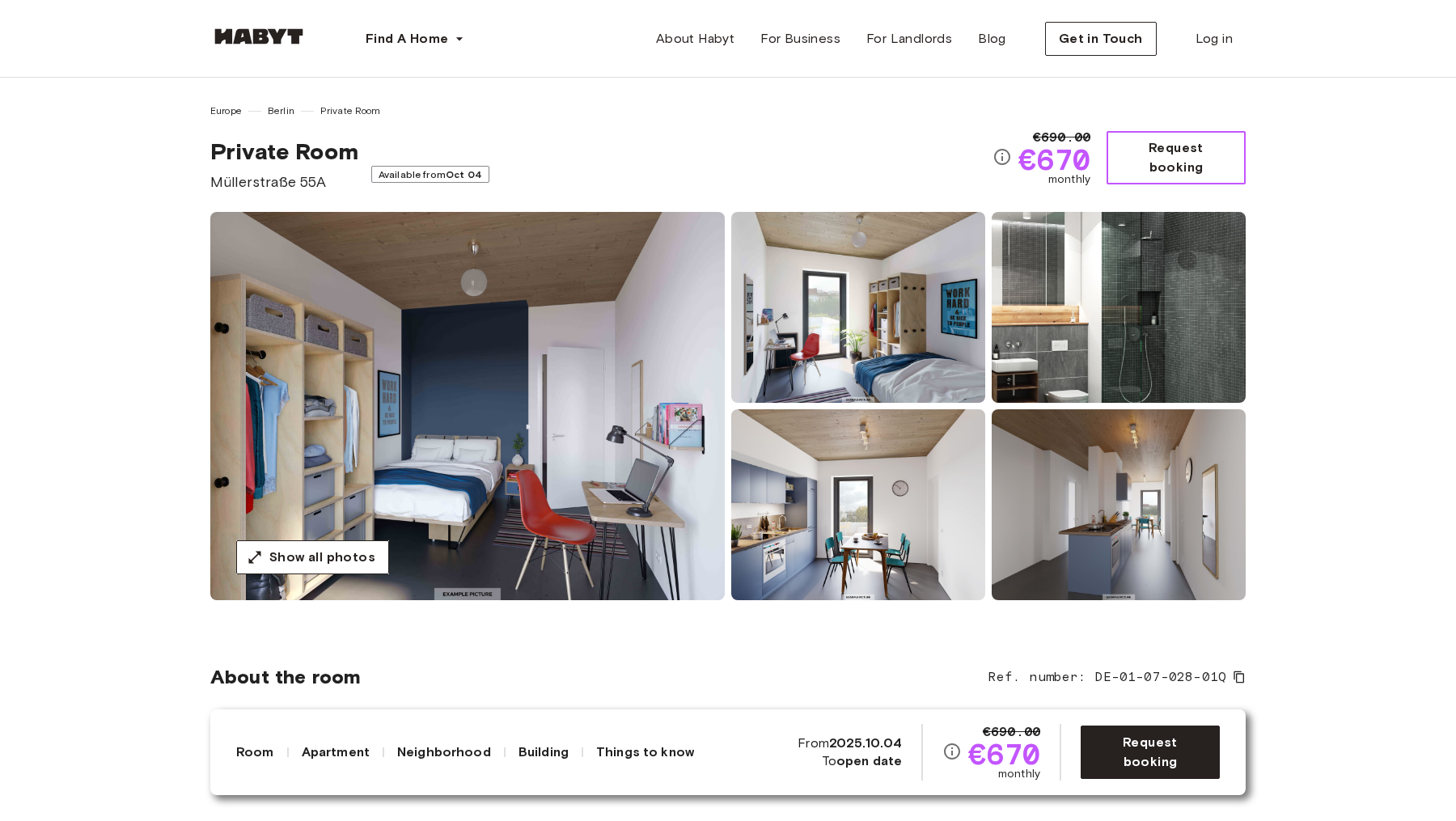 click on "Request booking" at bounding box center [1176, 158] 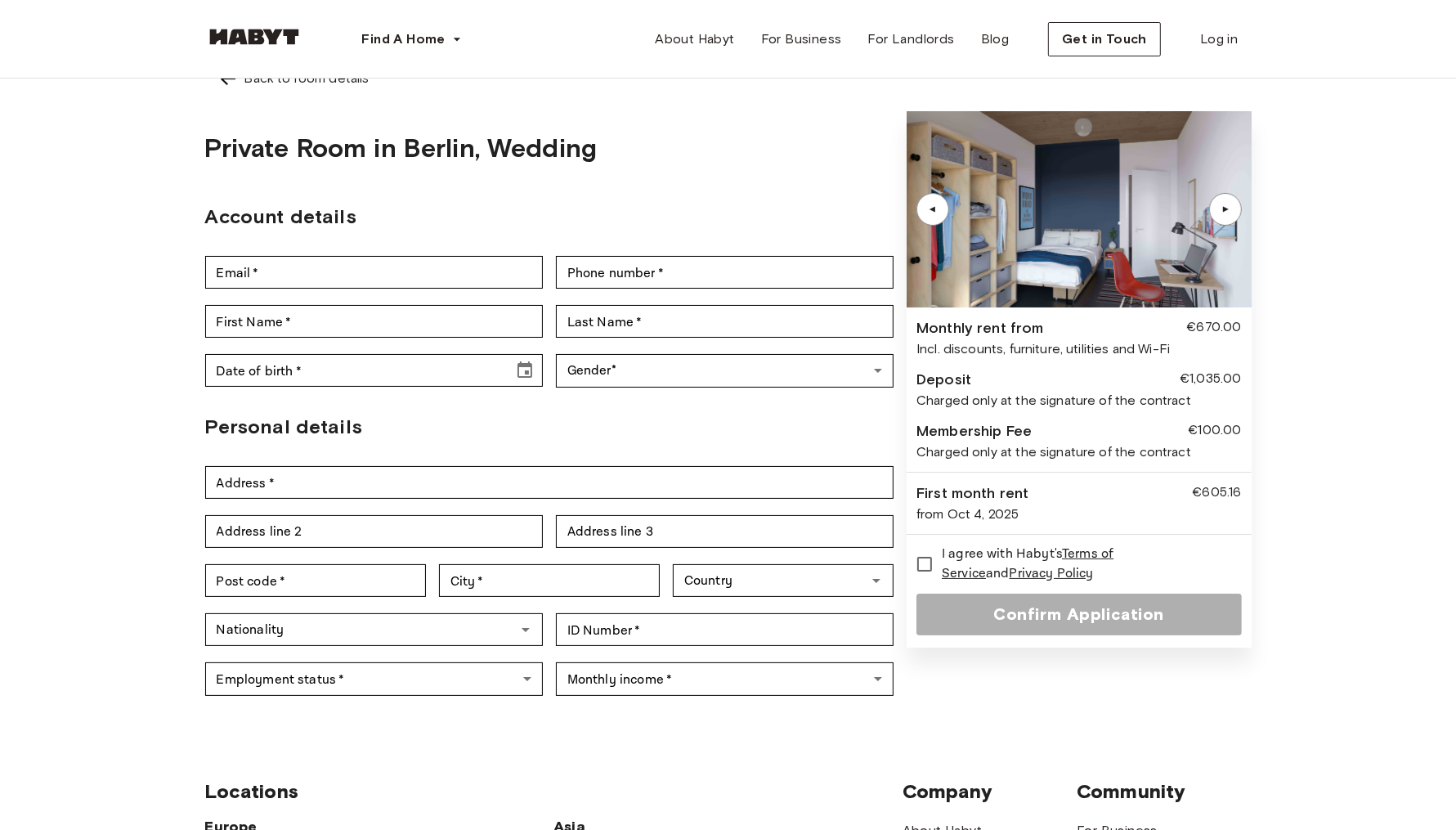 scroll, scrollTop: 29, scrollLeft: 0, axis: vertical 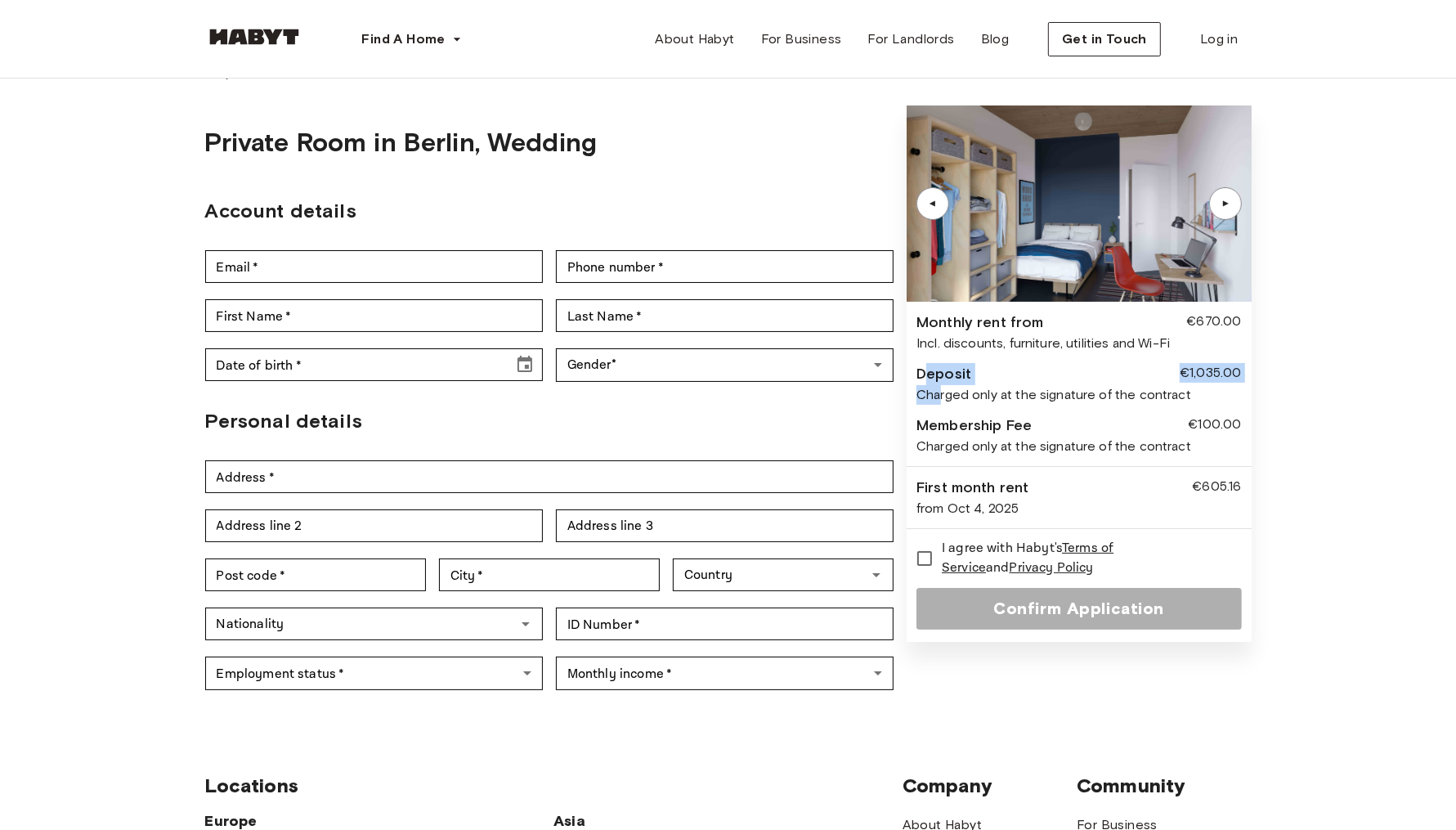 drag, startPoint x: 927, startPoint y: 378, endPoint x: 940, endPoint y: 397, distance: 23.02173 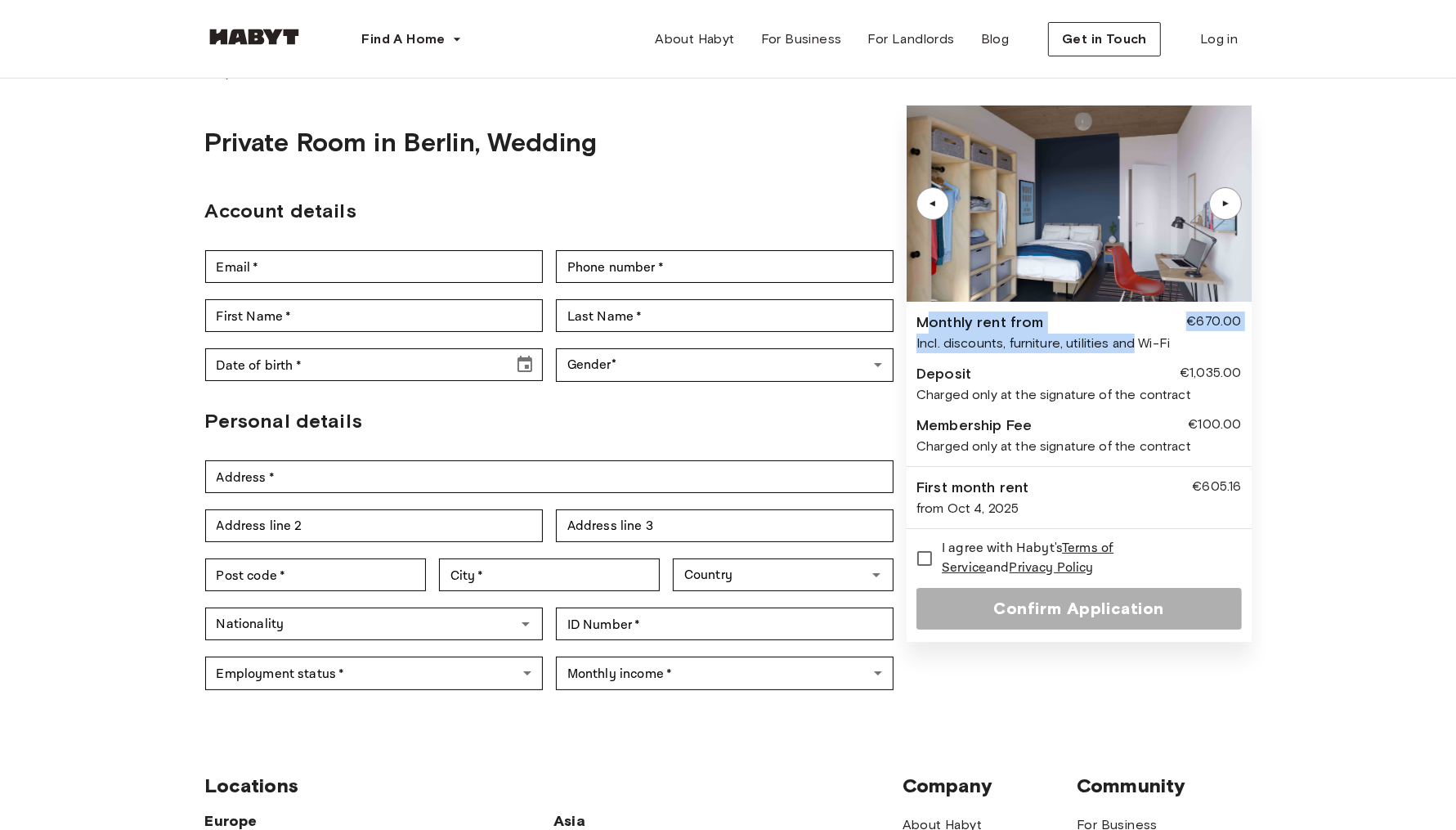 drag, startPoint x: 928, startPoint y: 322, endPoint x: 1133, endPoint y: 343, distance: 206.0728 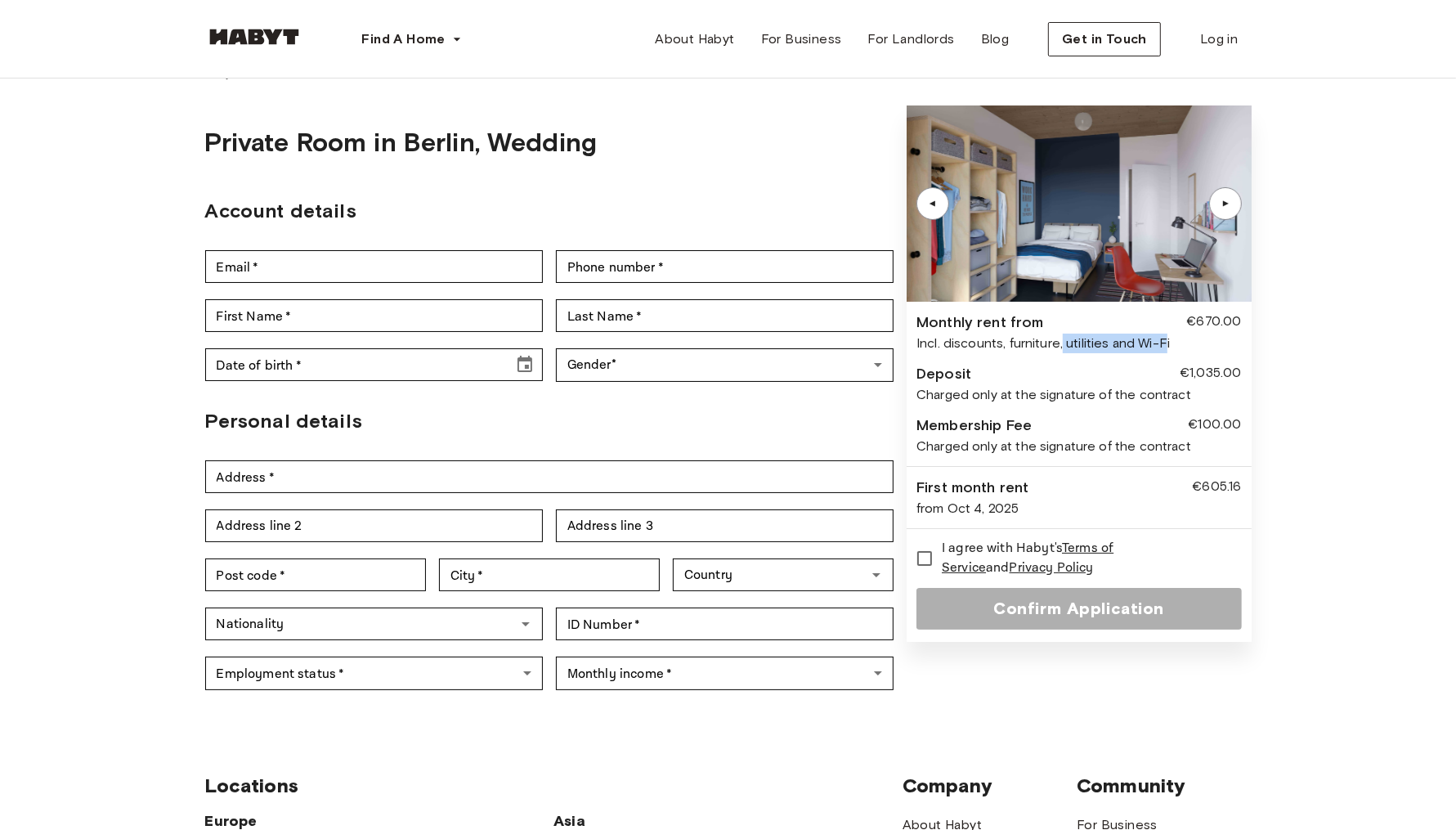 drag, startPoint x: 1167, startPoint y: 343, endPoint x: 1061, endPoint y: 341, distance: 106.0189 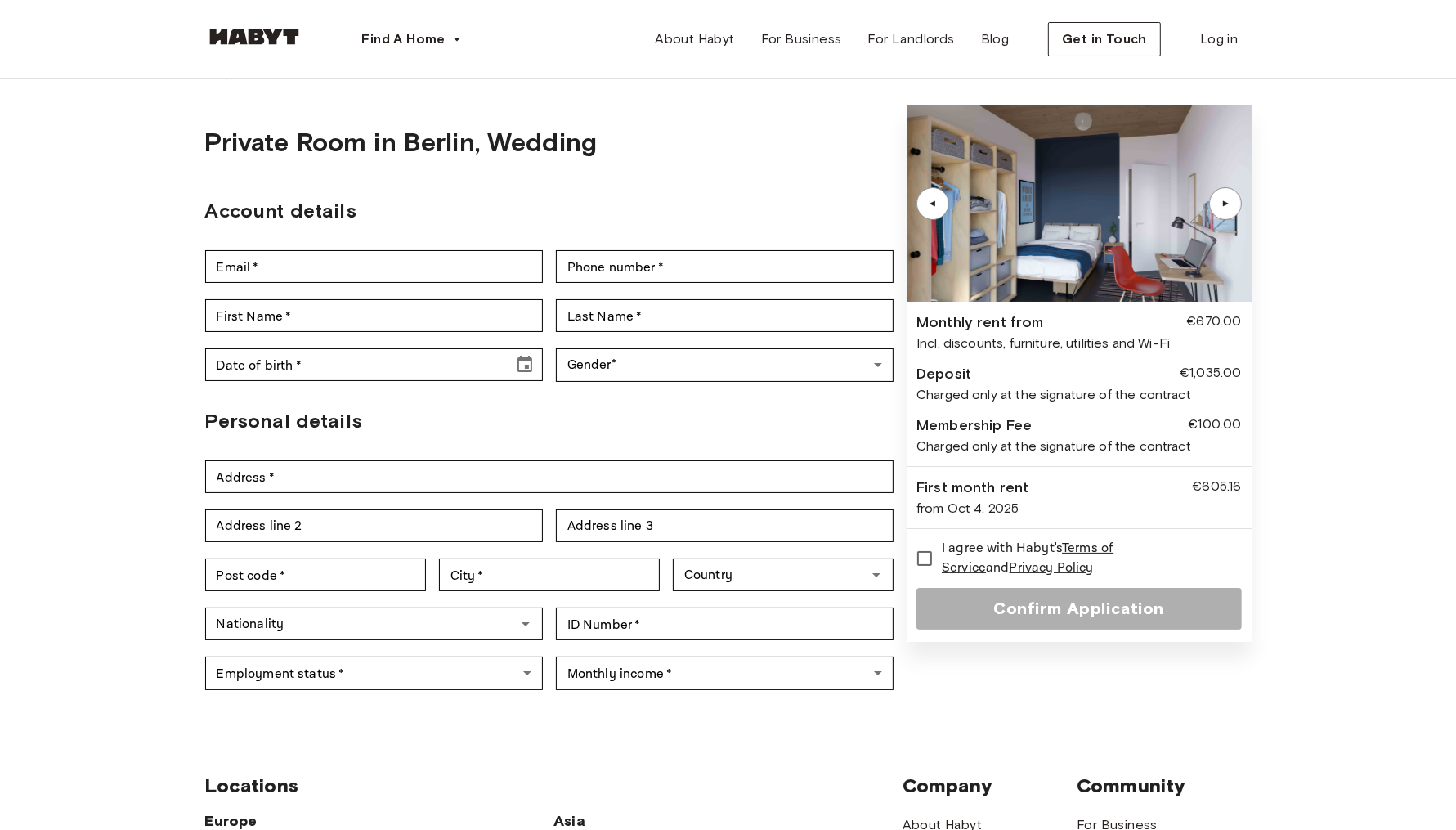 click on "First month rent €605.16" at bounding box center [1078, 487] 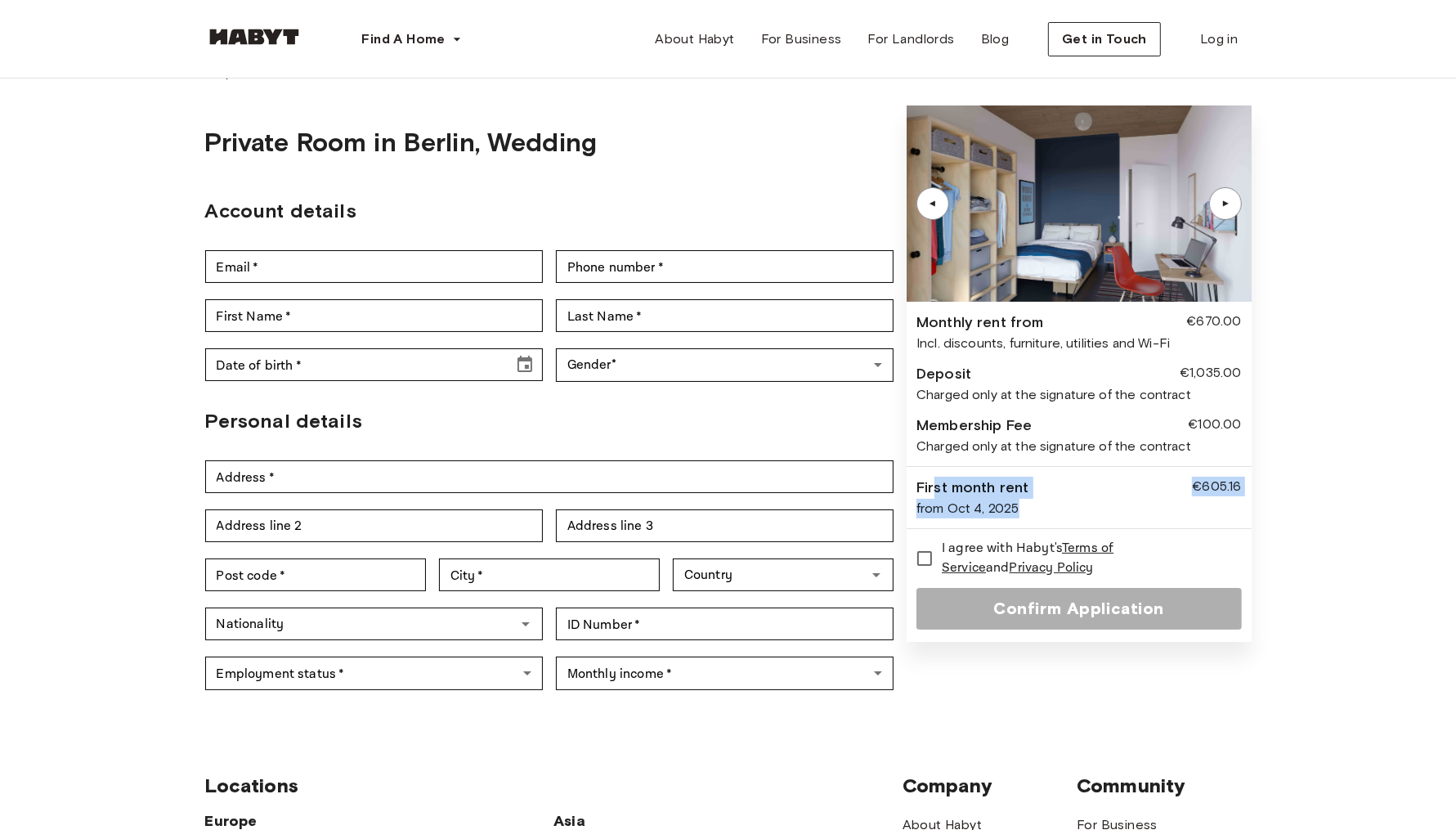 drag, startPoint x: 1031, startPoint y: 509, endPoint x: 933, endPoint y: 481, distance: 101.921538 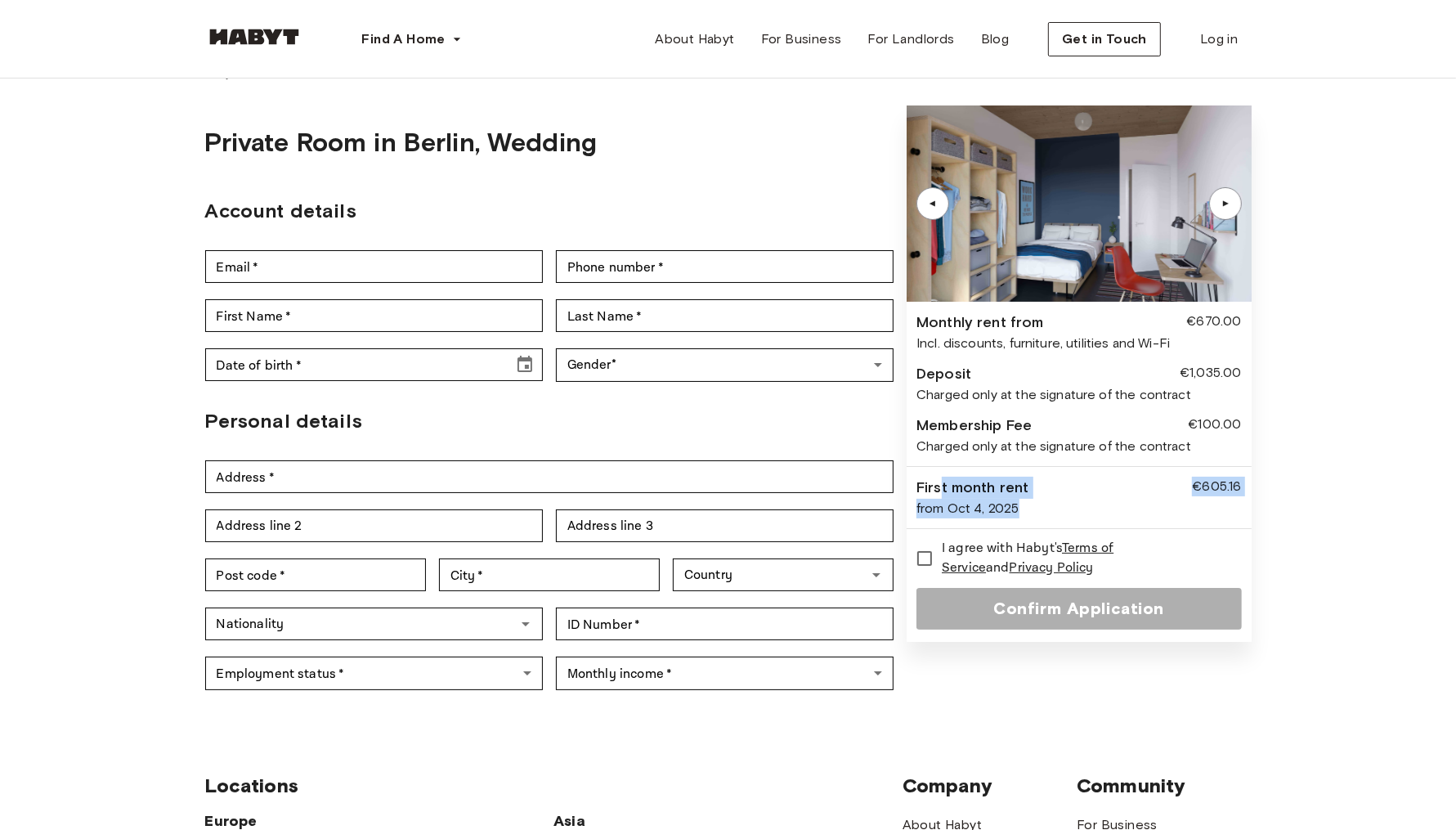 drag, startPoint x: 941, startPoint y: 482, endPoint x: 1035, endPoint y: 509, distance: 97.80082 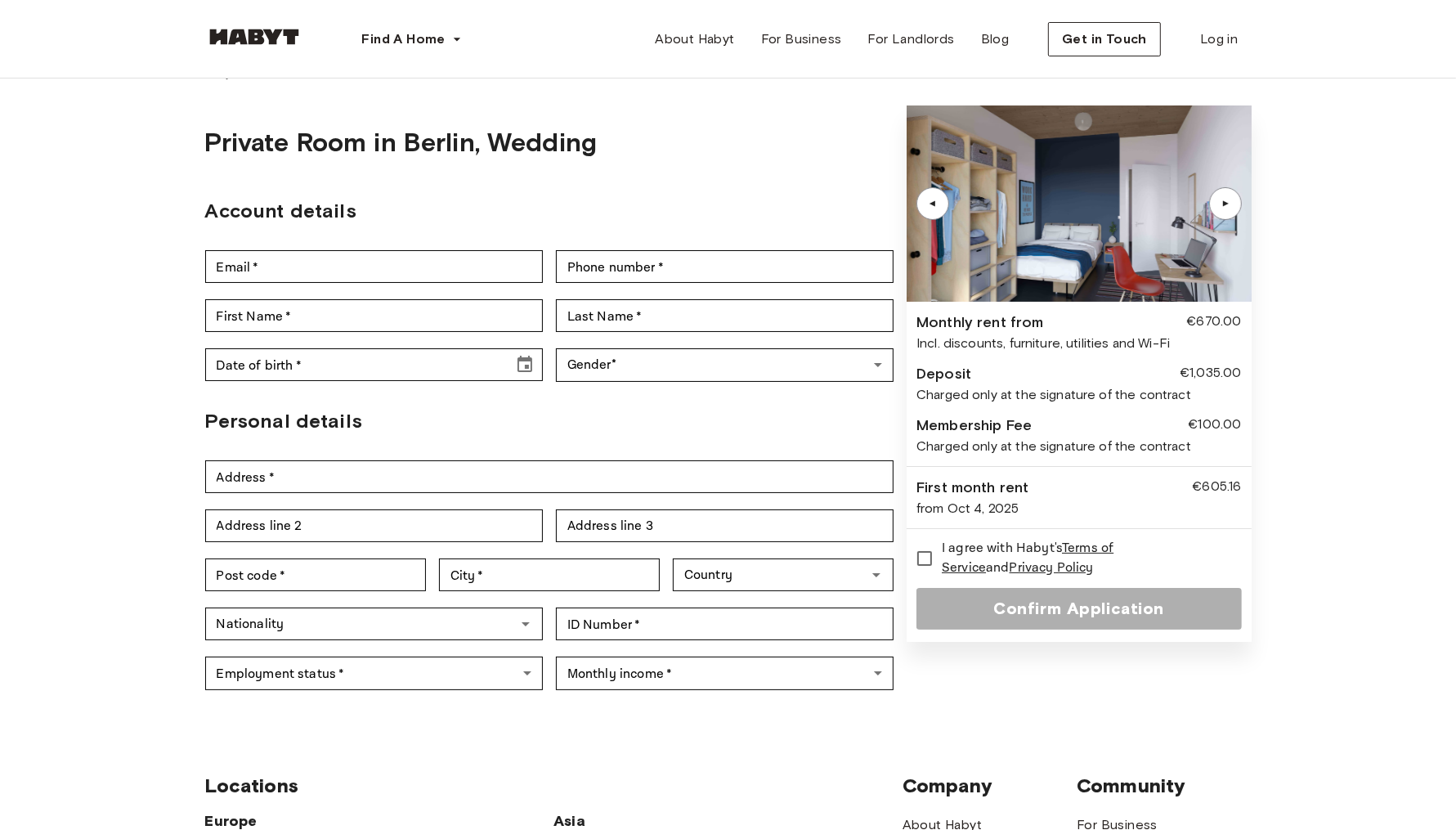 click on "Back to room details Private Room in Berlin, Wedding Account details Email   * Email   * Phone number   * Phone number   * First Name   * First Name   * Last Name   * Last Name   * Date of birth   * Date of birth   * Gender  * ​ Gender Personal details Address   * Address   * Address line 2 Address line 2 Address line 3 Address line 3 Post code   * Post code   * City   * City   * Country Country Nationality Nationality ID Number   * ID Number   * Employment status   * ​ Employment status   * Monthly income   * ​ Monthly income   * ▲ ▲ Monthly rent from €670.00 Incl. discounts, furniture, utilities and Wi-Fi Deposit €1,035.00 Charged only at the signature of the contract Membership Fee €100.00 Charged only at the signature of the contract First month rent €605.16 from Oct 4, 2025 I agree with Habyt's  Terms of Service  and  Privacy Policy Confirm Application" at bounding box center (728, 379) 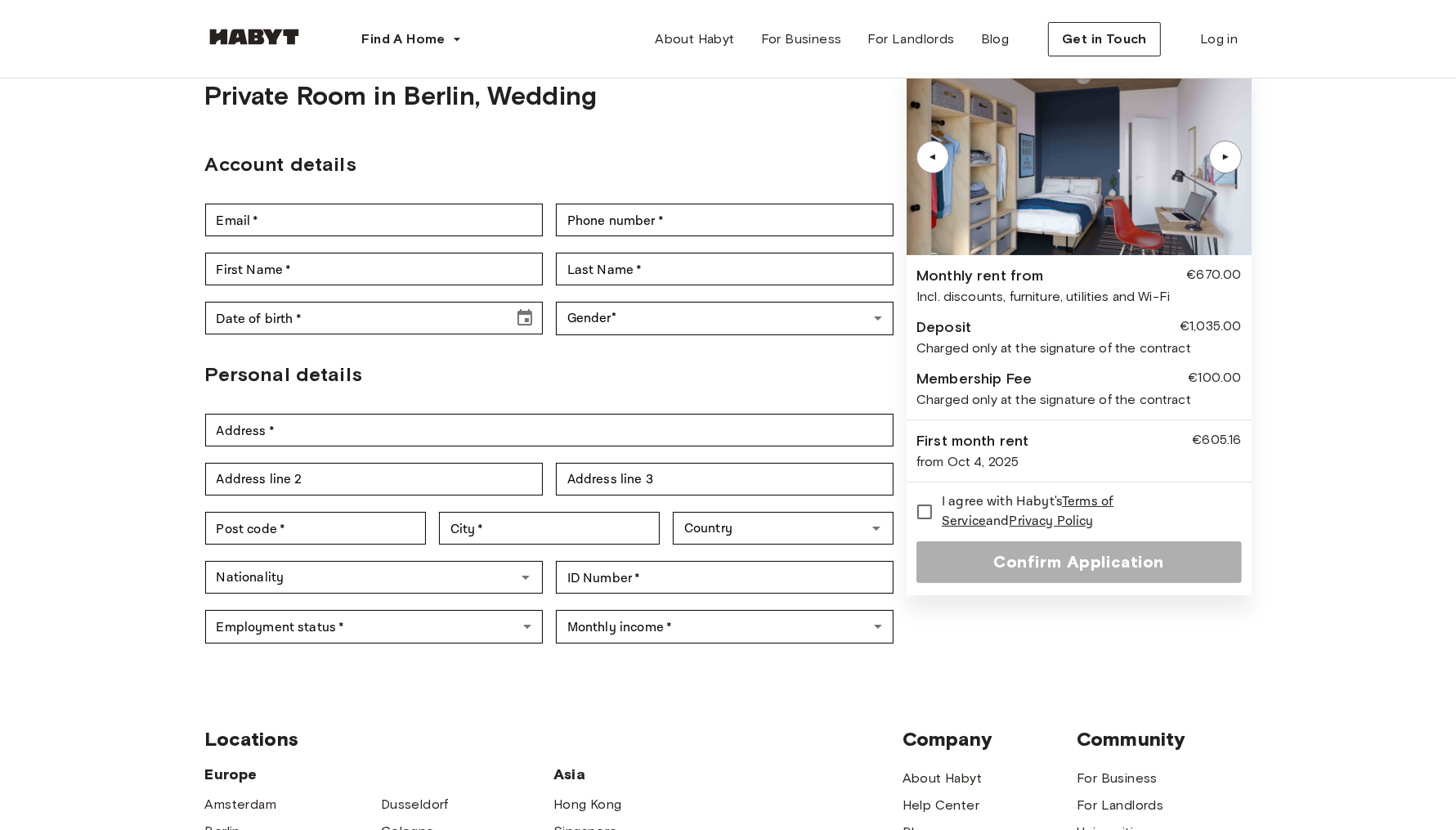 scroll, scrollTop: 0, scrollLeft: 0, axis: both 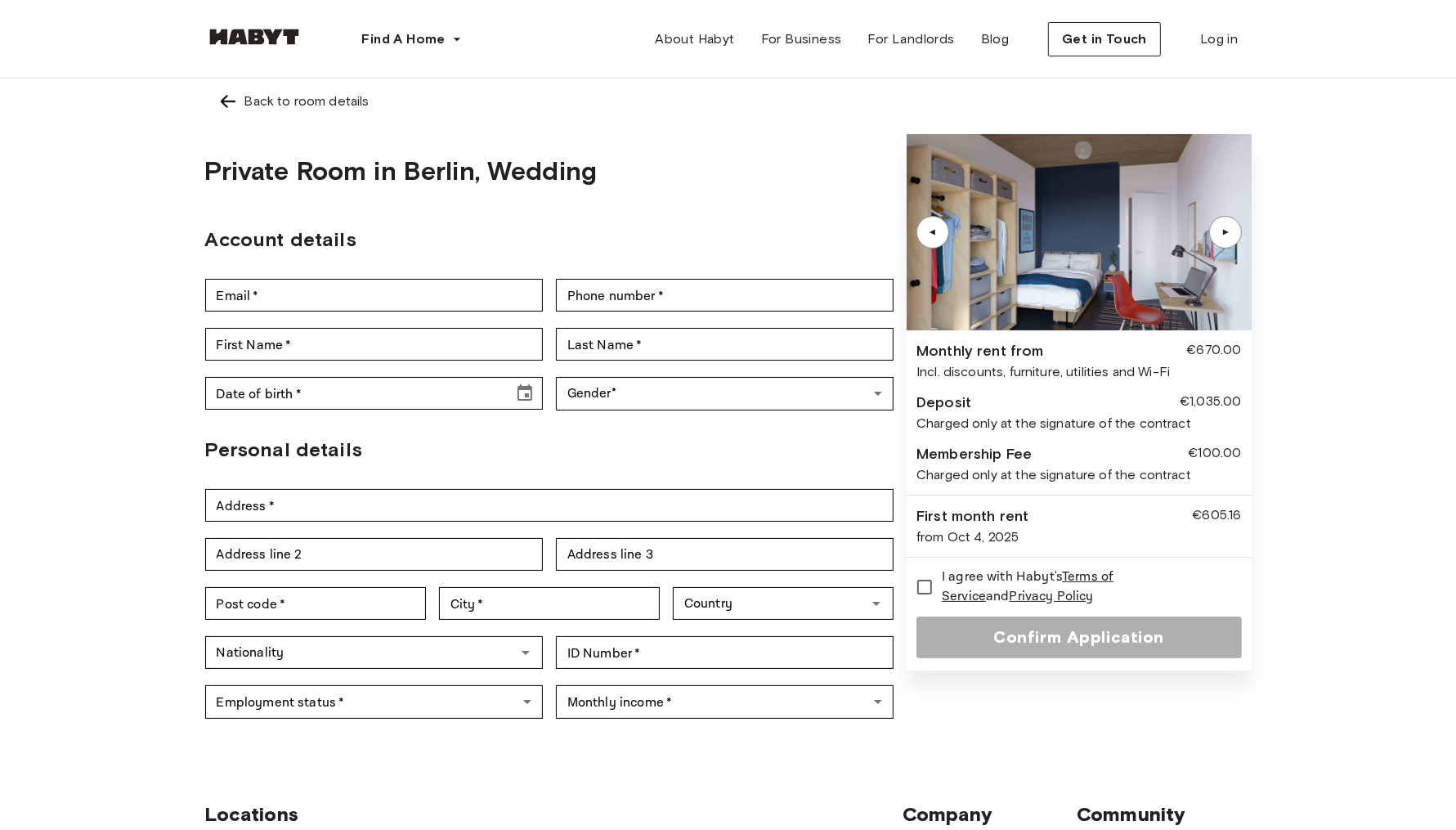 click on "Back to room details Private Room in Berlin, Wedding Account details Email   * Email   * Phone number   * Phone number   * First Name   * First Name   * Last Name   * Last Name   * Date of birth   * Date of birth   * Gender  * ​ Gender Personal details Address   * Address   * Address line 2 Address line 2 Address line 3 Address line 3 Post code   * Post code   * City   * City   * Country Country Nationality Nationality ID Number   * ID Number   * Employment status   * ​ Employment status   * Monthly income   * ​ Monthly income   * ▲ ▲ Monthly rent from €670.00 Incl. discounts, furniture, utilities and Wi-Fi Deposit €1,035.00 Charged only at the signature of the contract Membership Fee €100.00 Charged only at the signature of the contract First month rent €605.16 from Oct 4, 2025 I agree with Habyt's  Terms of Service  and  Privacy Policy Confirm Application" at bounding box center [728, 407] 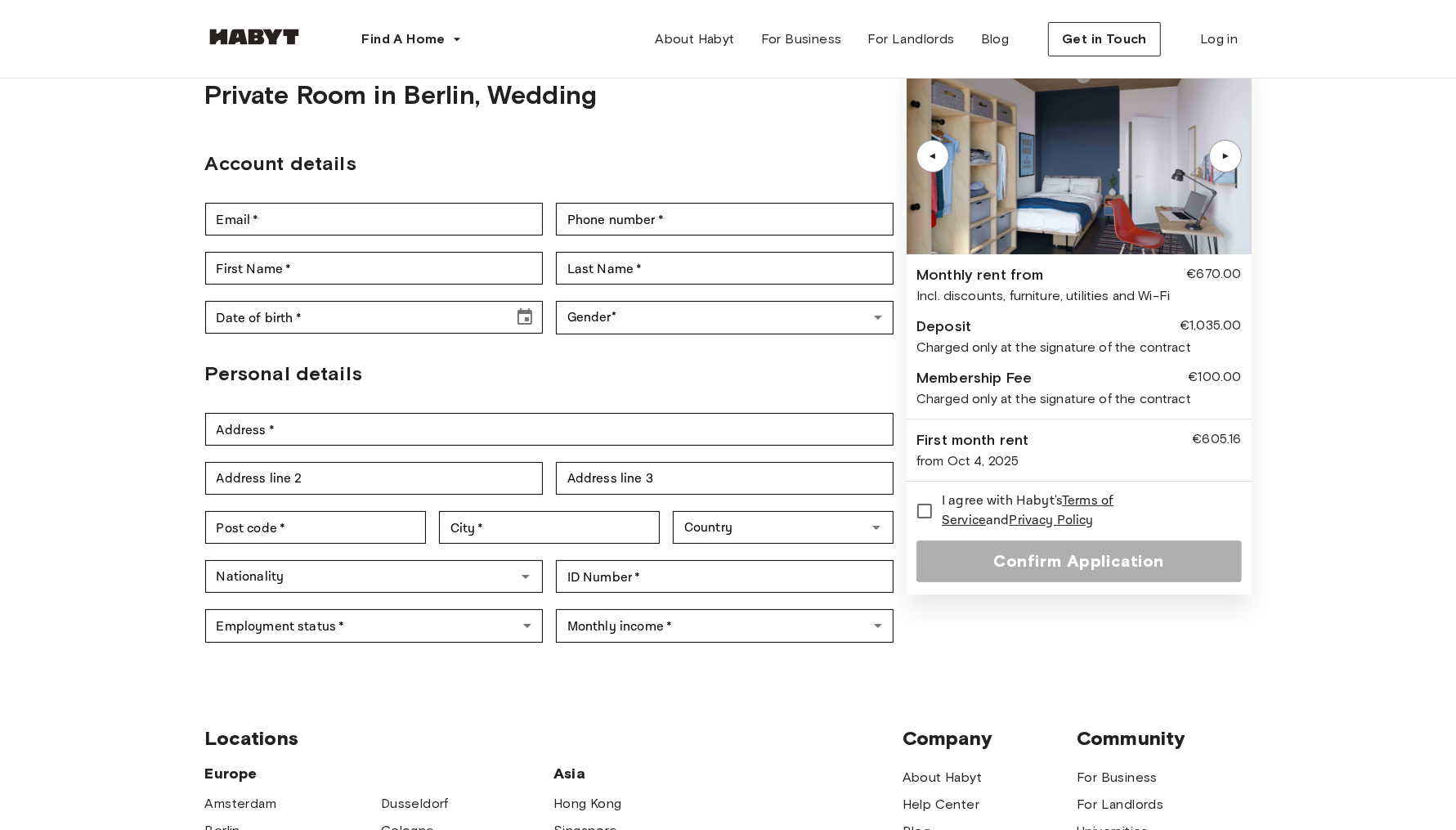 scroll, scrollTop: 0, scrollLeft: 0, axis: both 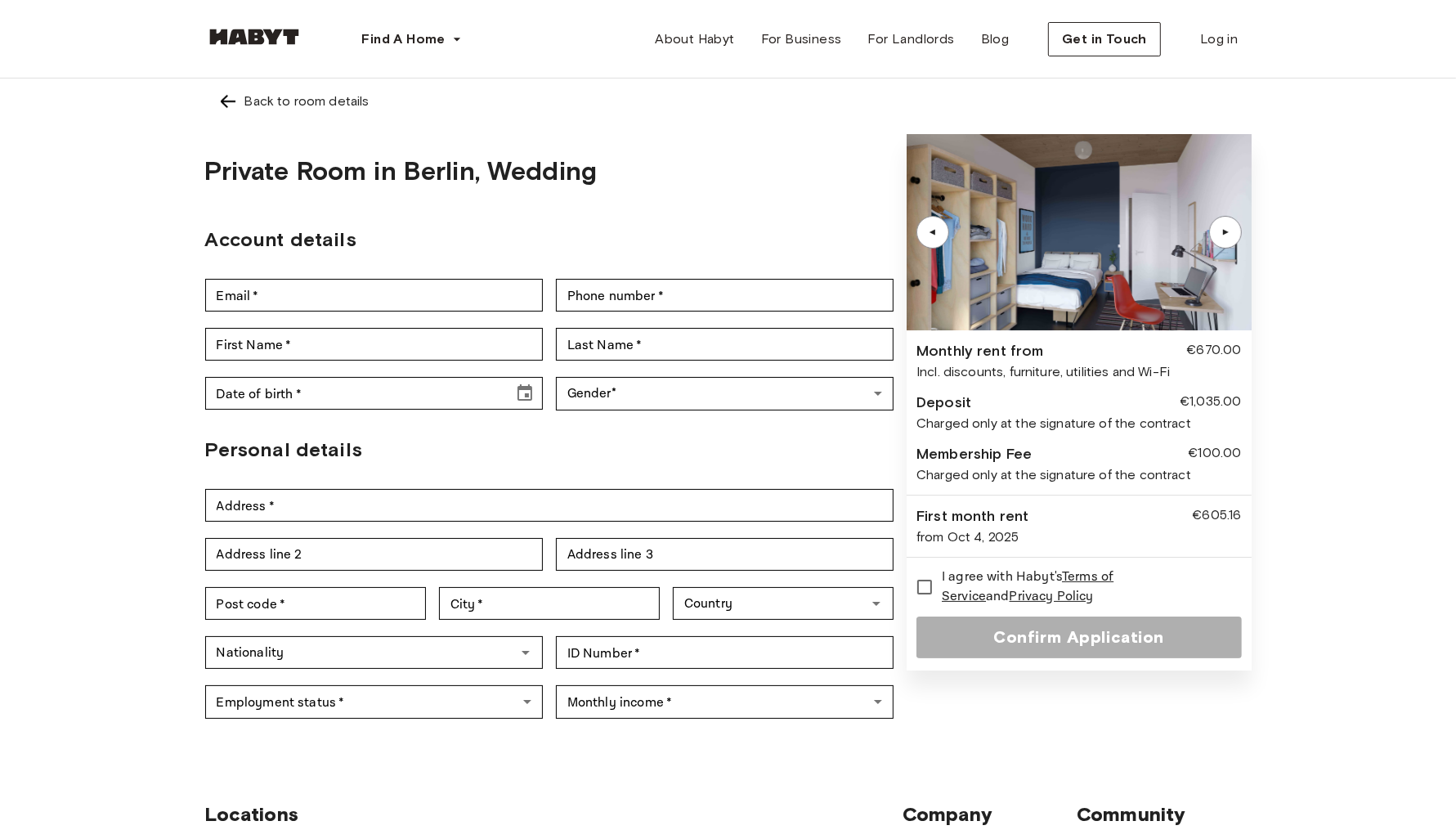 click at bounding box center (1078, 232) 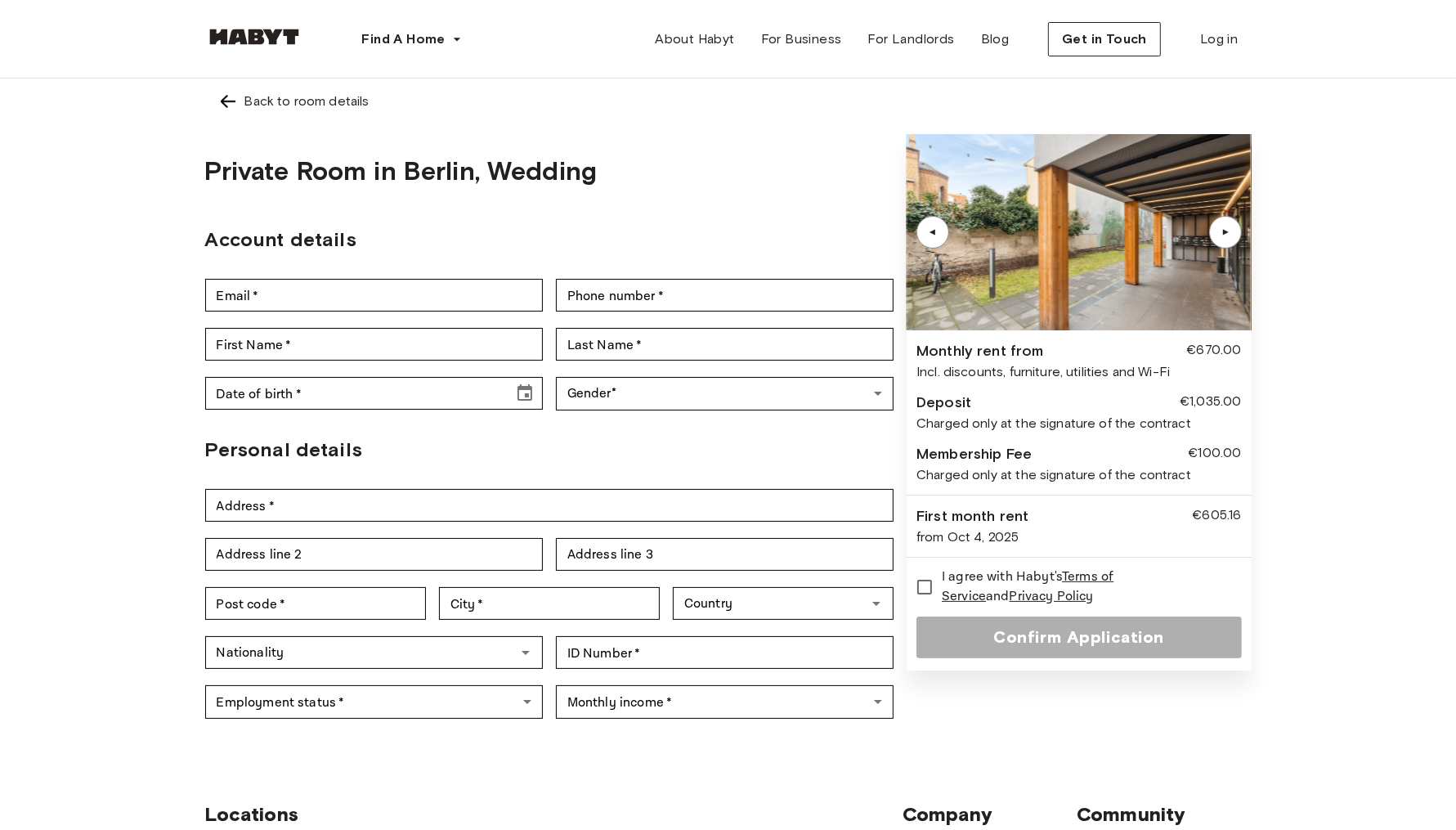 click on "▲" at bounding box center [933, 232] 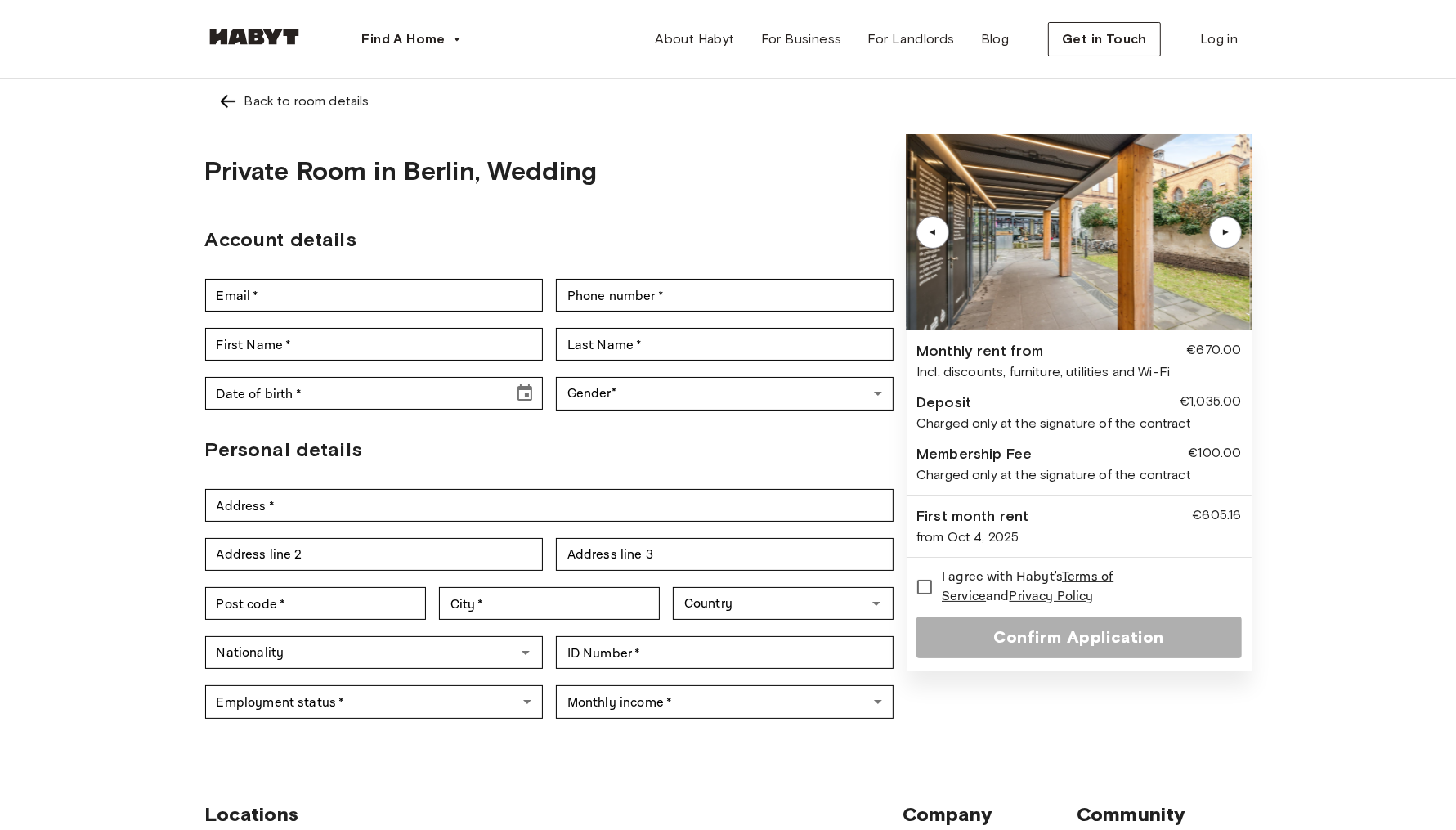 click on "▲" at bounding box center (933, 232) 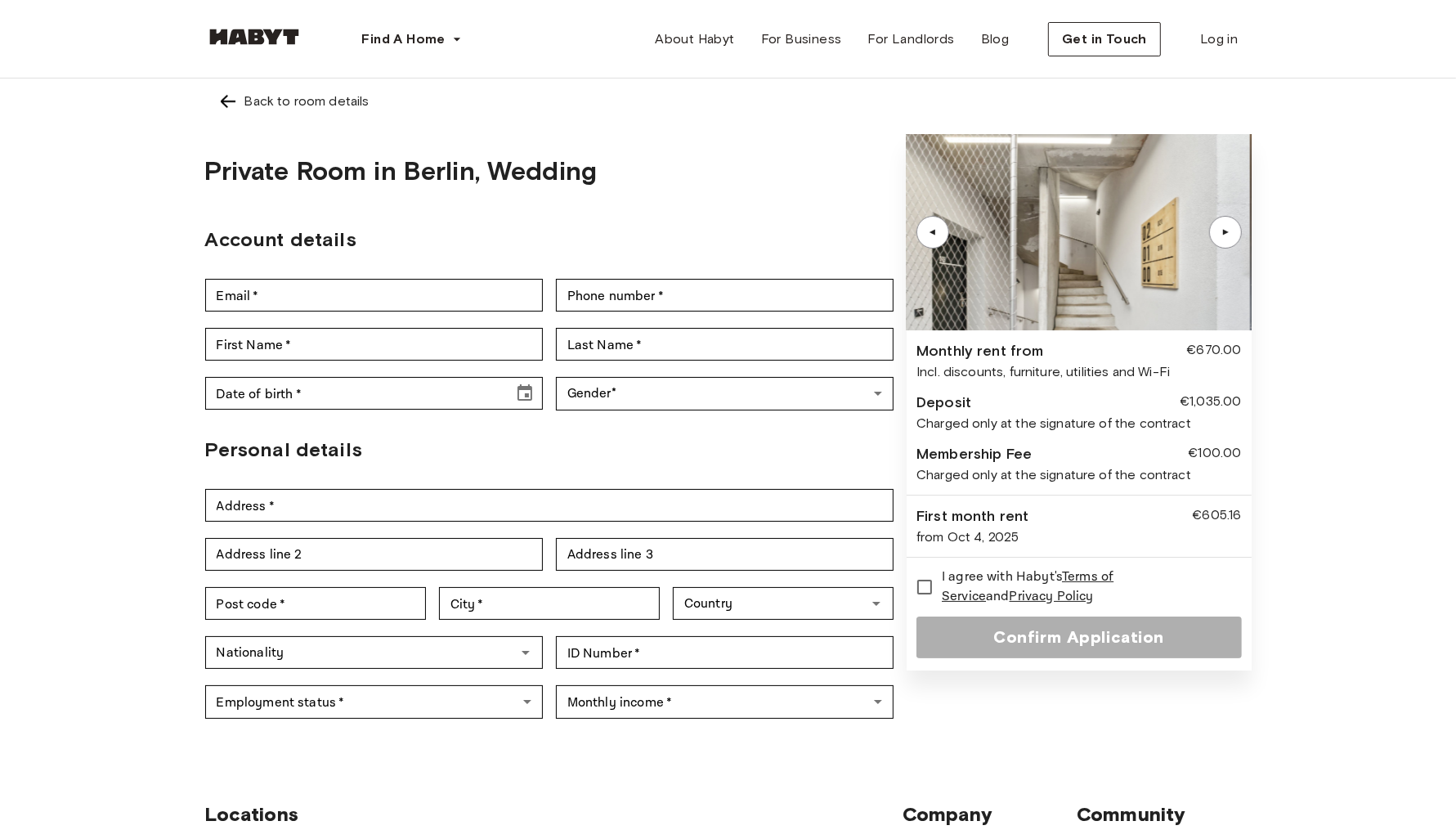 click on "▲" at bounding box center [933, 232] 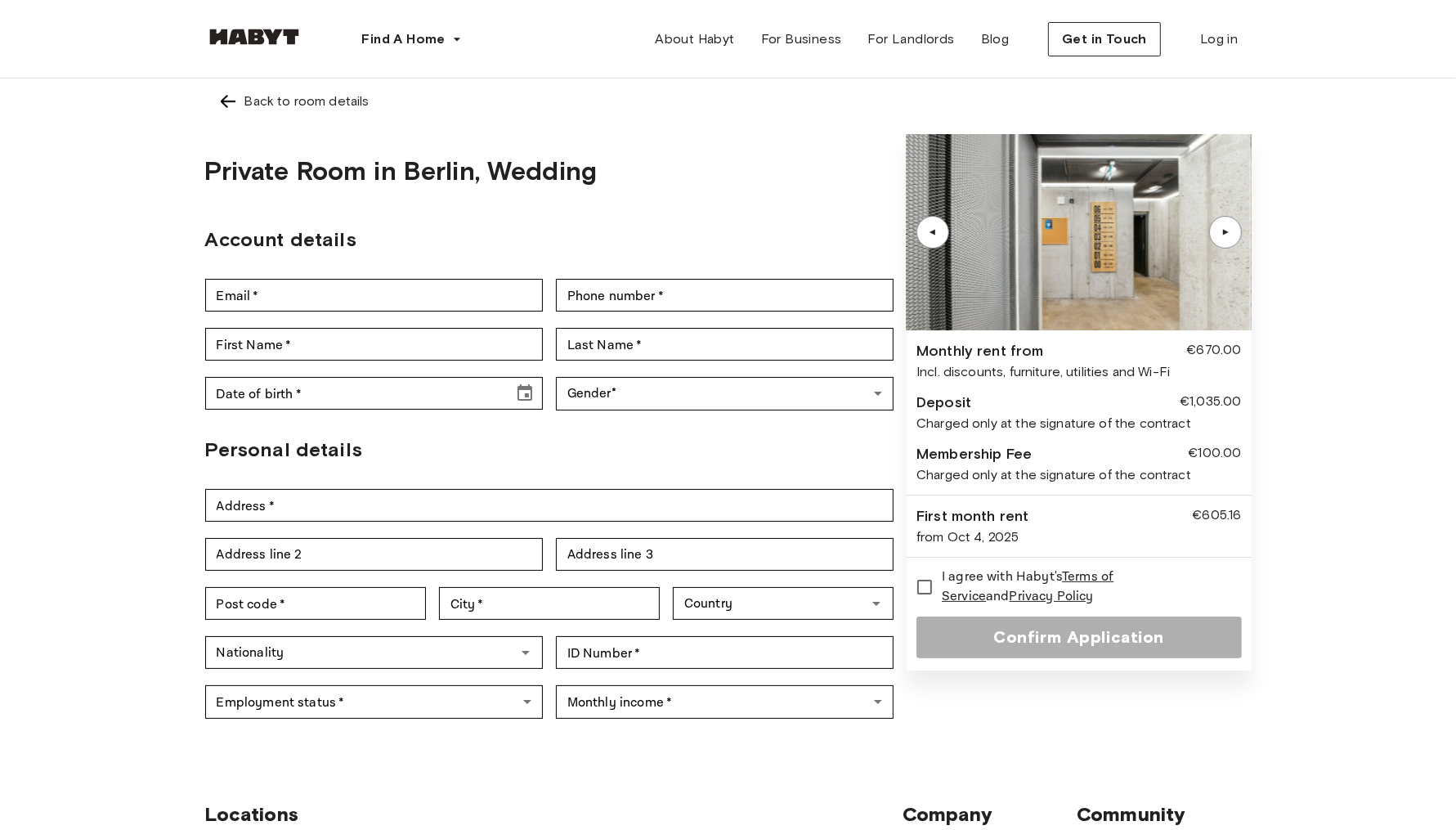 click on "▲" at bounding box center (933, 232) 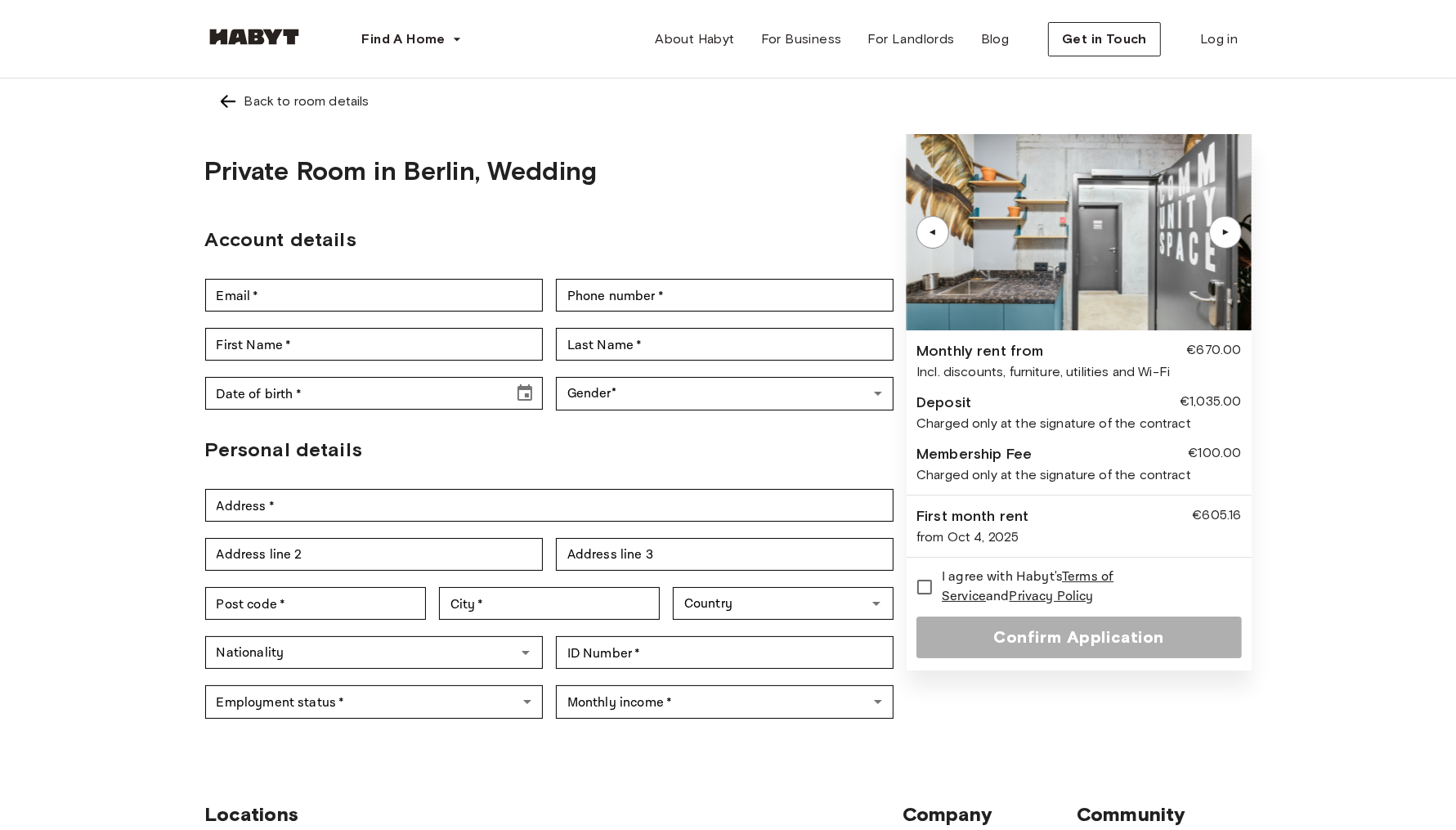 click on "▲" at bounding box center (933, 232) 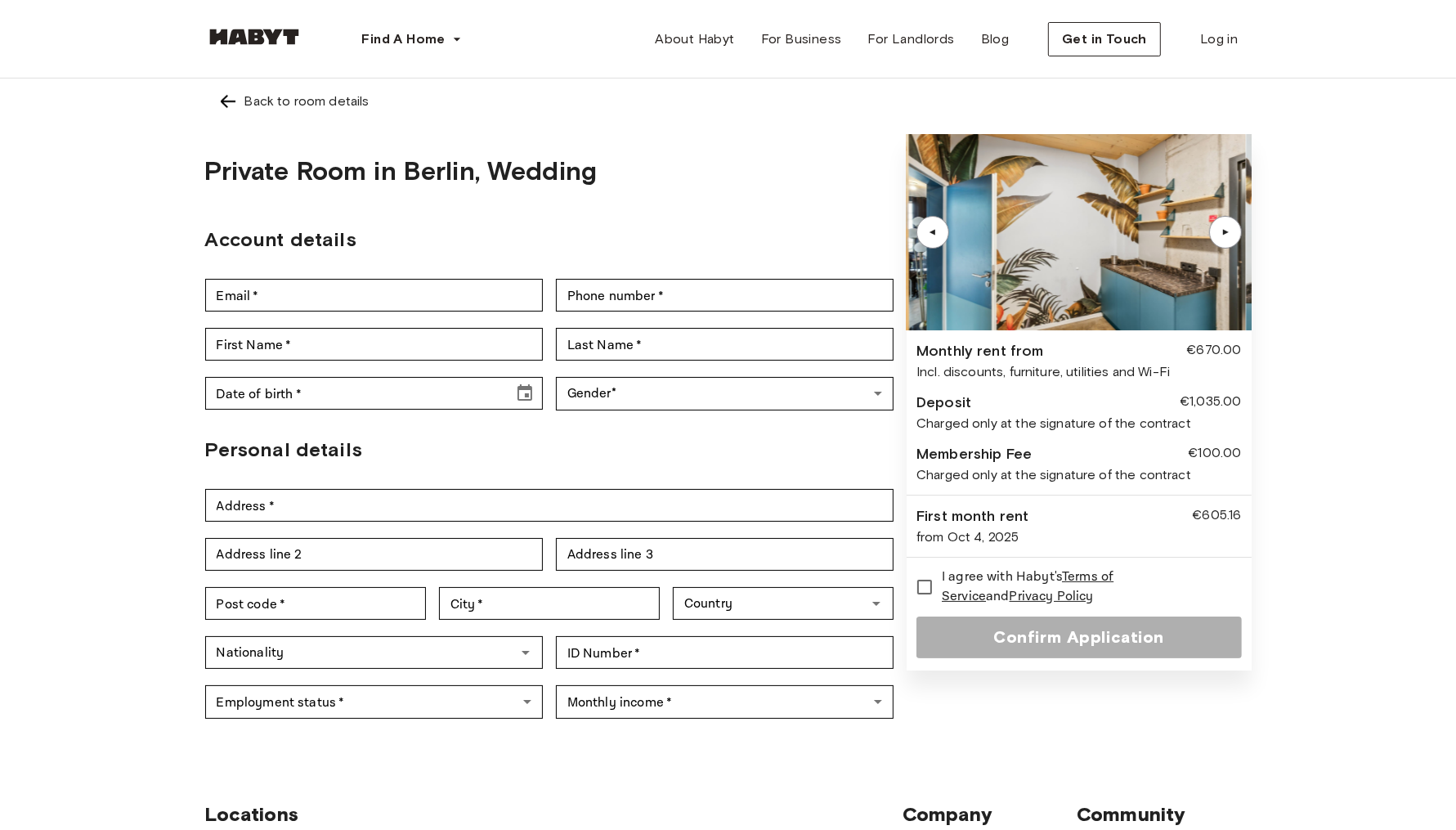 click on "▲" at bounding box center (933, 232) 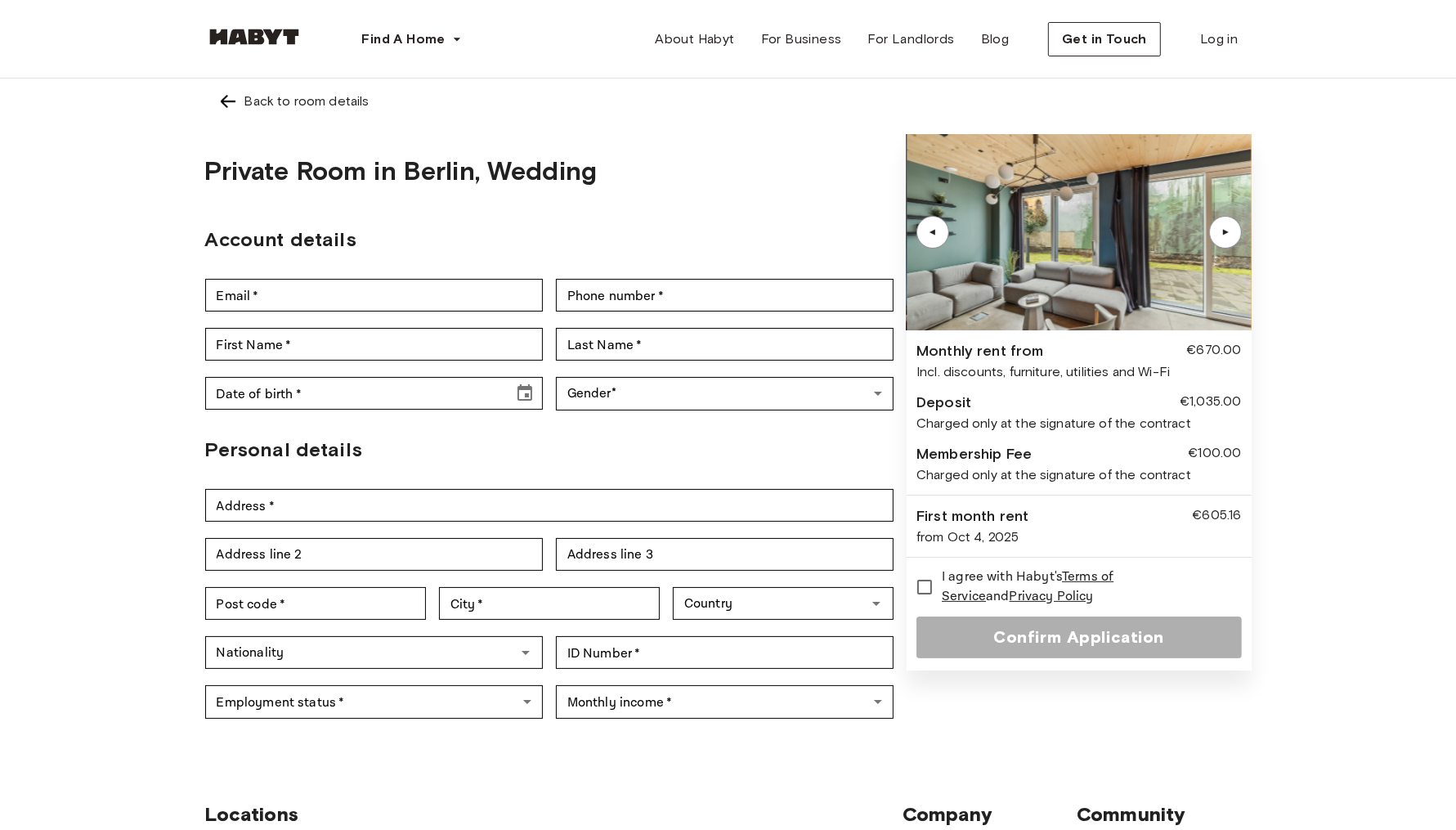 click on "▲" at bounding box center (933, 232) 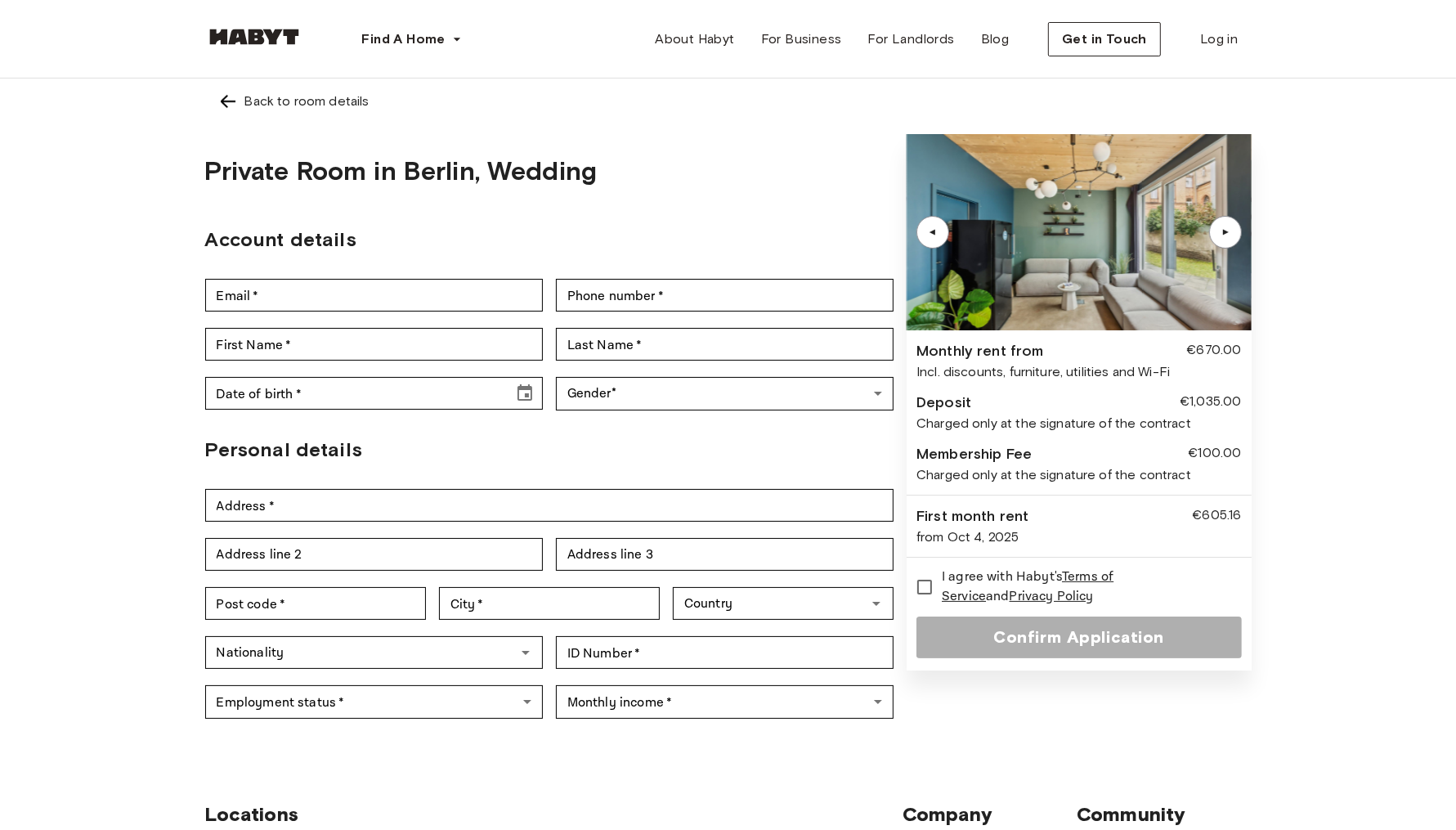 click on "▲" at bounding box center [933, 232] 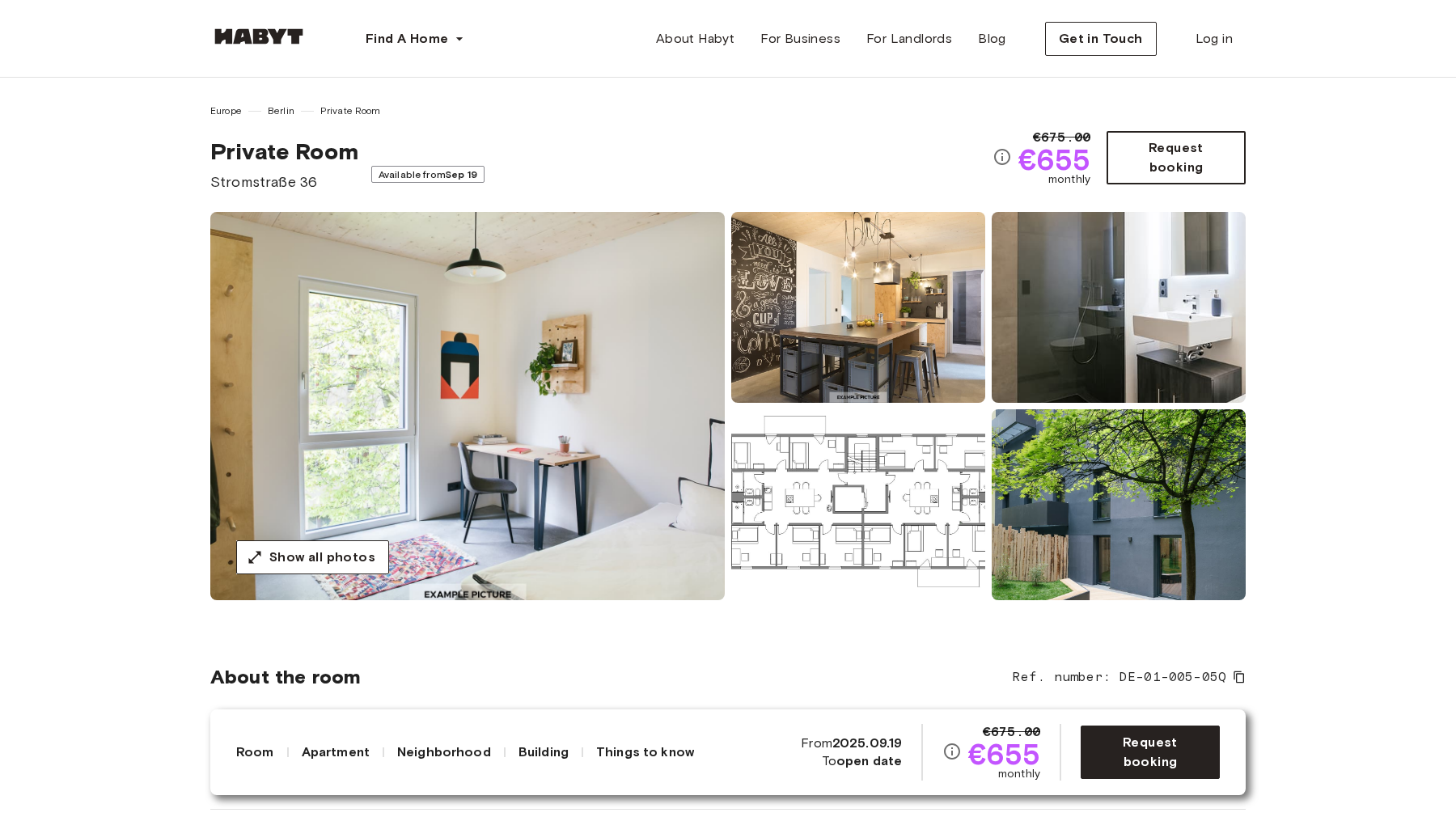 scroll, scrollTop: 0, scrollLeft: 0, axis: both 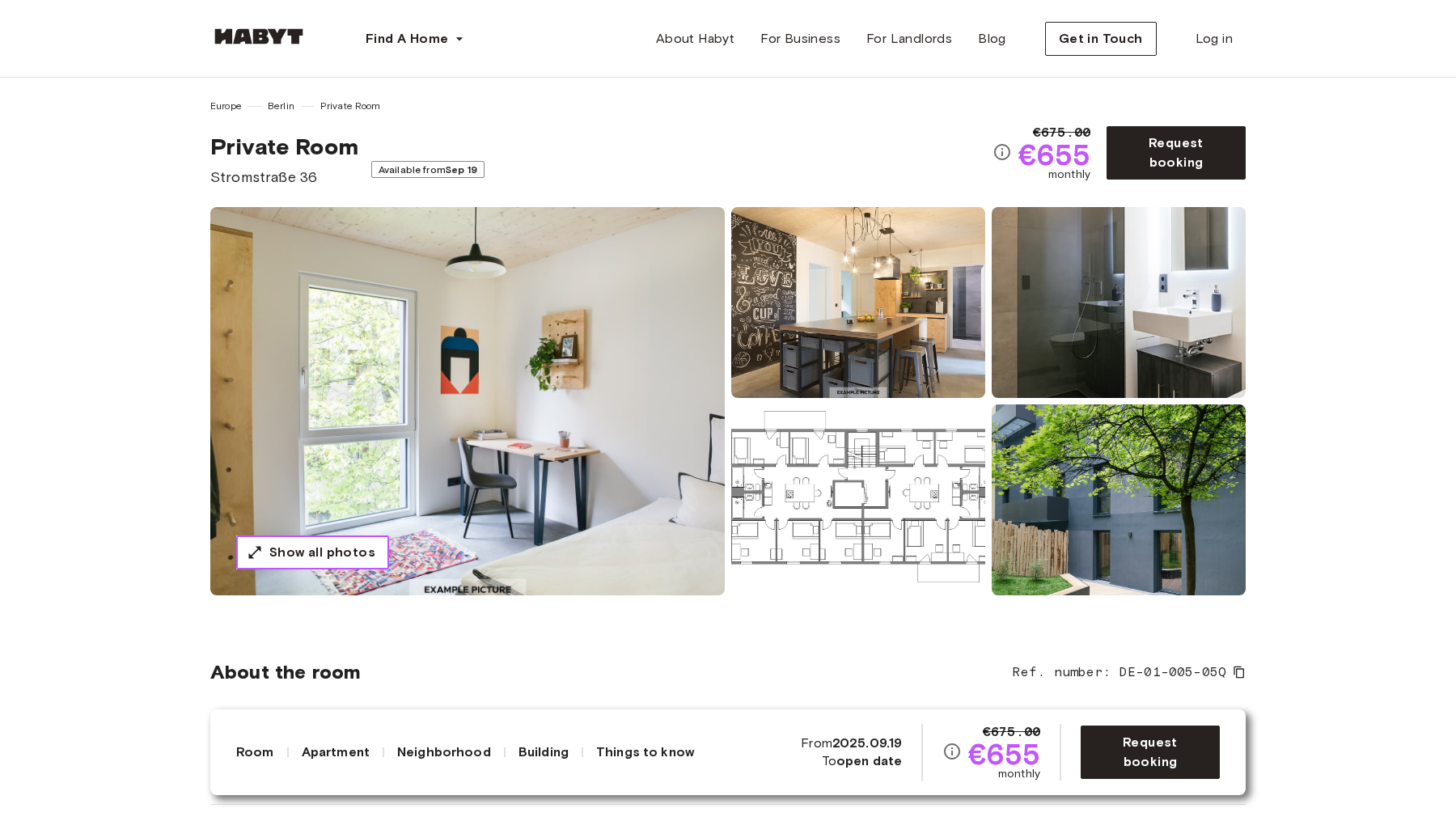 click on "Show all photos" at bounding box center (322, 552) 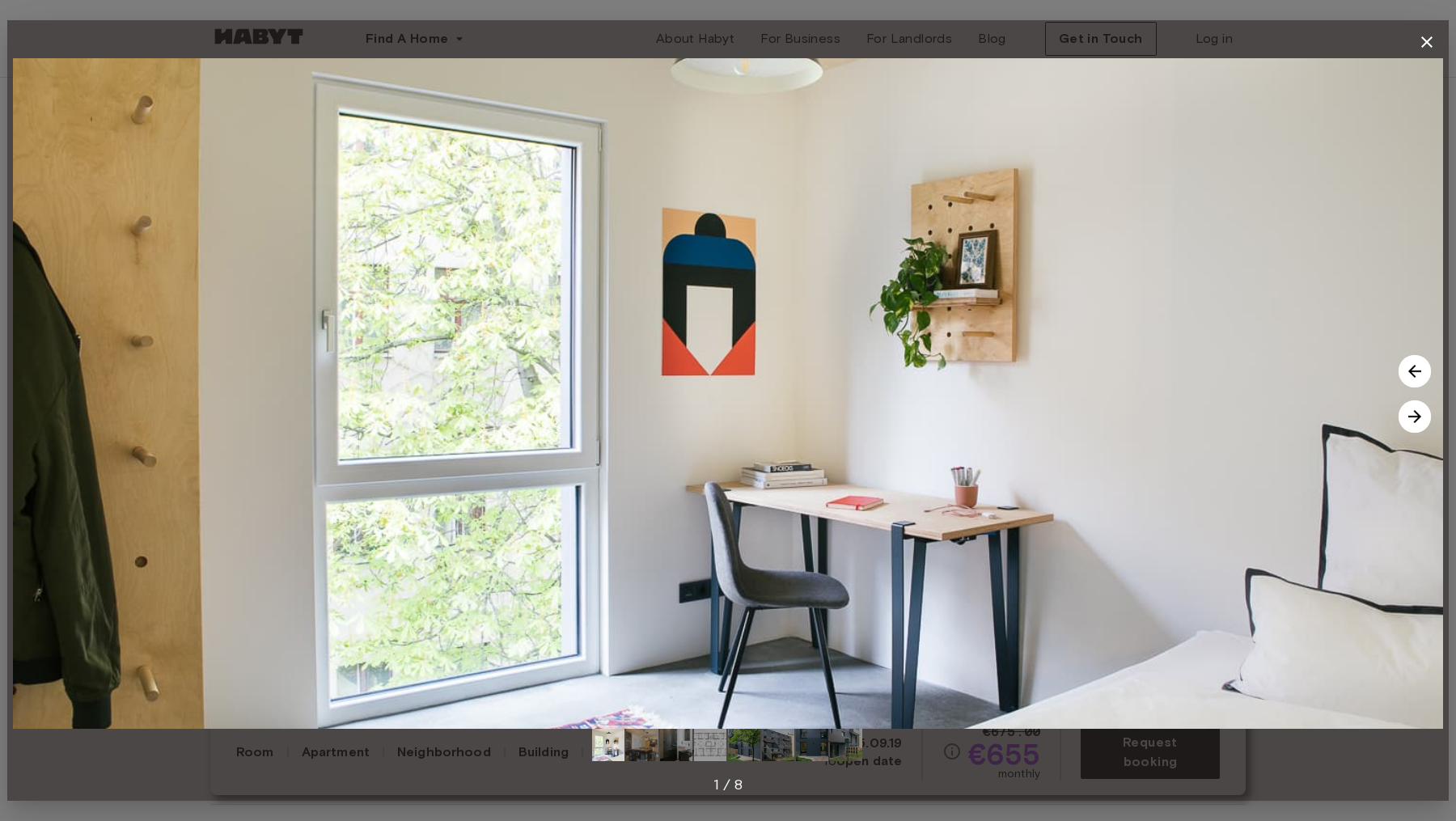 click at bounding box center (1415, 417) 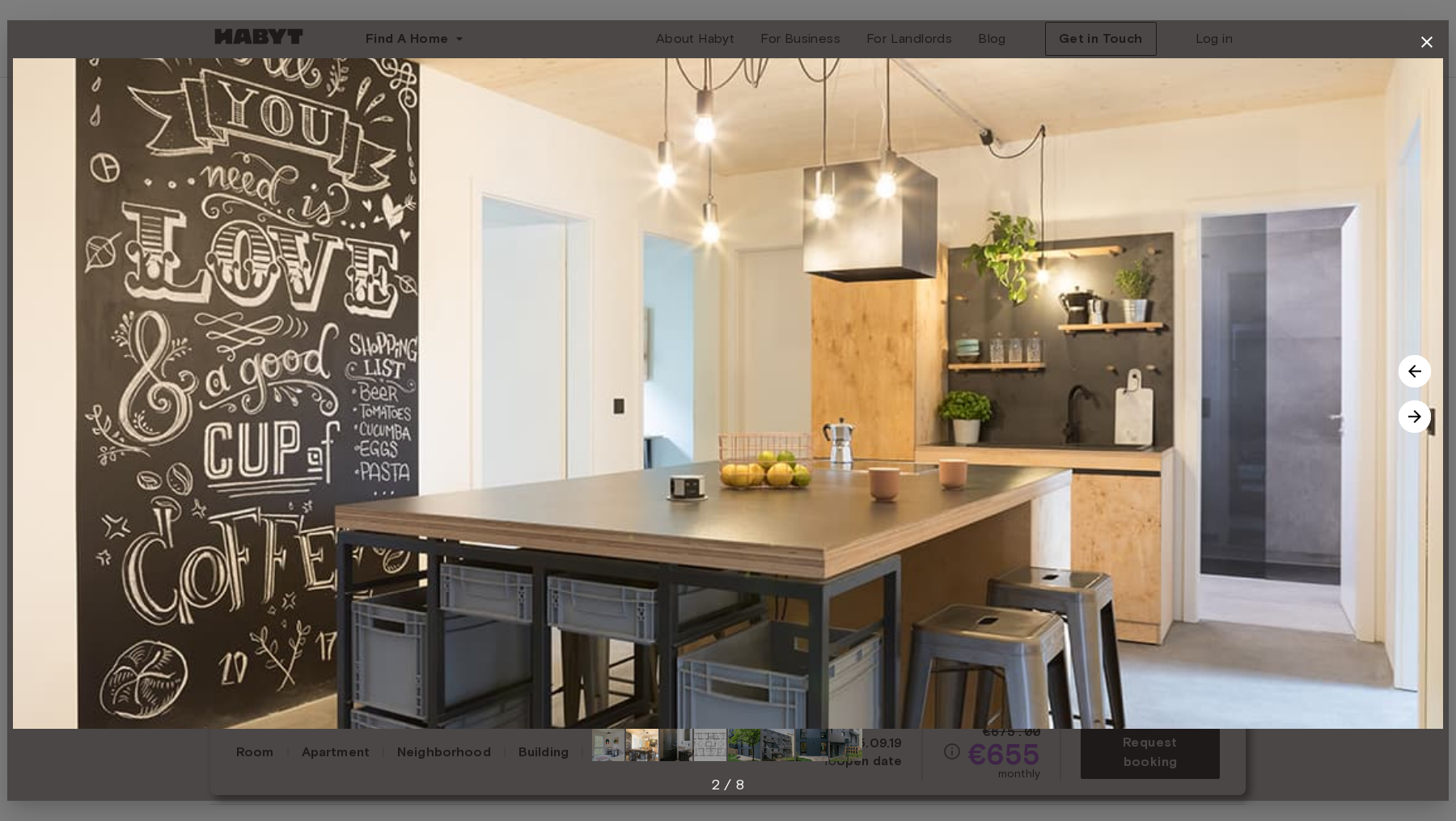 click at bounding box center [1415, 417] 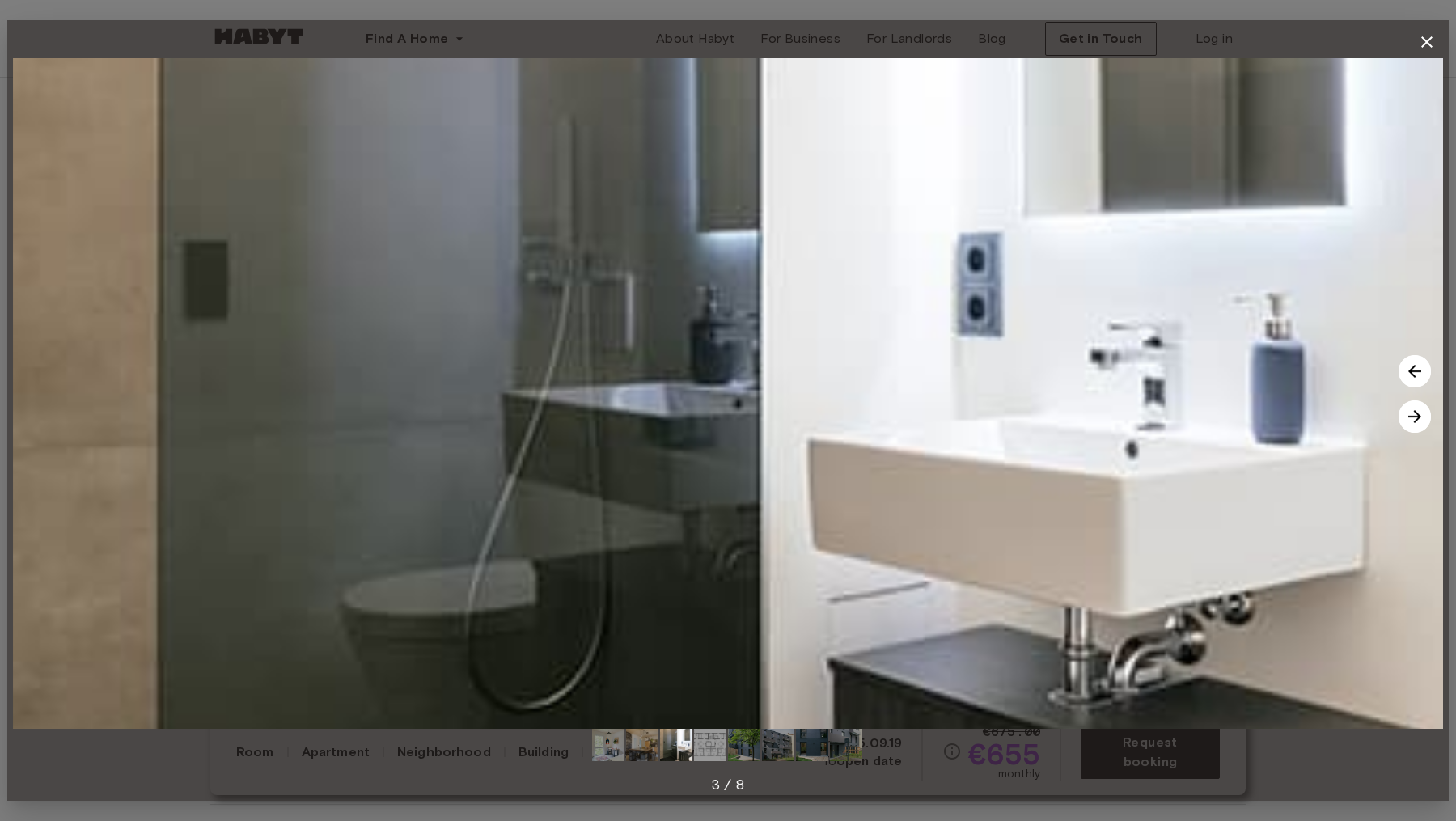 click at bounding box center [1415, 417] 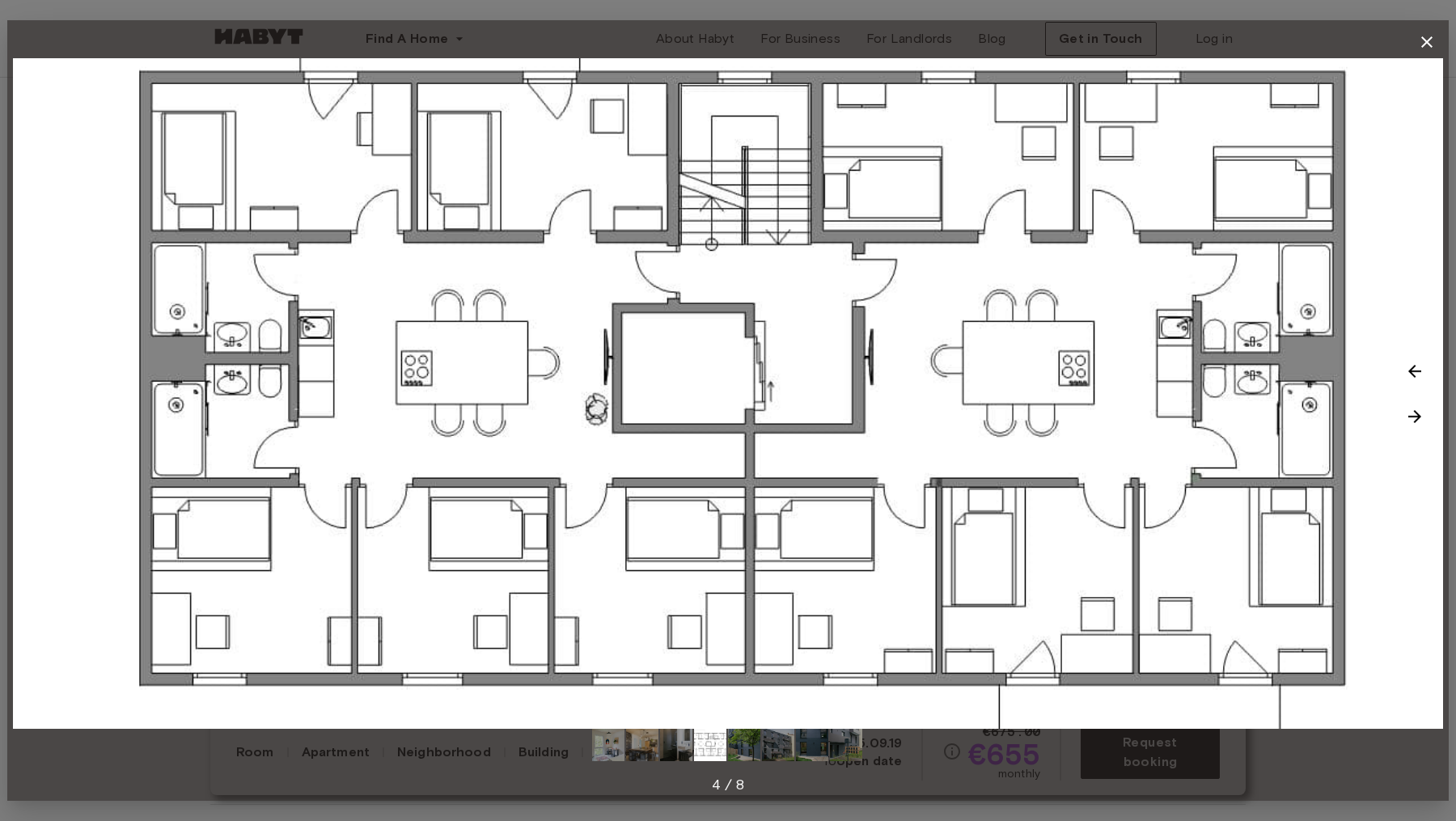 click on "4 / 8" at bounding box center [728, 410] 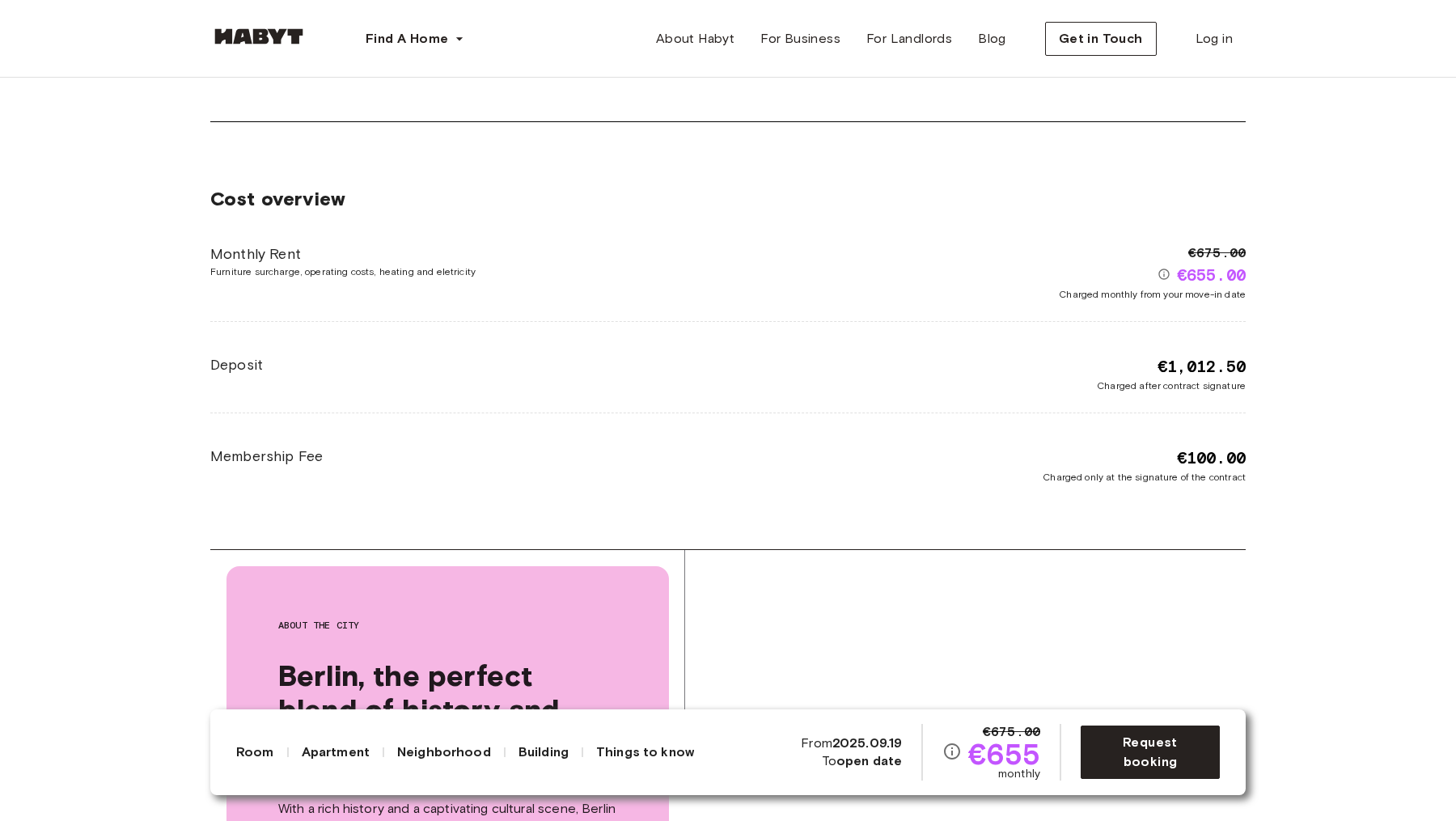 scroll, scrollTop: 2985, scrollLeft: 0, axis: vertical 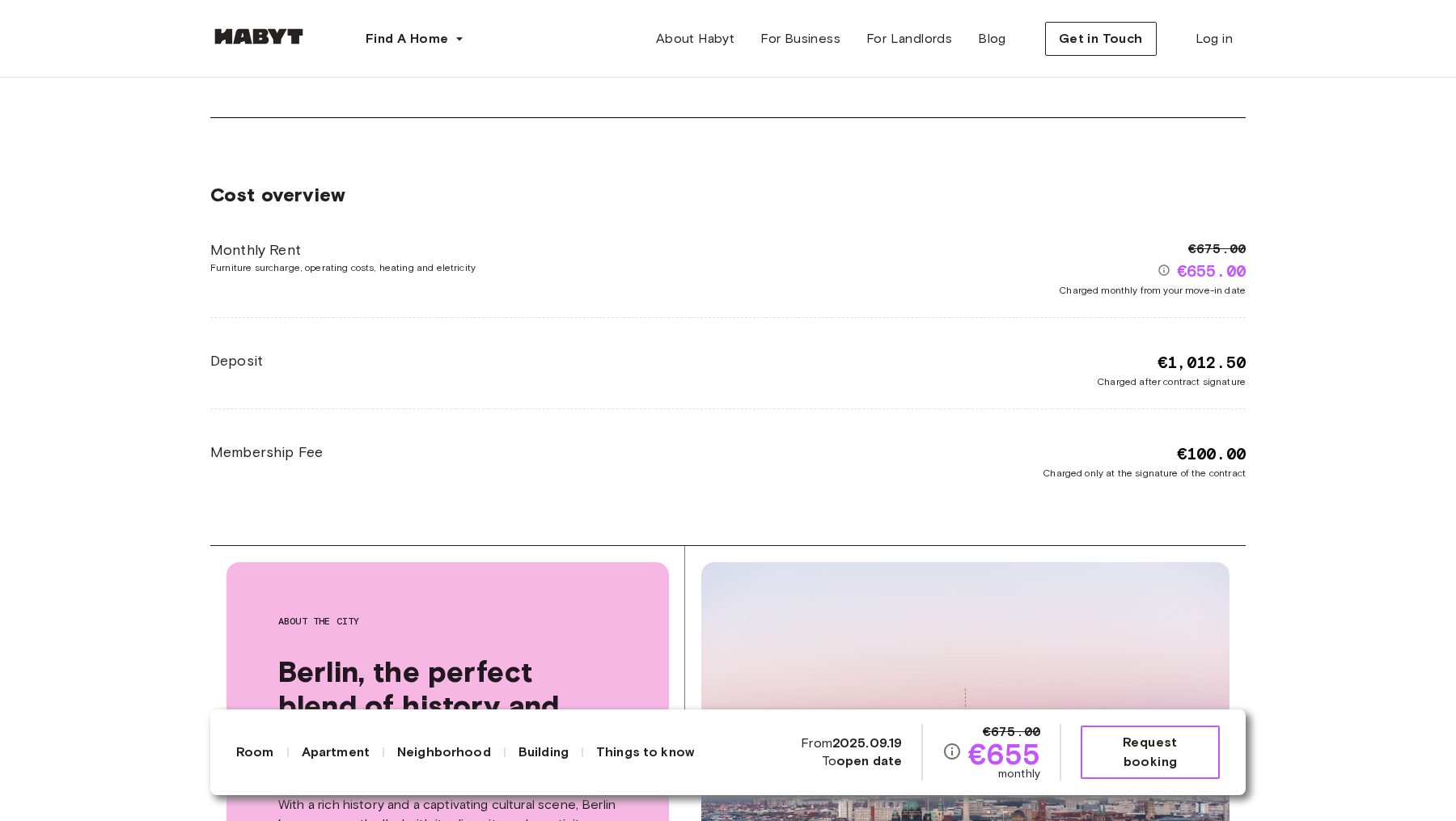 click on "Request booking" at bounding box center (1150, 752) 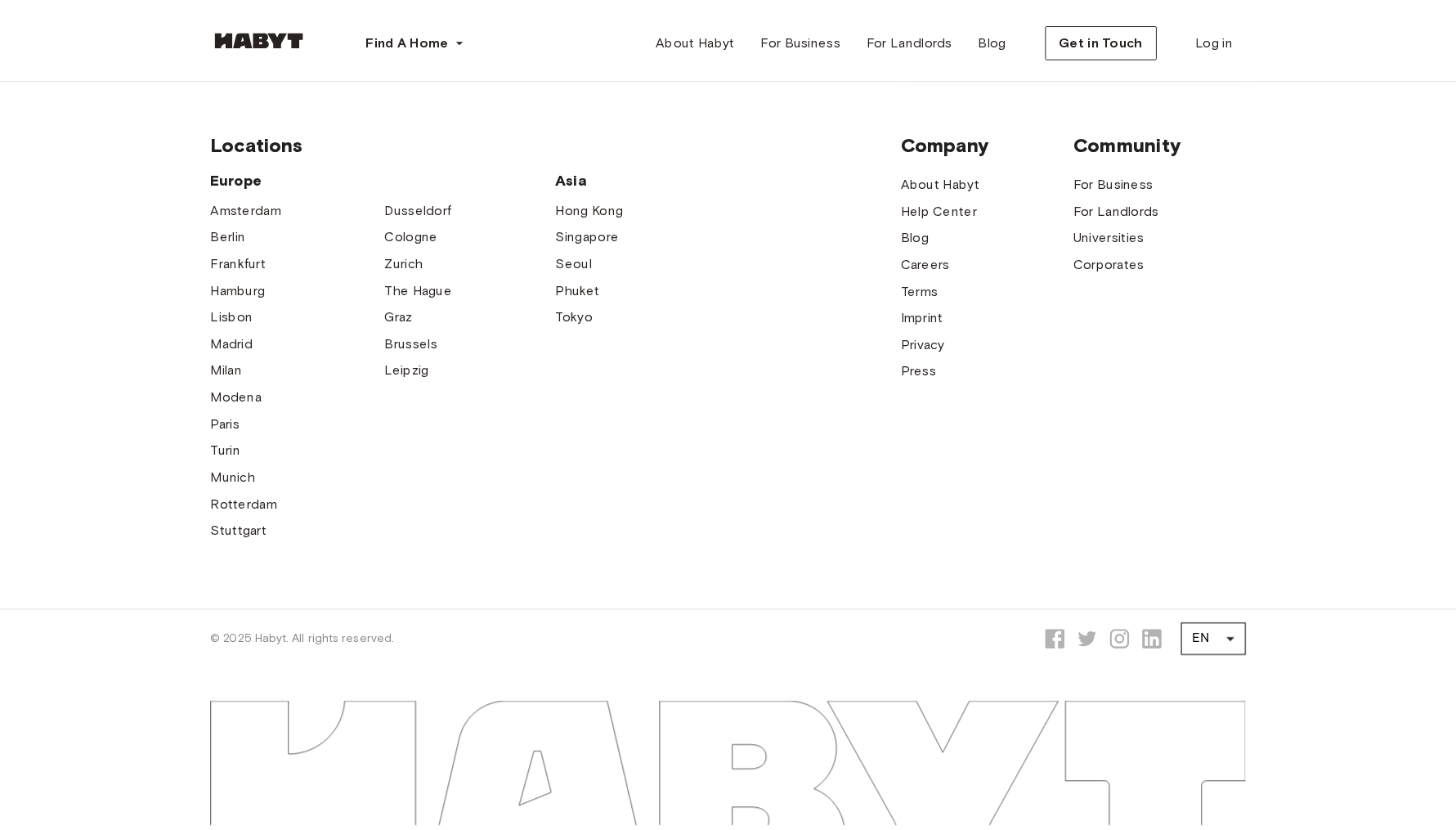 scroll, scrollTop: 0, scrollLeft: 0, axis: both 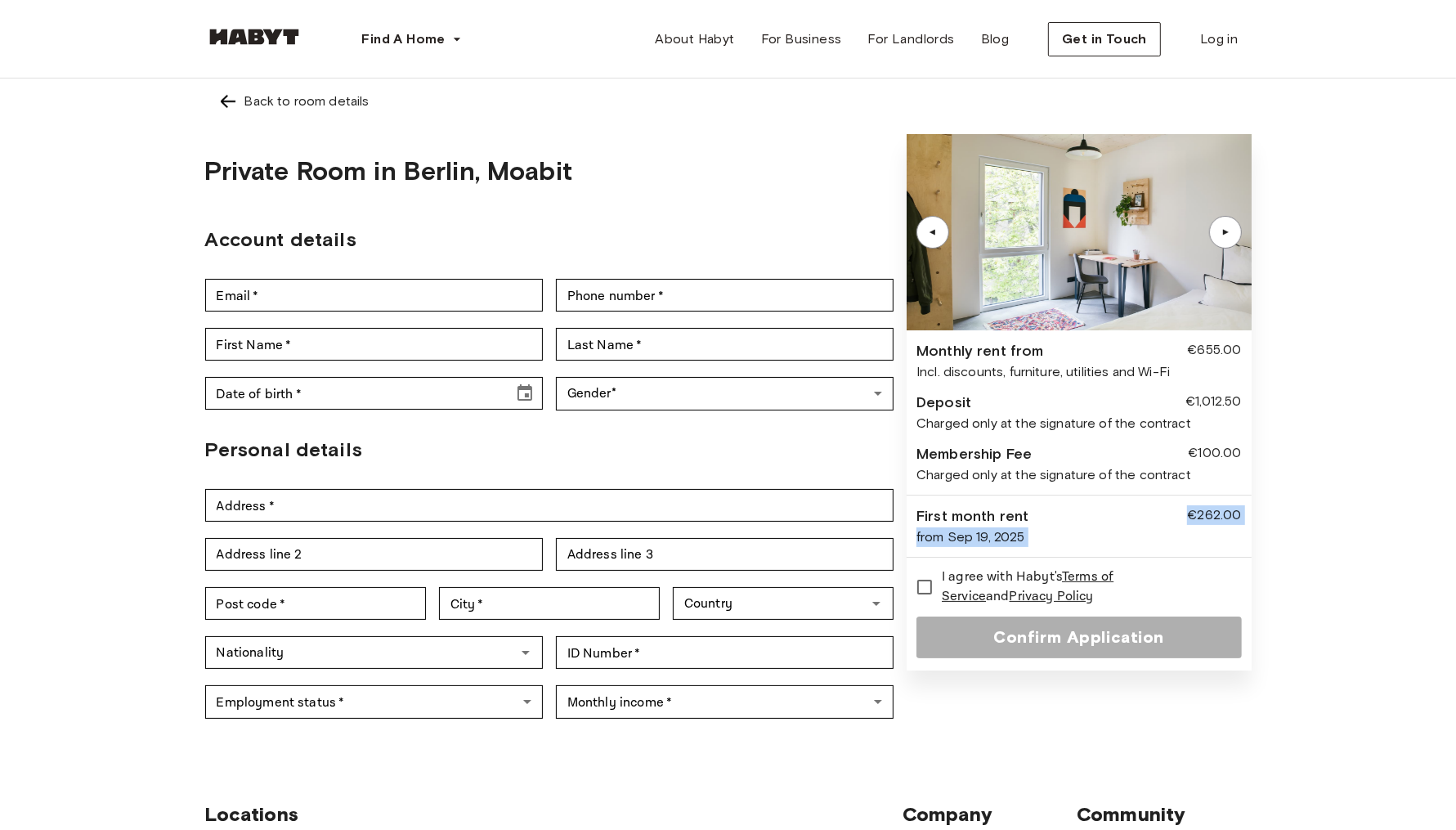 drag, startPoint x: 1033, startPoint y: 518, endPoint x: 922, endPoint y: 559, distance: 118.33005 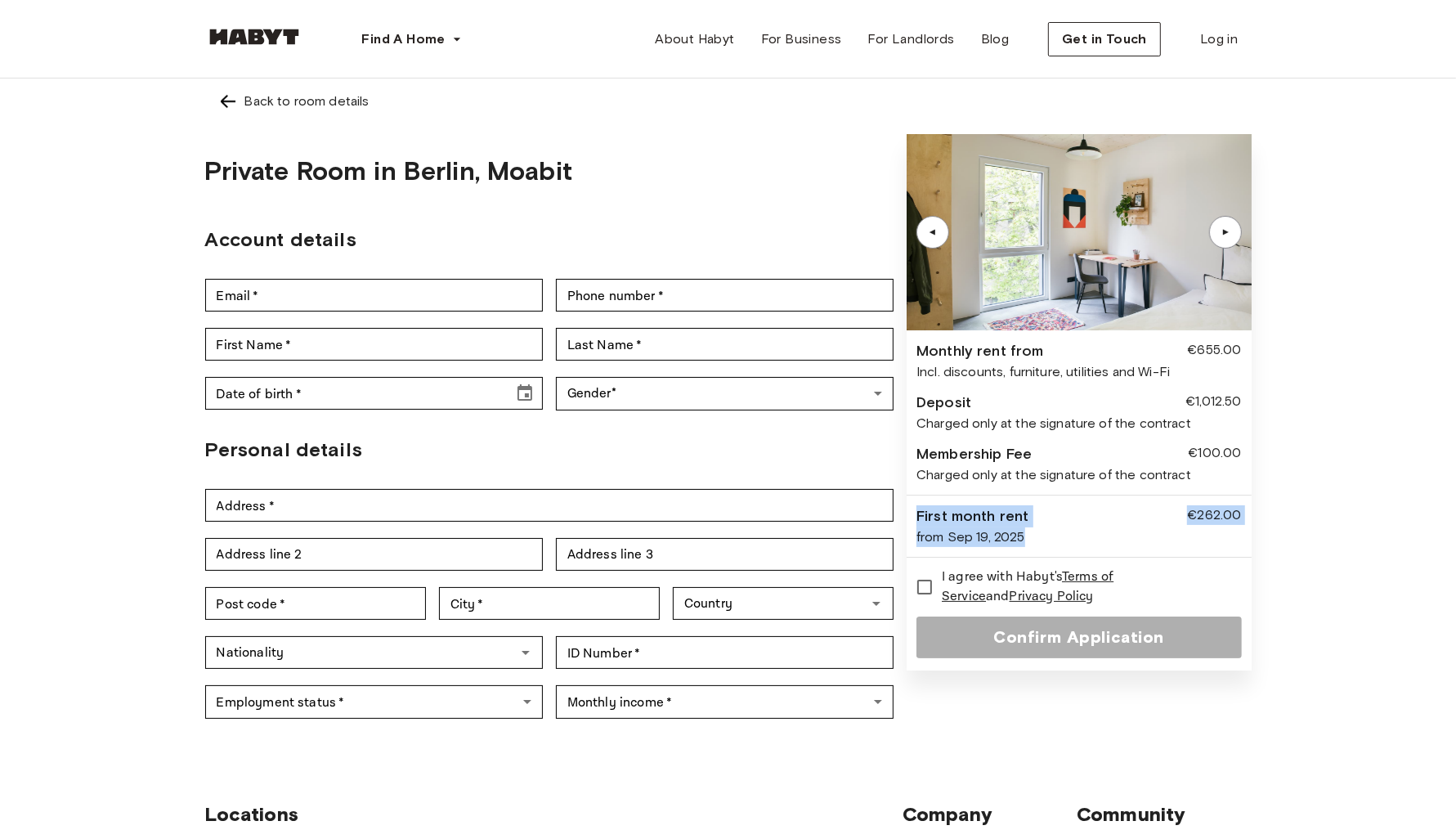 drag, startPoint x: 1035, startPoint y: 538, endPoint x: 910, endPoint y: 506, distance: 129.031 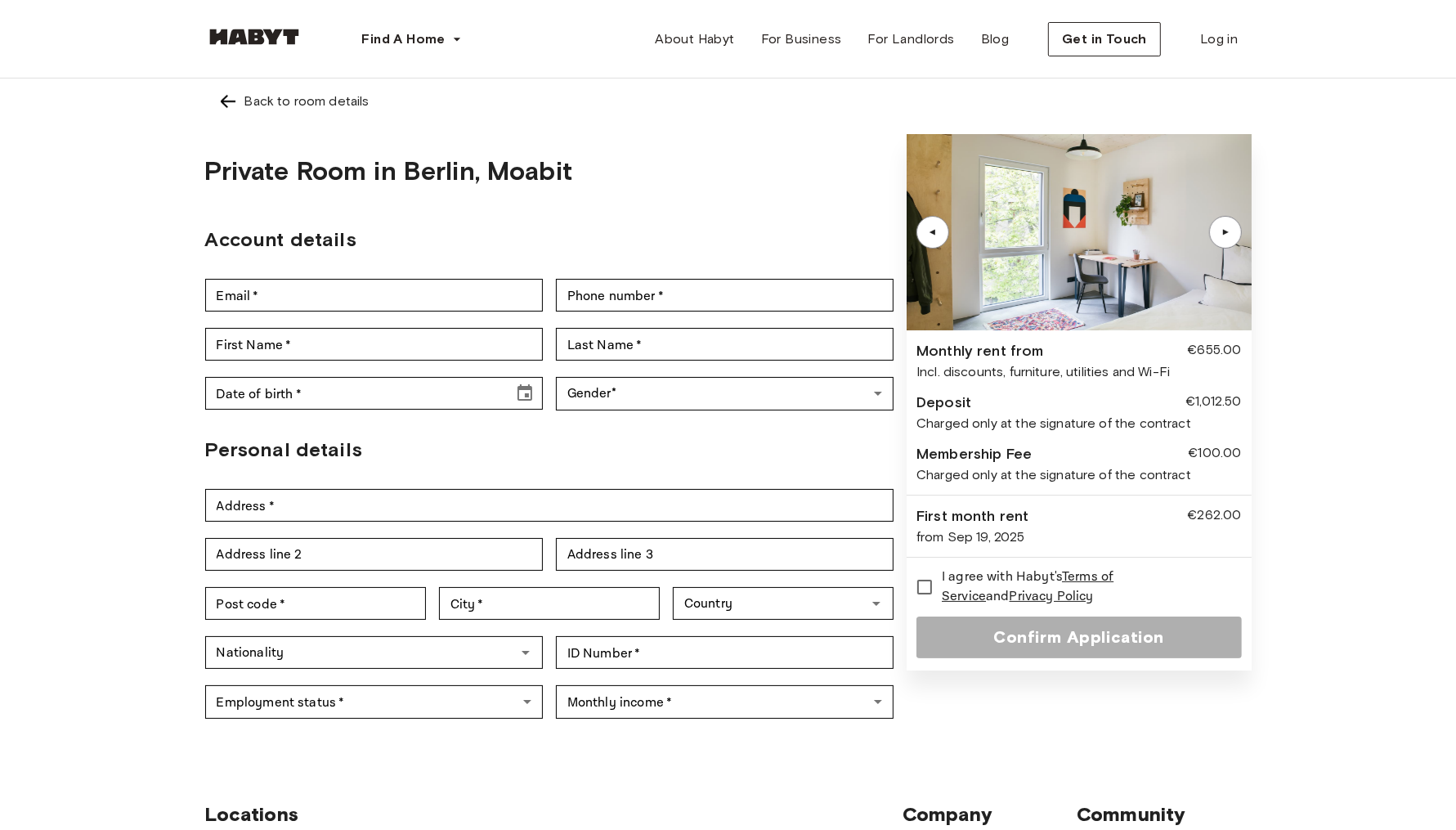 click on "First month rent" at bounding box center [972, 516] 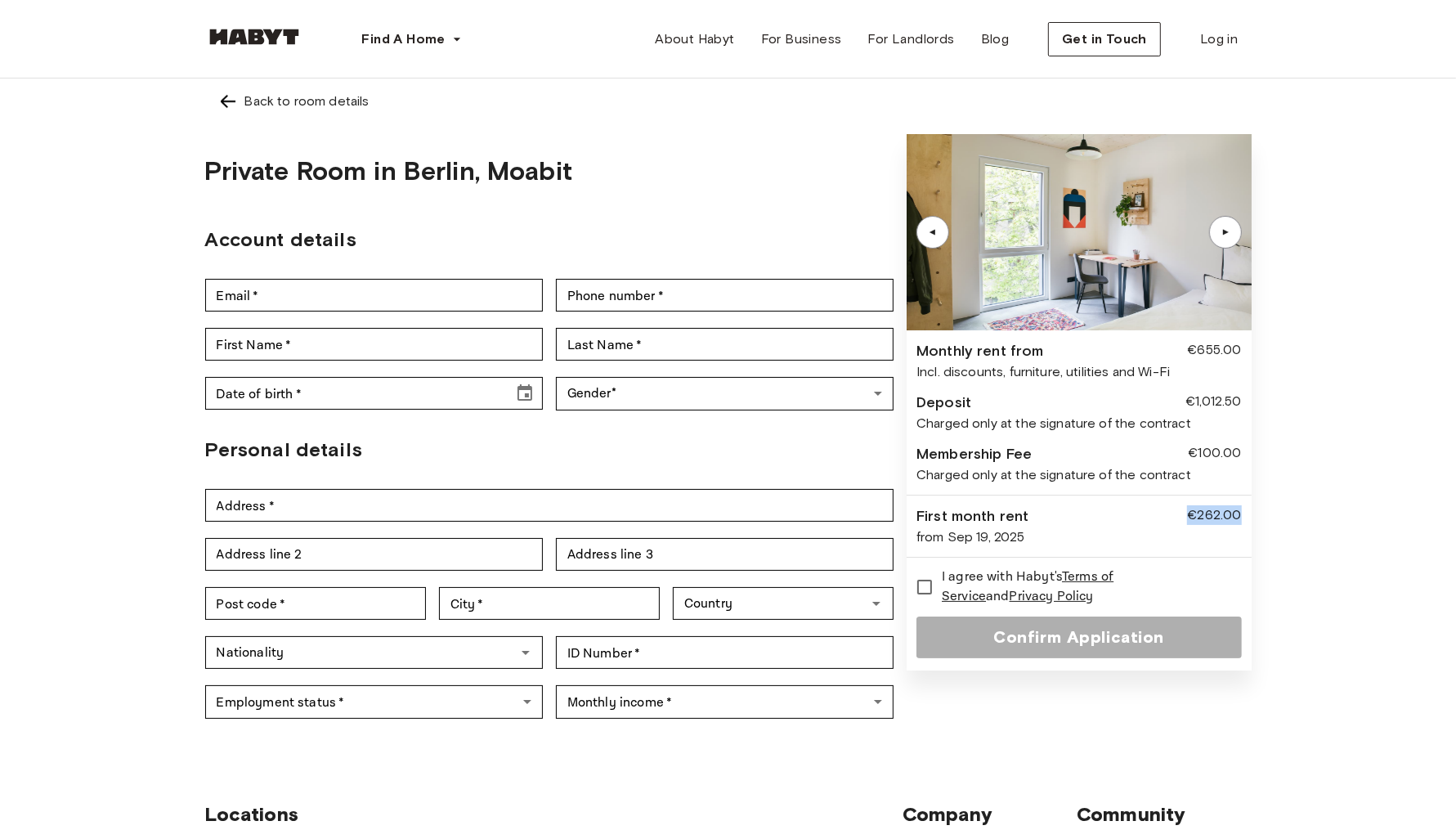 drag, startPoint x: 1191, startPoint y: 516, endPoint x: 1266, endPoint y: 516, distance: 75 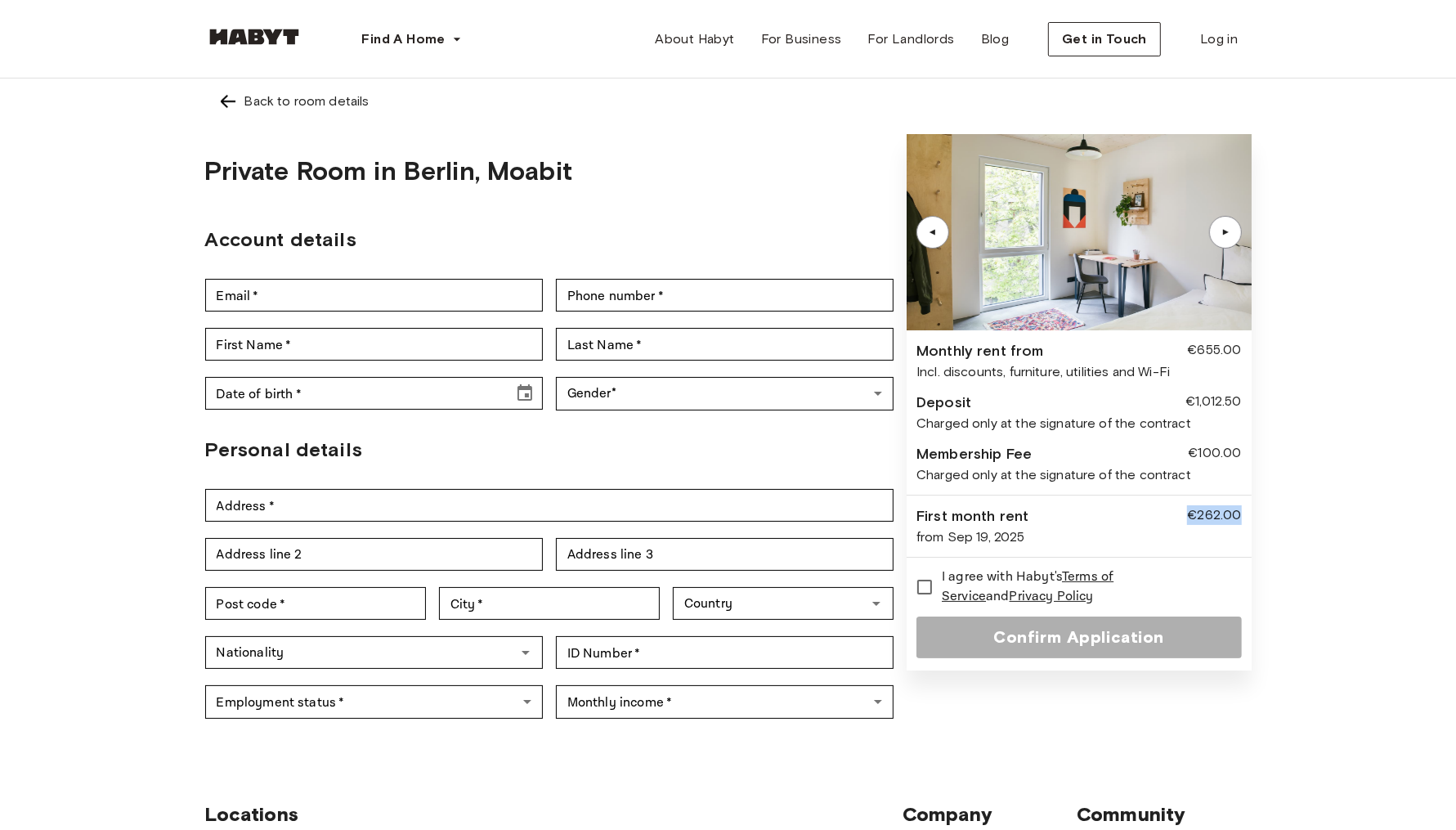 drag, startPoint x: 1250, startPoint y: 517, endPoint x: 1180, endPoint y: 516, distance: 70.00714 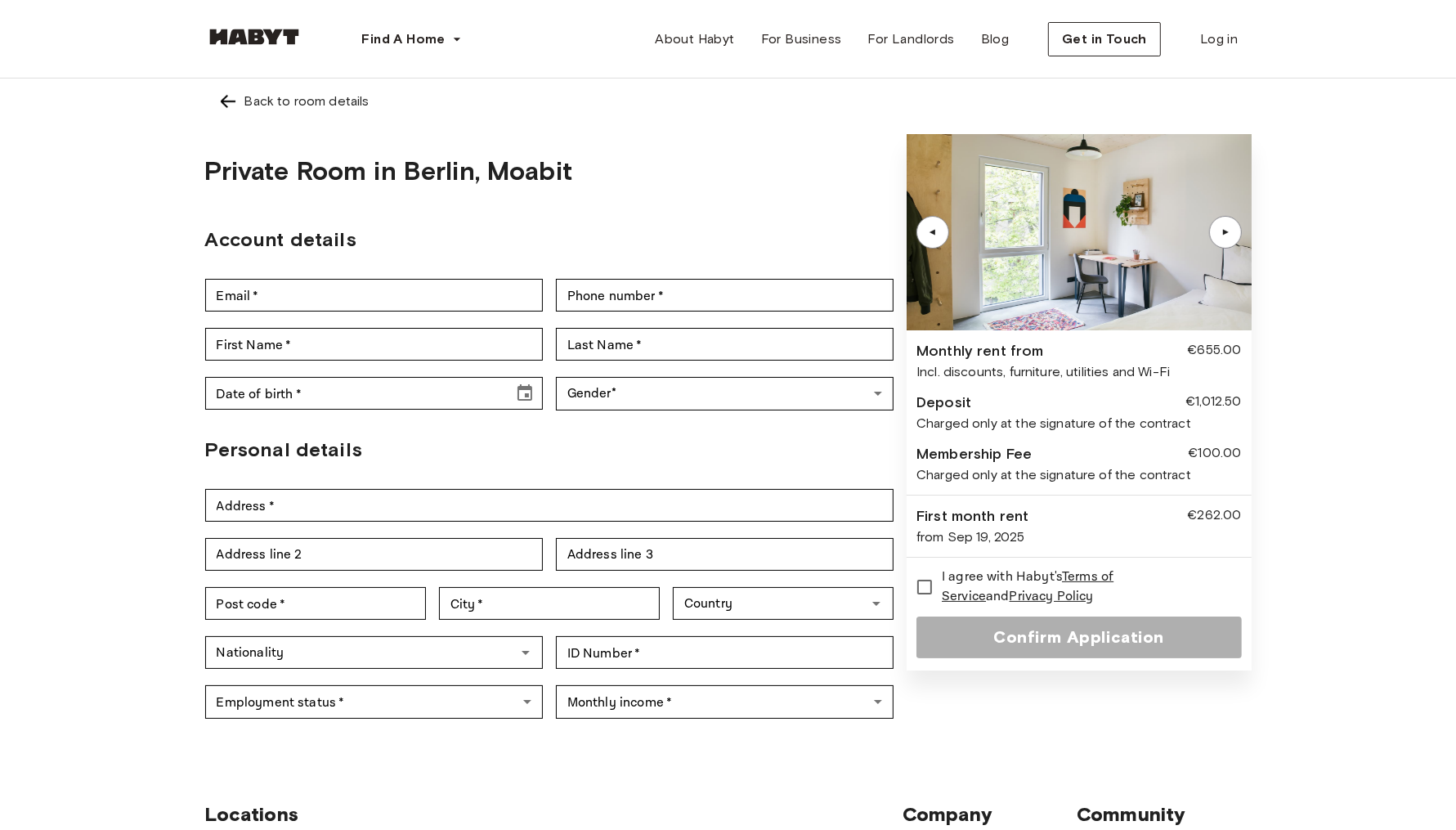 click on "▲" at bounding box center (1225, 232) 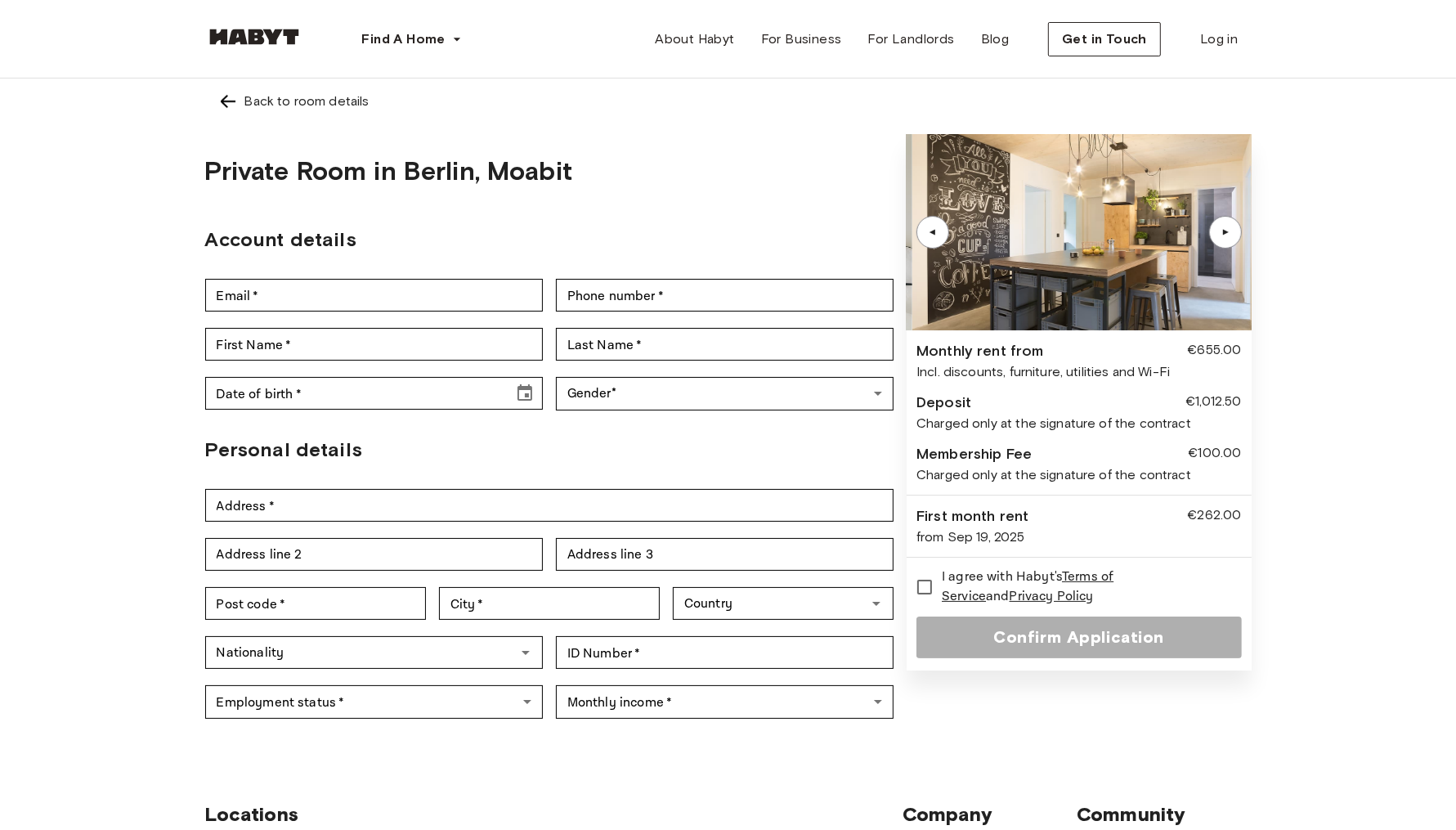 click on "▲" at bounding box center (1225, 232) 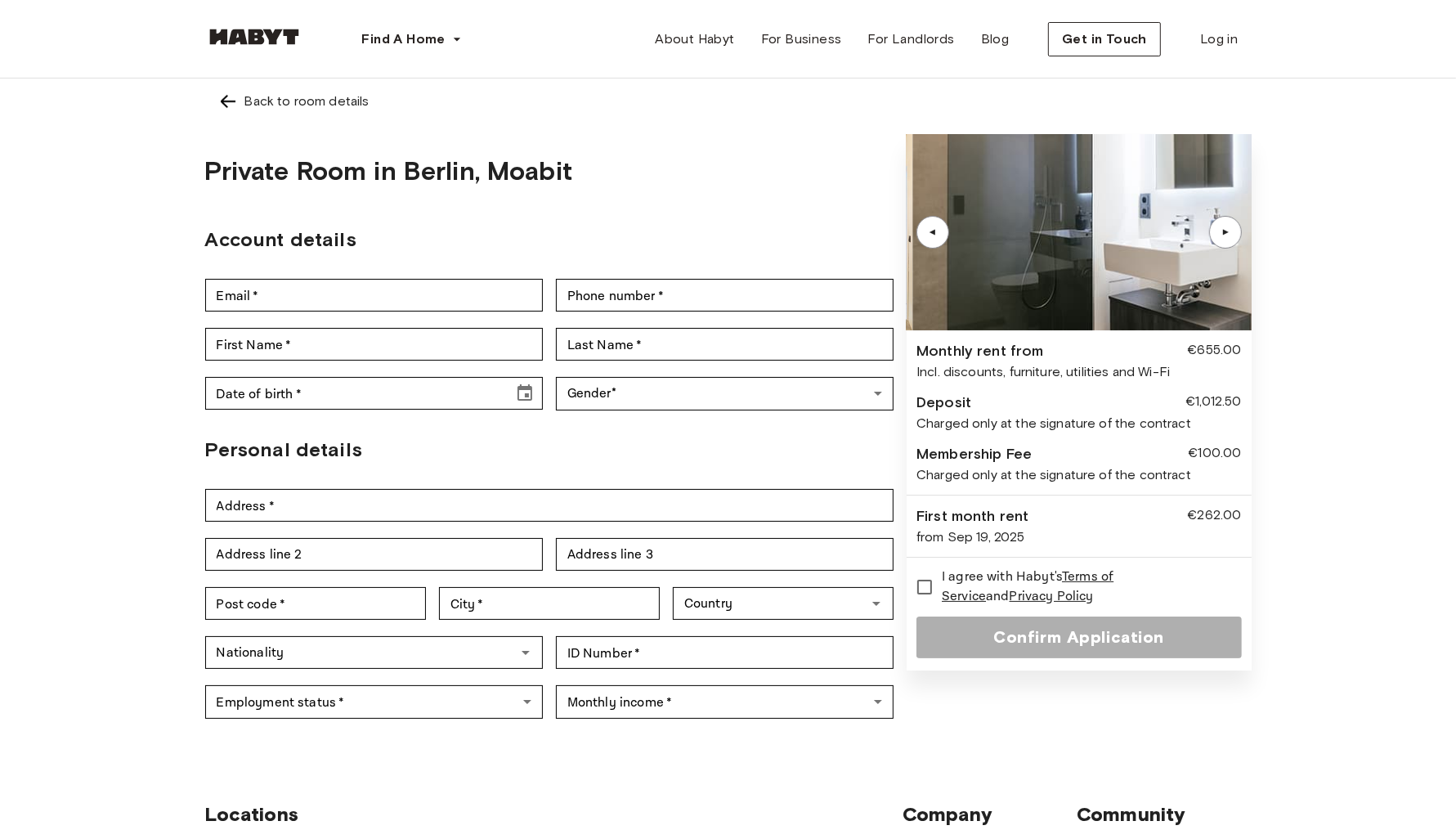 click on "▲" at bounding box center [1225, 232] 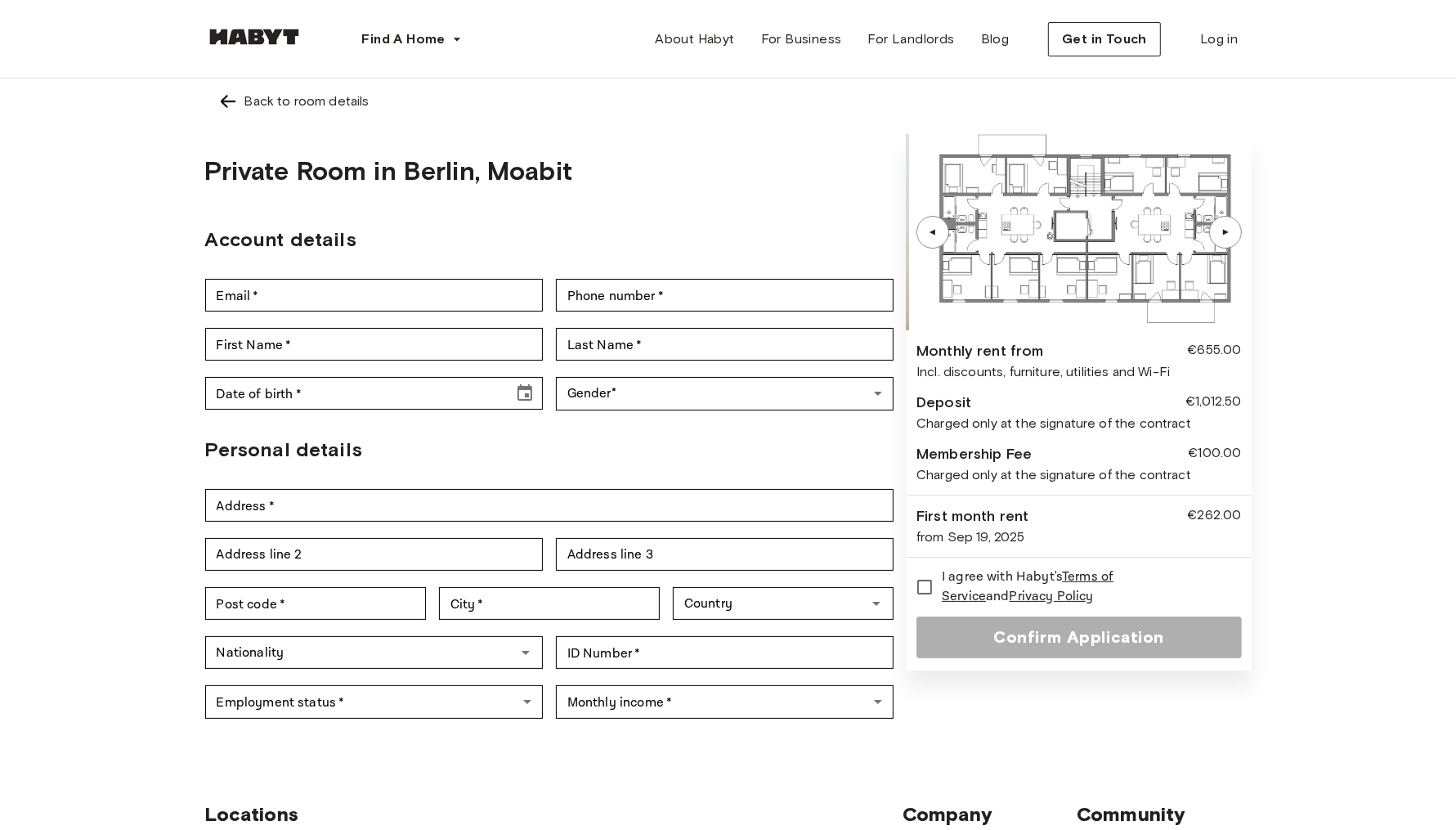 click on "▲" at bounding box center [1225, 232] 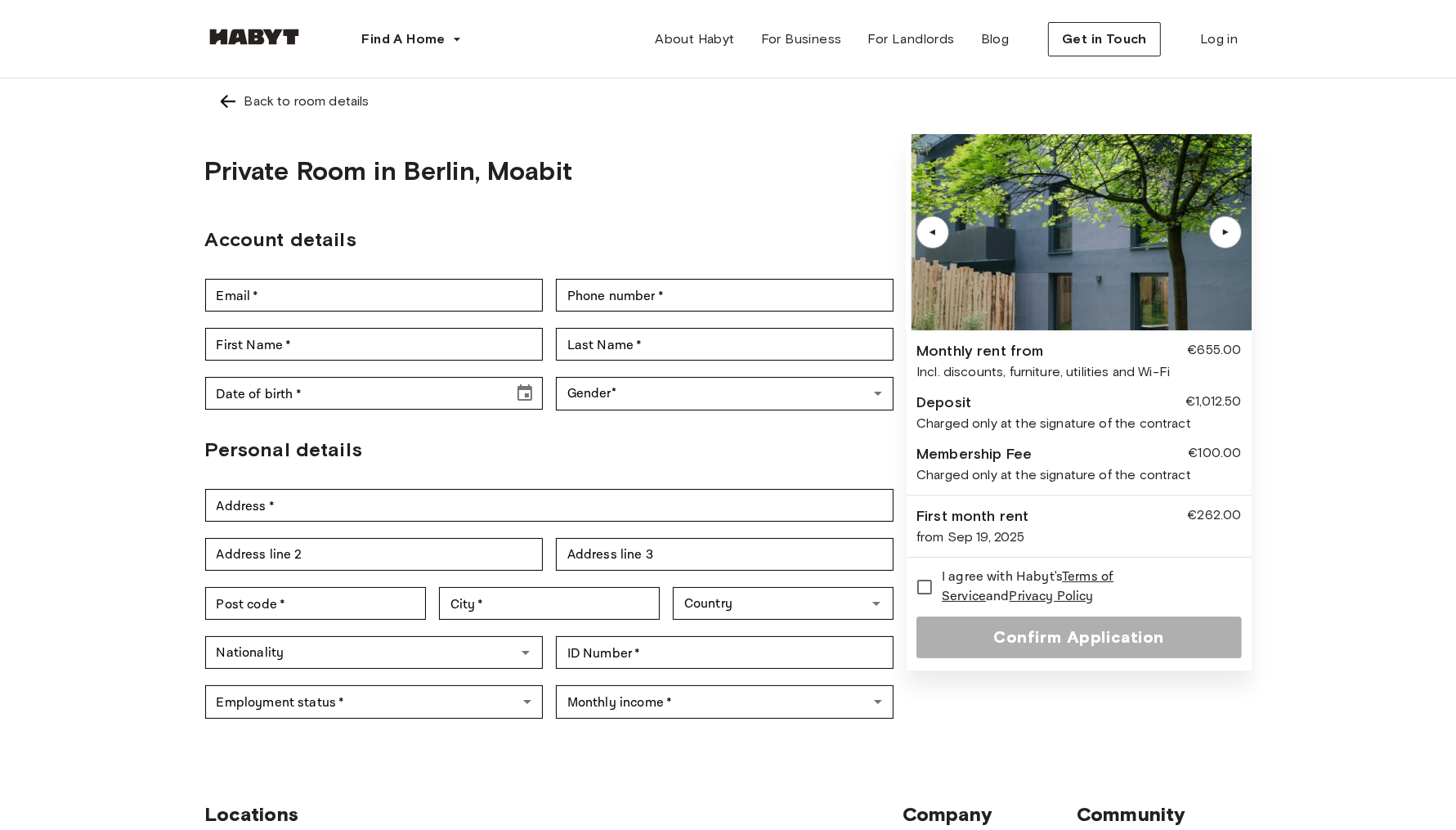 click on "▲" at bounding box center [1225, 232] 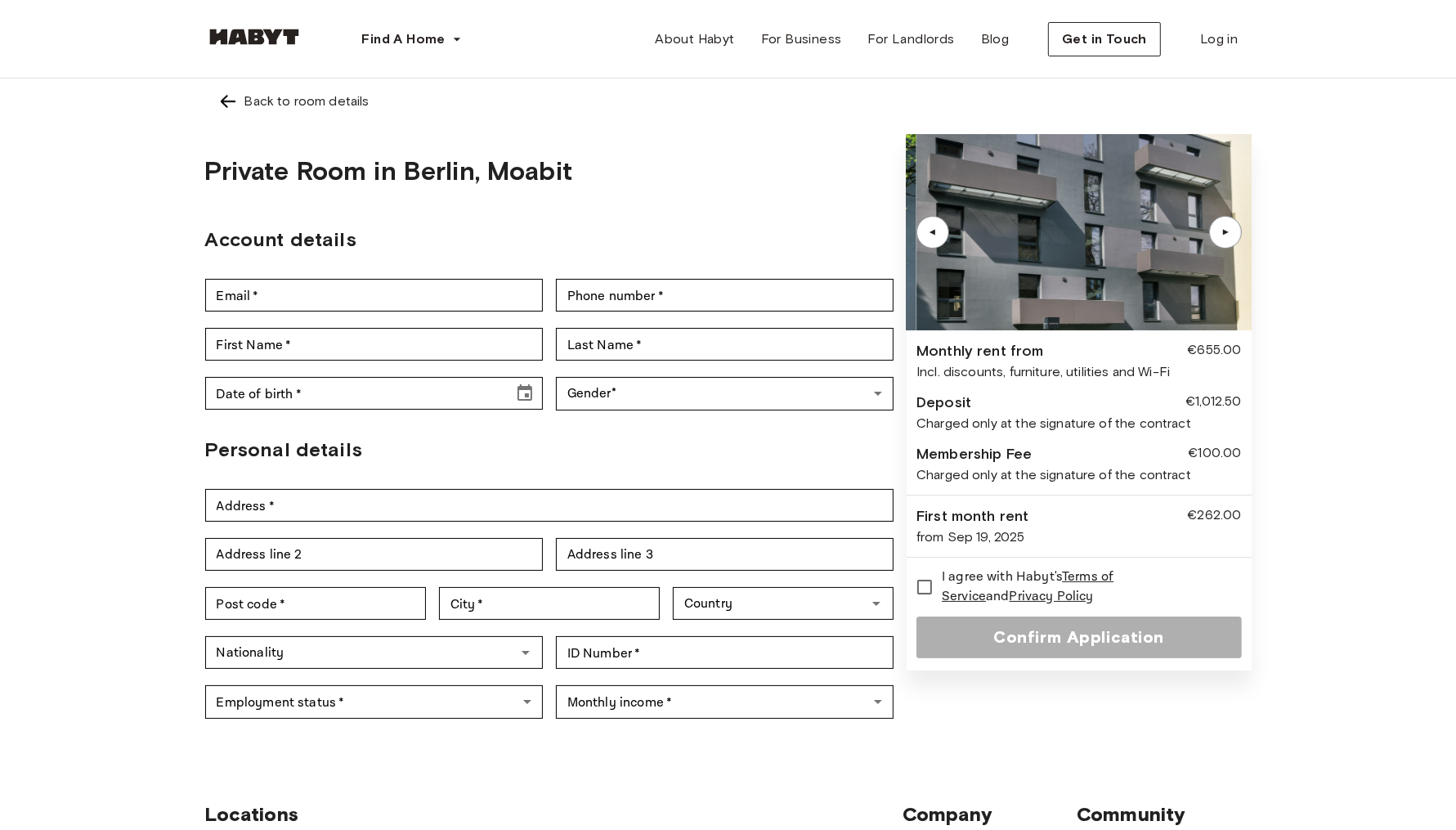 click on "▲" at bounding box center [1225, 232] 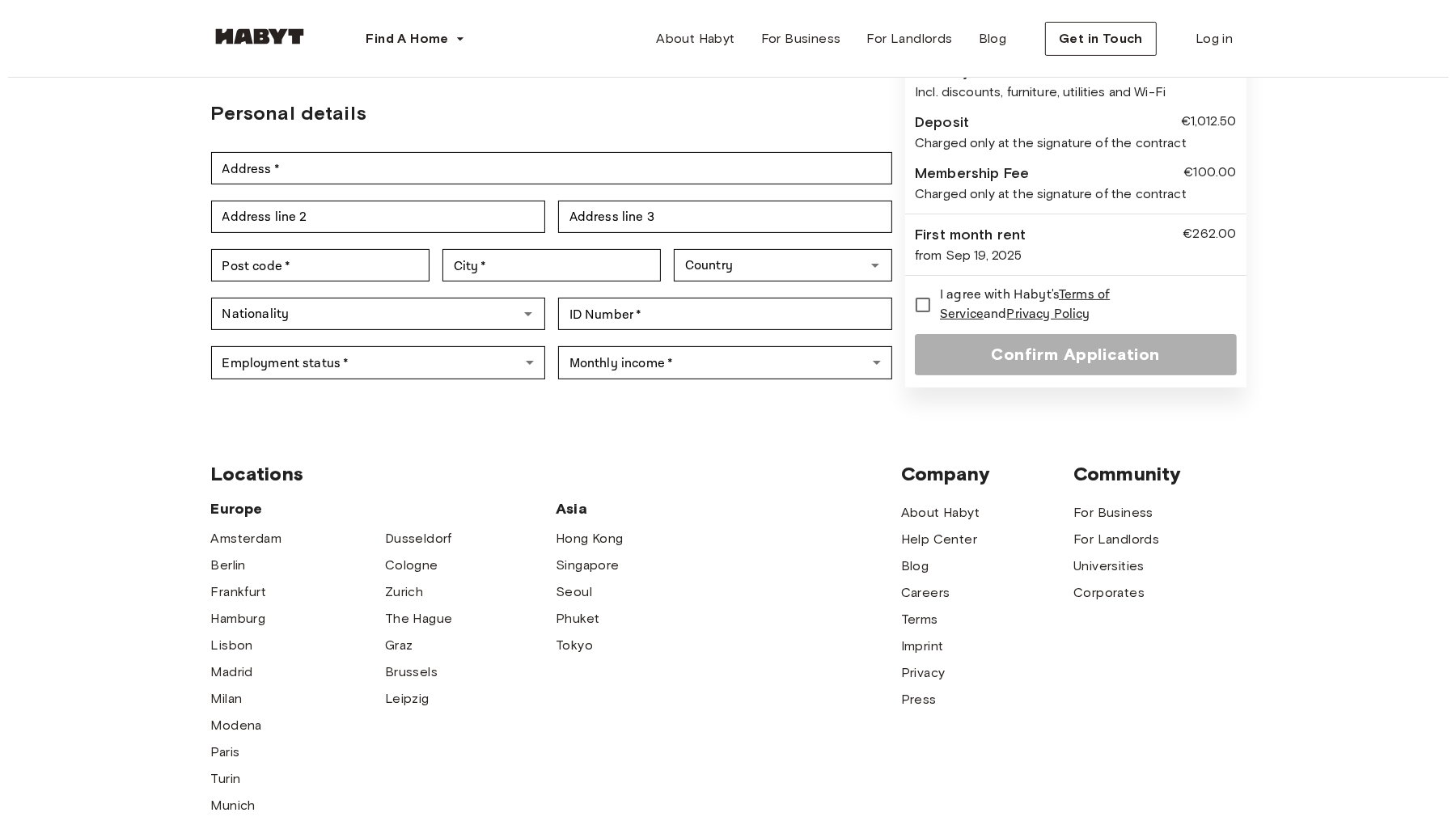 scroll, scrollTop: 0, scrollLeft: 0, axis: both 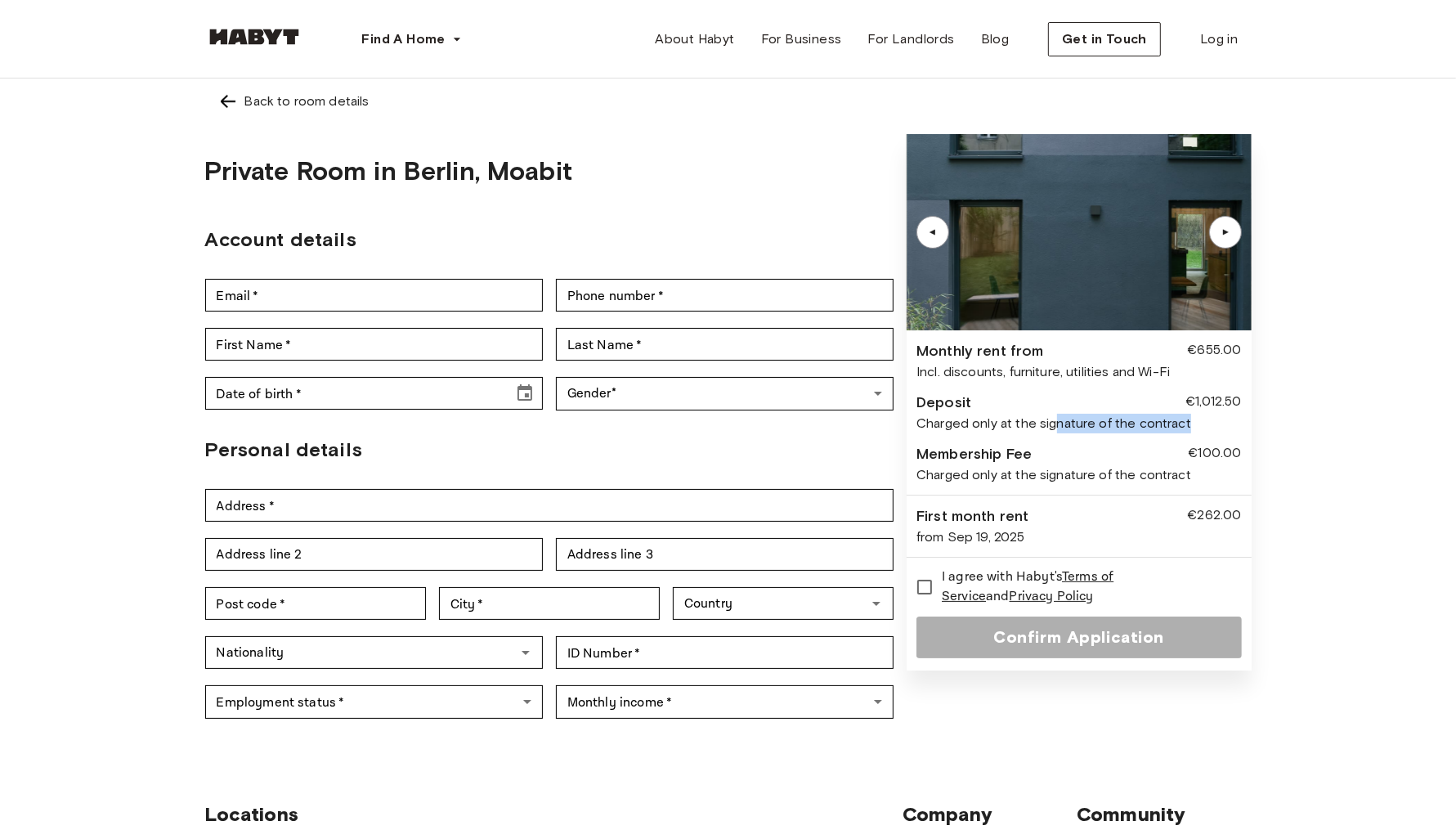 drag, startPoint x: 1193, startPoint y: 424, endPoint x: 1057, endPoint y: 423, distance: 136.00368 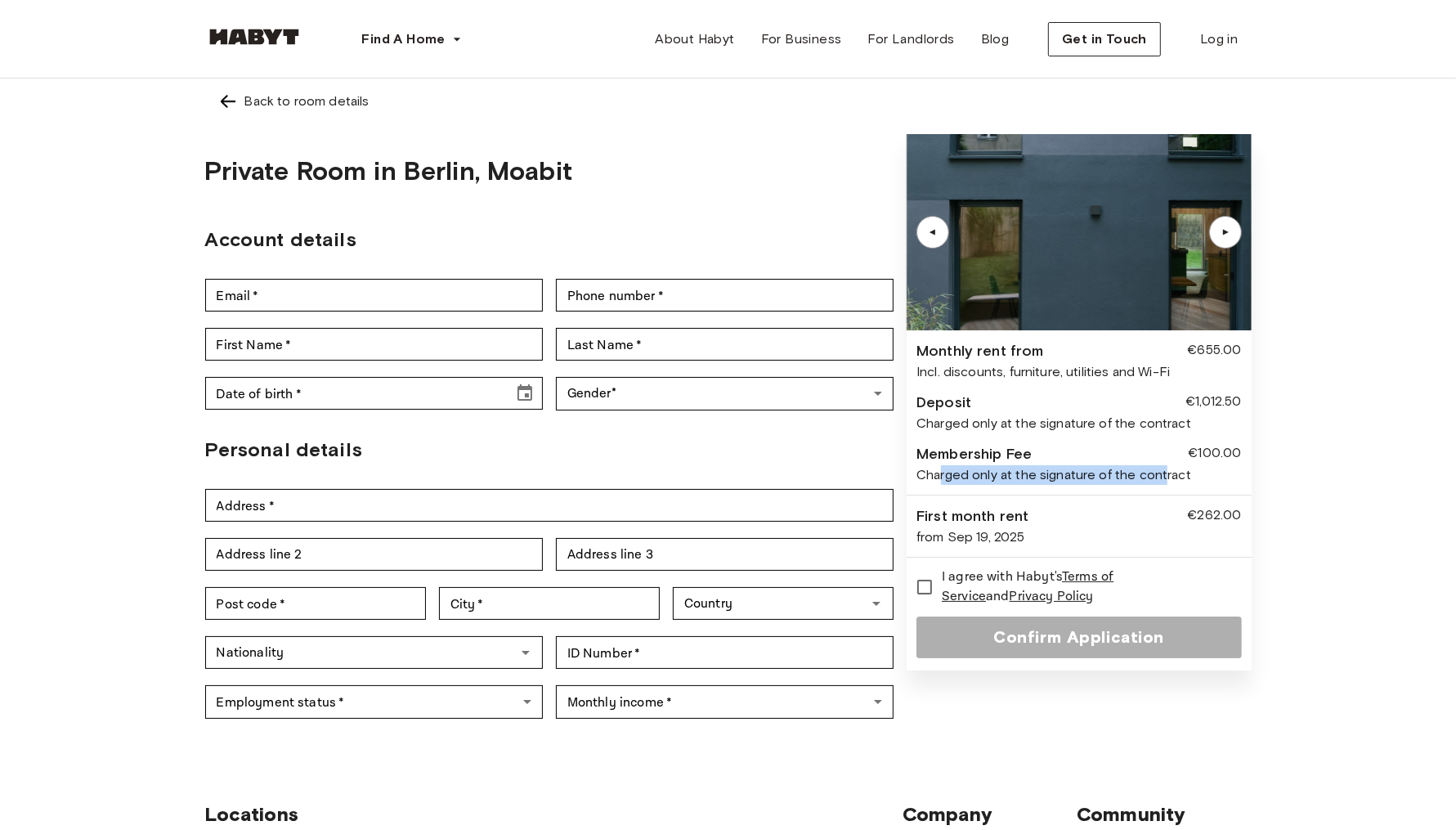 drag, startPoint x: 941, startPoint y: 474, endPoint x: 1167, endPoint y: 470, distance: 226.0354 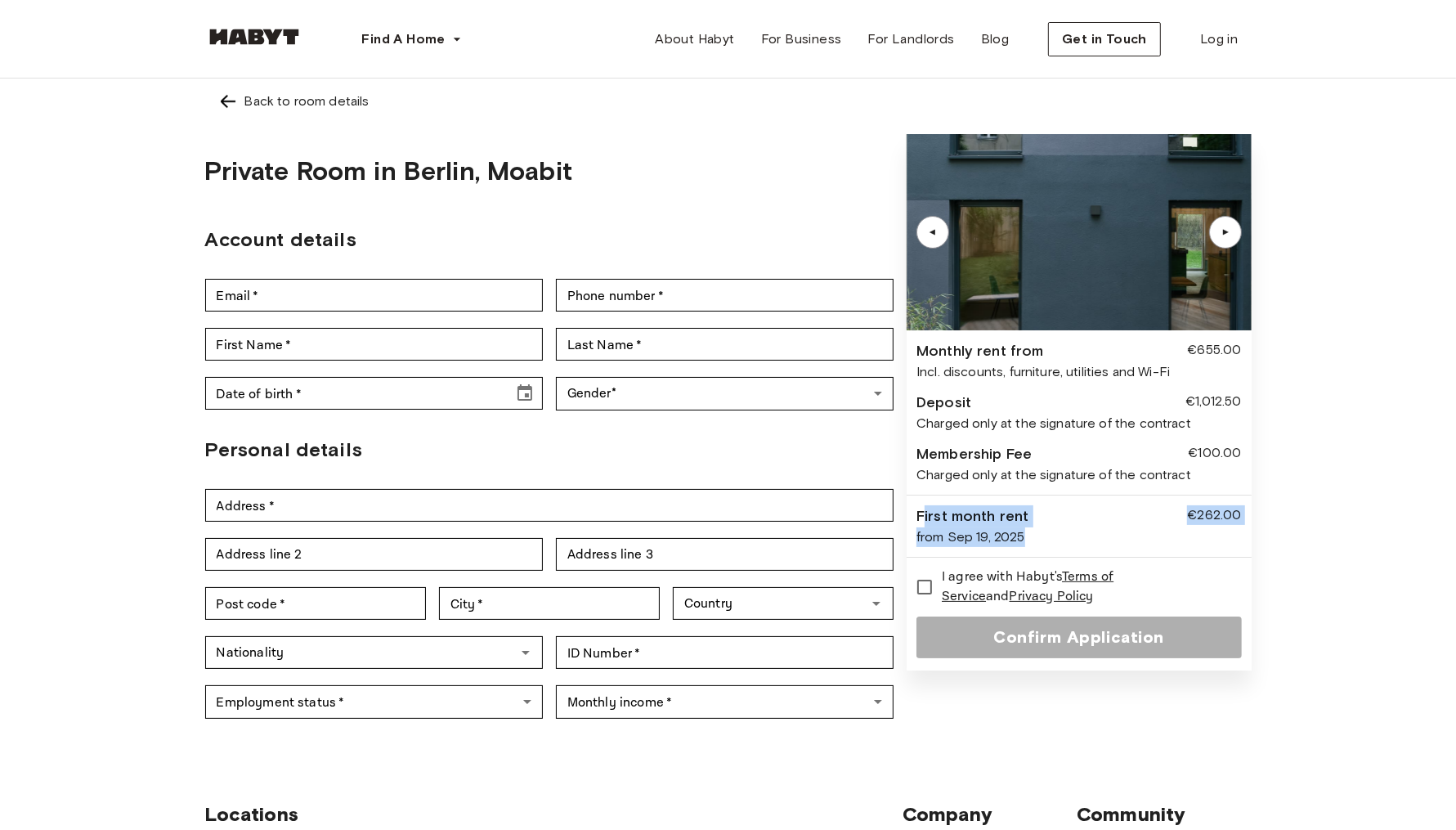 drag, startPoint x: 1026, startPoint y: 536, endPoint x: 927, endPoint y: 509, distance: 102.6158 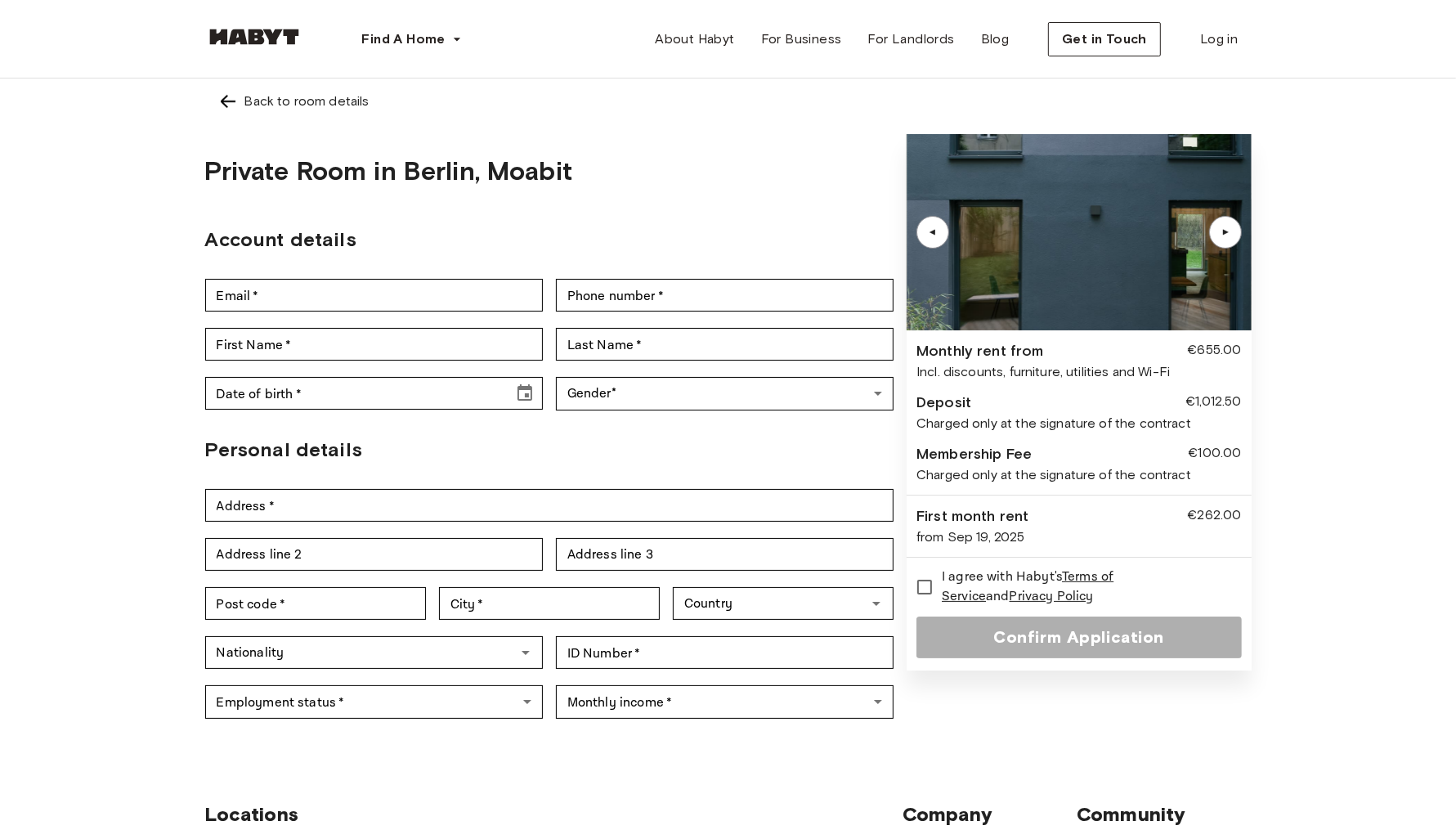 click on "Back to room details Private Room in Berlin, Moabit Account details Email   * Email   * Phone number   * Phone number   * First Name   * First Name   * Last Name   * Last Name   * Date of birth   * Date of birth   * Gender  * ​ Gender Personal details Address   * Address   * Address line 2 Address line 2 Address line 3 Address line 3 Post code   * Post code   * City   * City   * Country Country Nationality Nationality ID Number   * ID Number   * Employment status   * ​ Employment status   * Monthly income   * ​ Monthly income   * ▲ ▲ Monthly rent from €655.00 Incl. discounts, furniture, utilities and Wi-Fi Deposit €1,012.50 Charged only at the signature of the contract Membership Fee €100.00 Charged only at the signature of the contract First month rent €262.00 from Sep 19, 2025 I agree with Habyt's  Terms of Service  and  Privacy Policy Confirm Application" at bounding box center [728, 407] 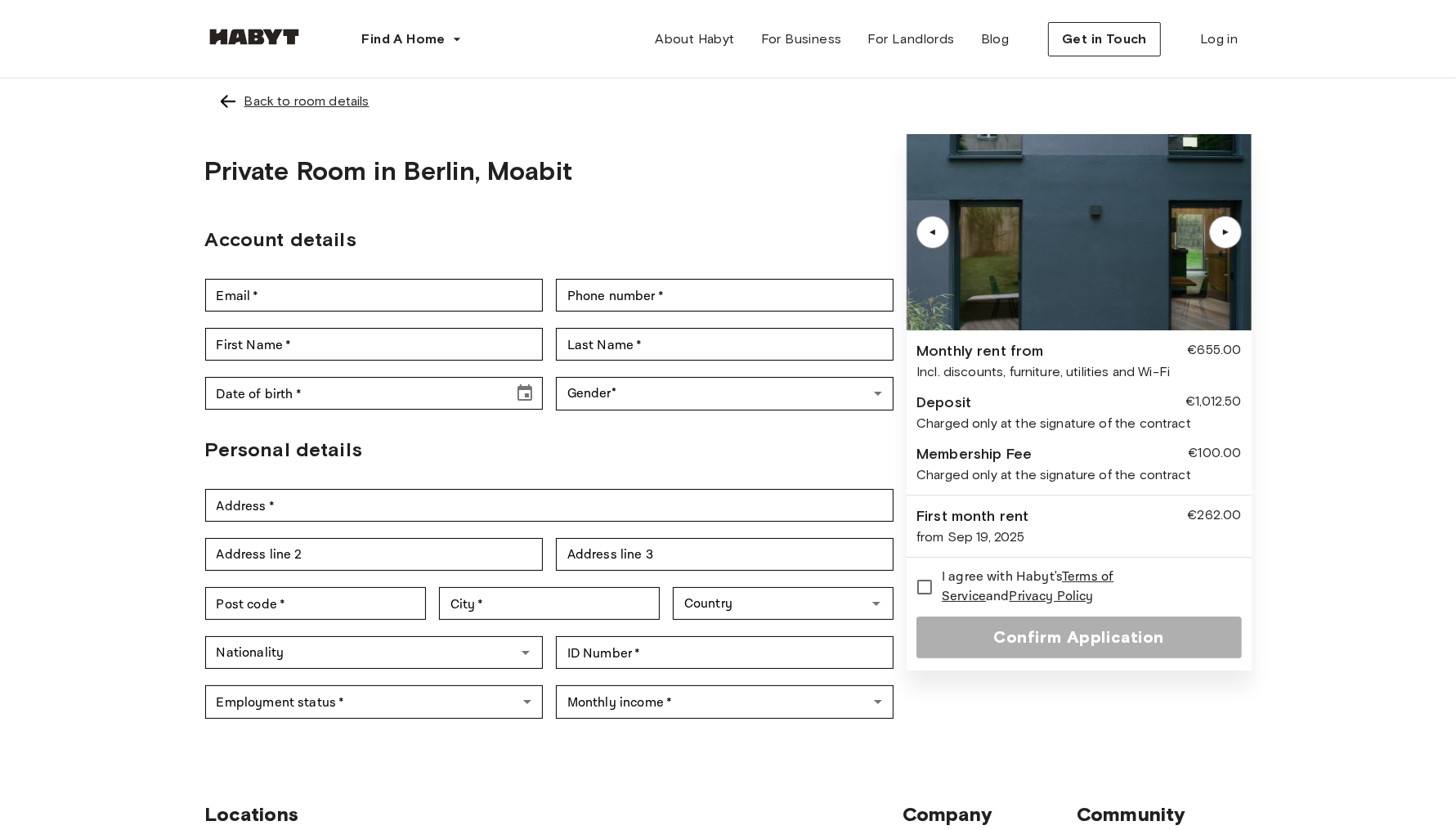 click on "Back to room details" at bounding box center [307, 101] 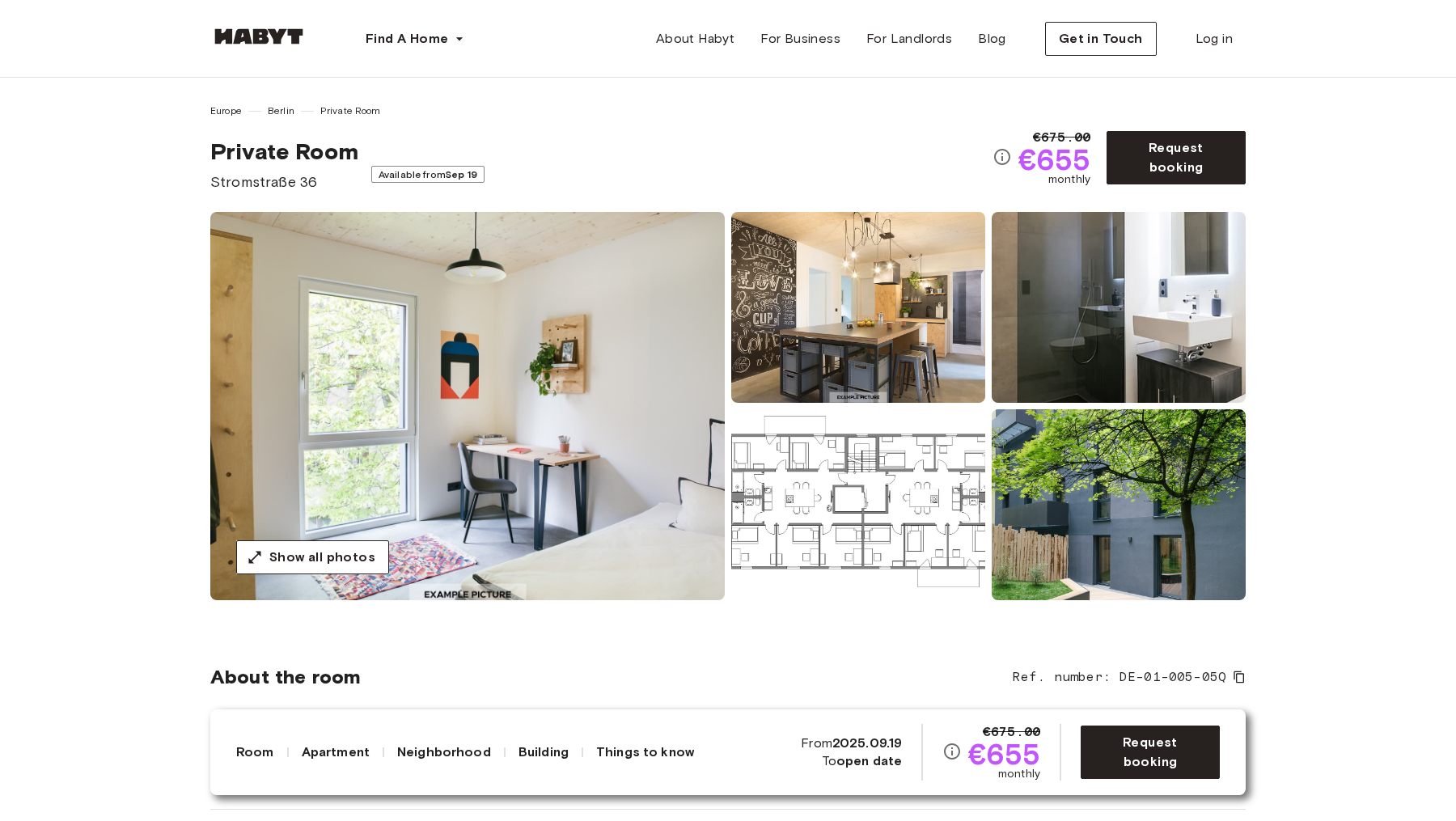 click at bounding box center [468, 406] 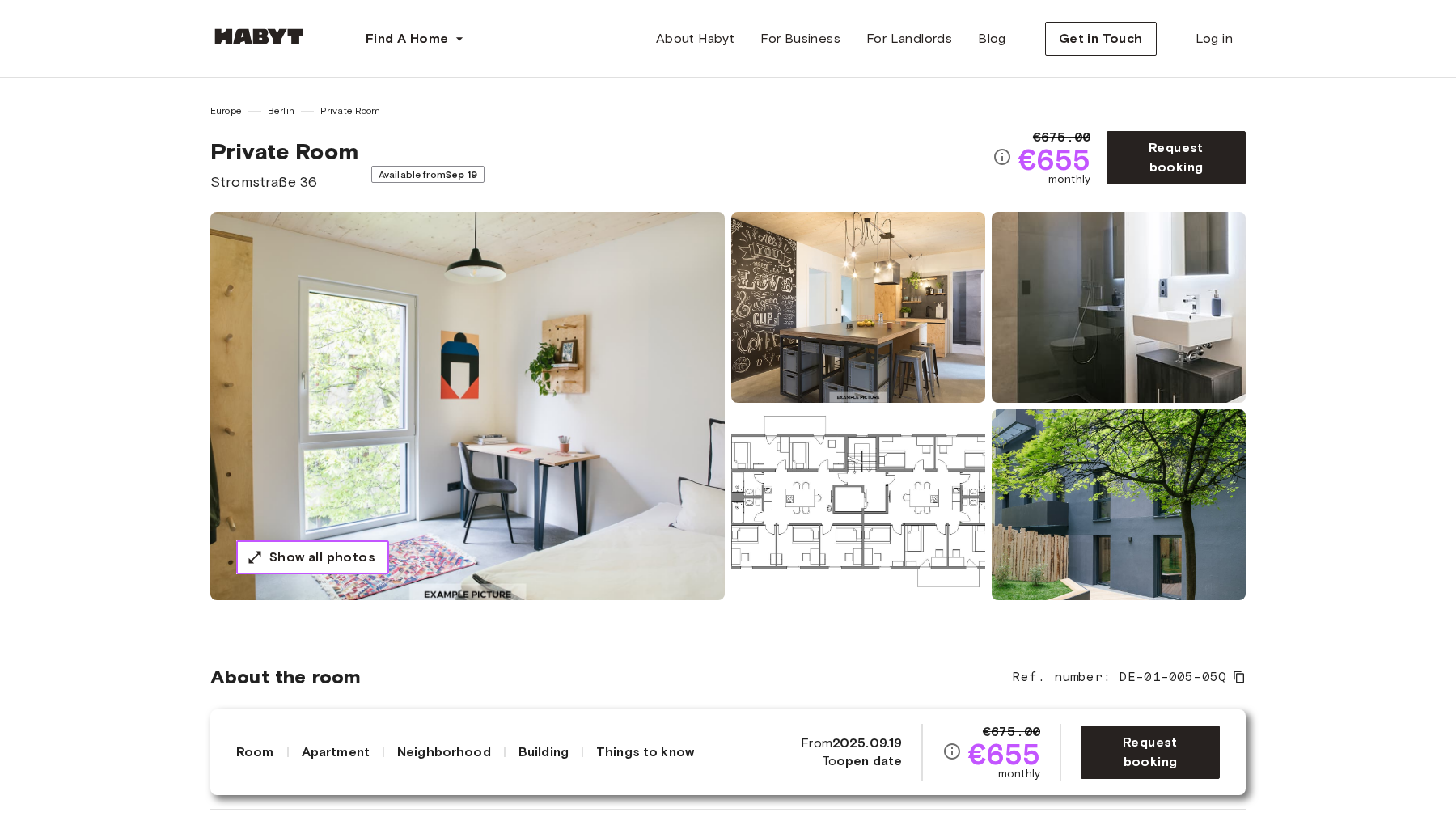 click on "Show all photos" at bounding box center (322, 557) 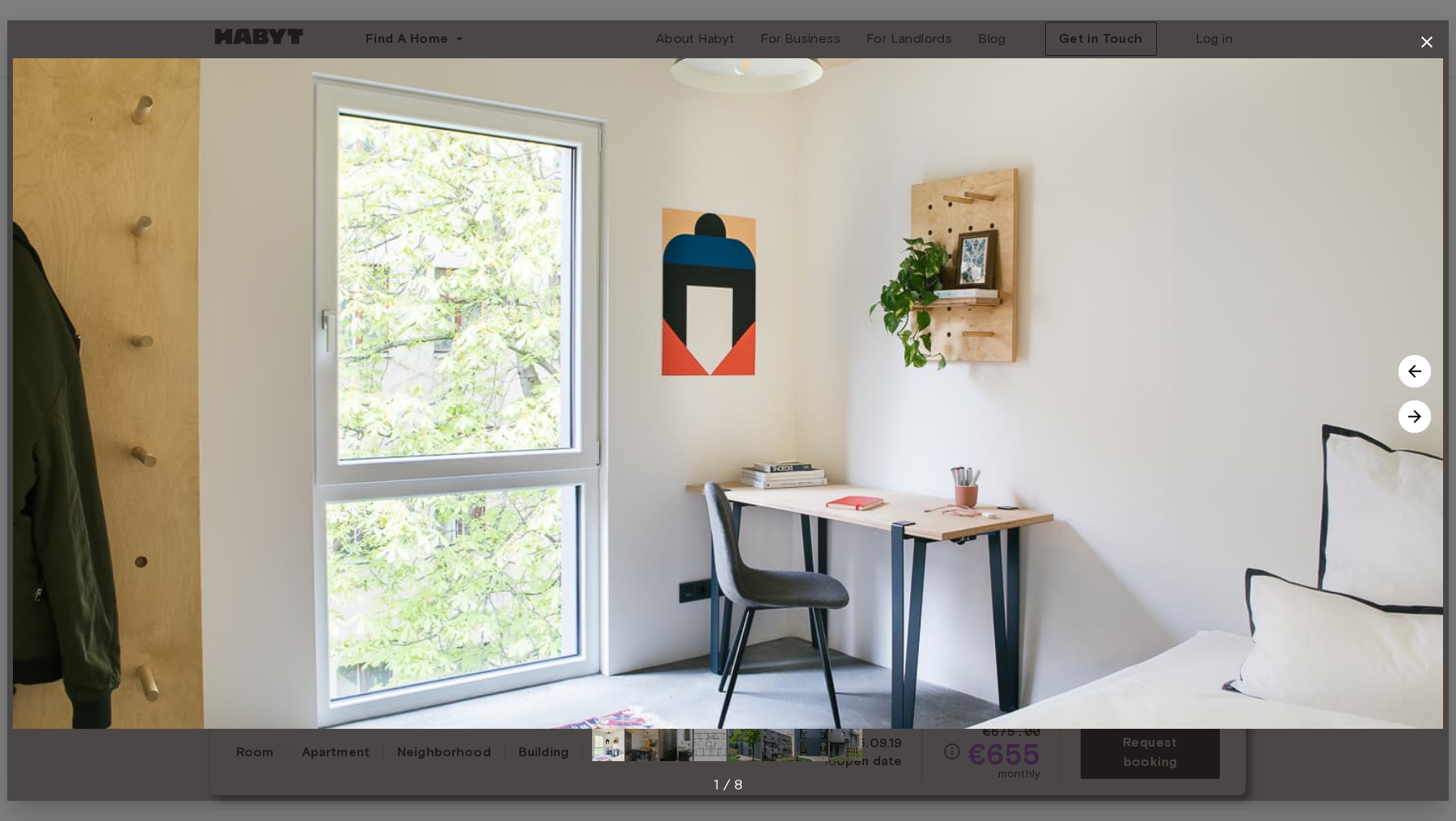 click at bounding box center [728, 393] 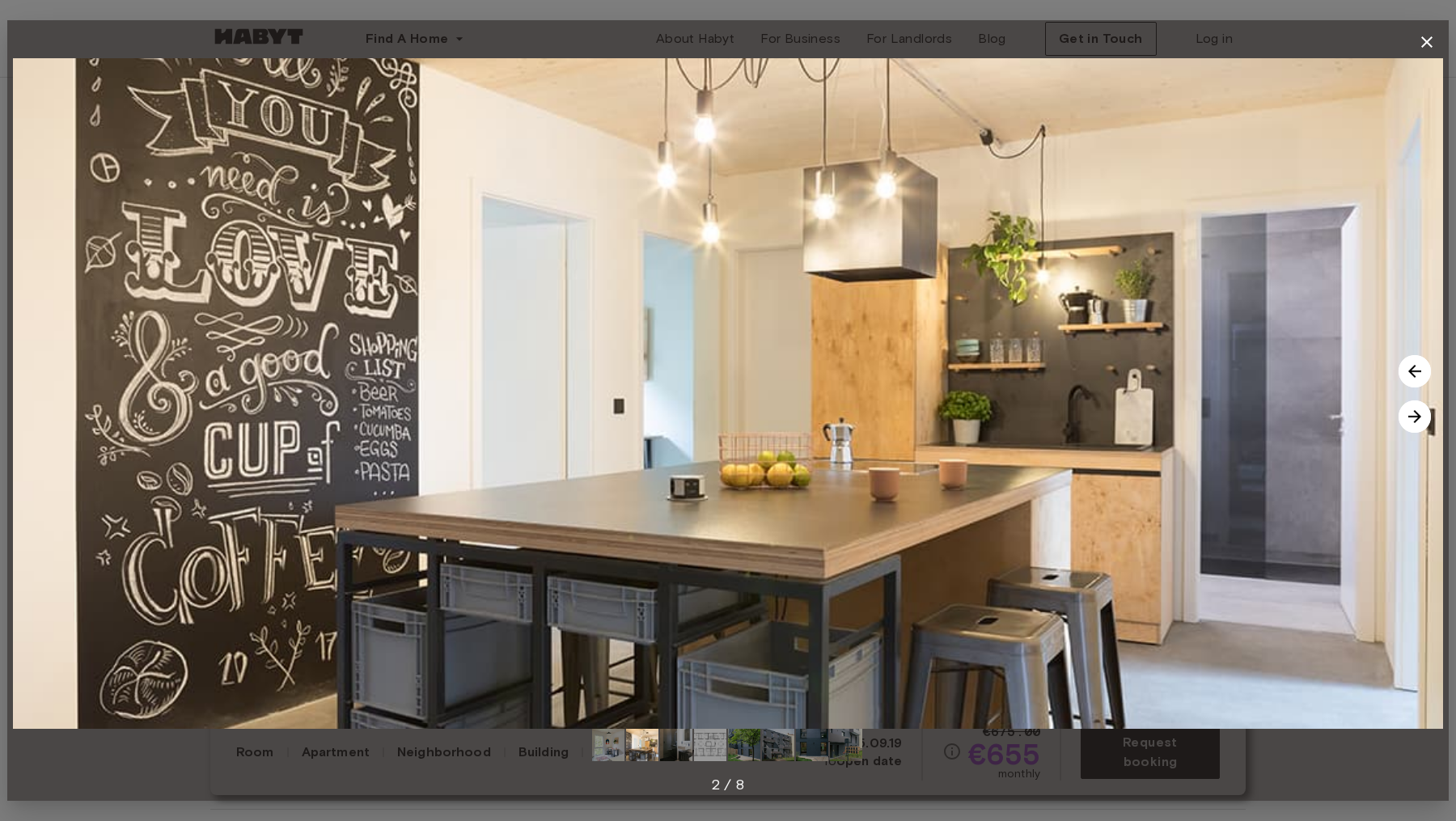 click at bounding box center (1415, 417) 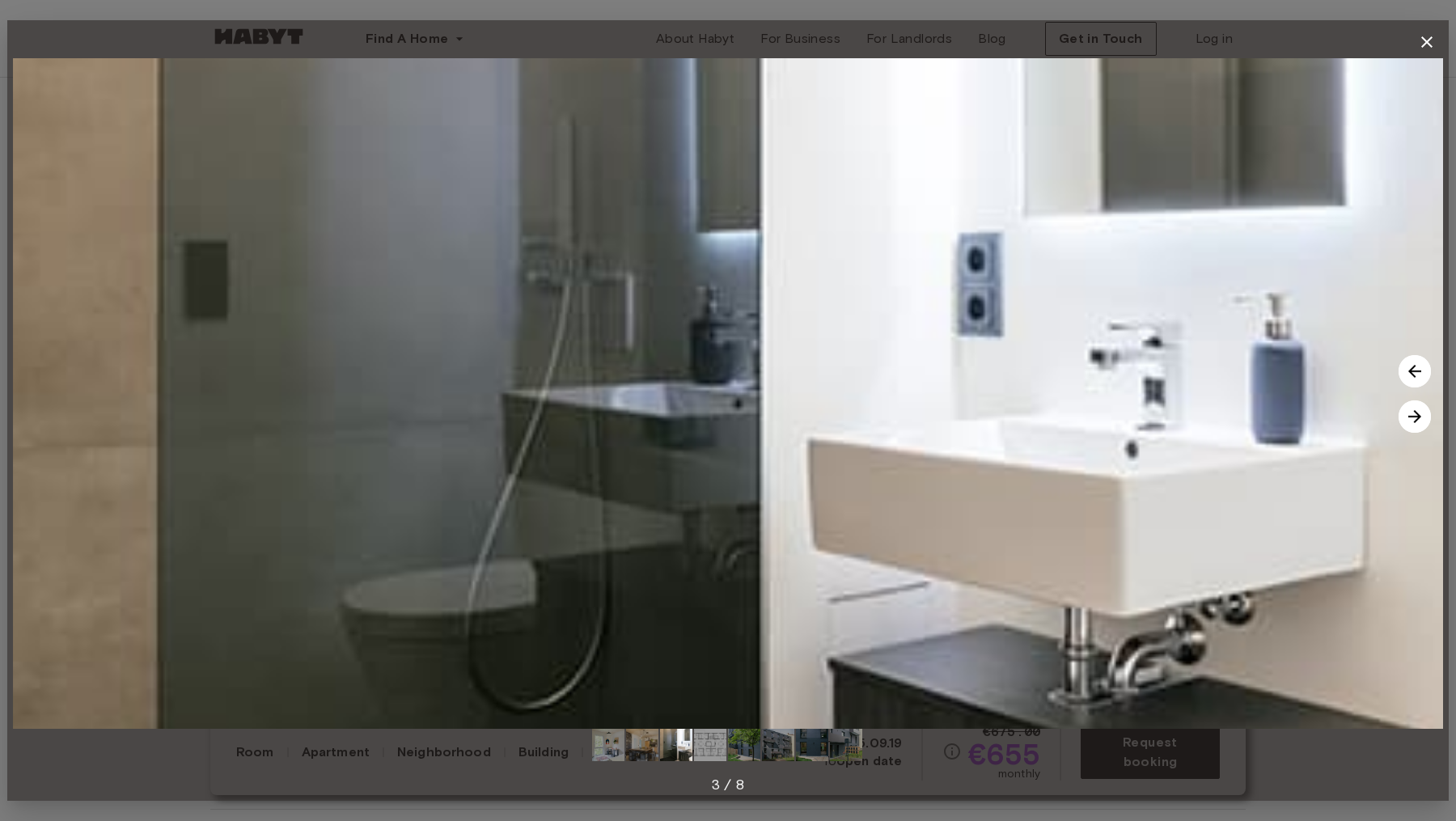 click at bounding box center [1415, 417] 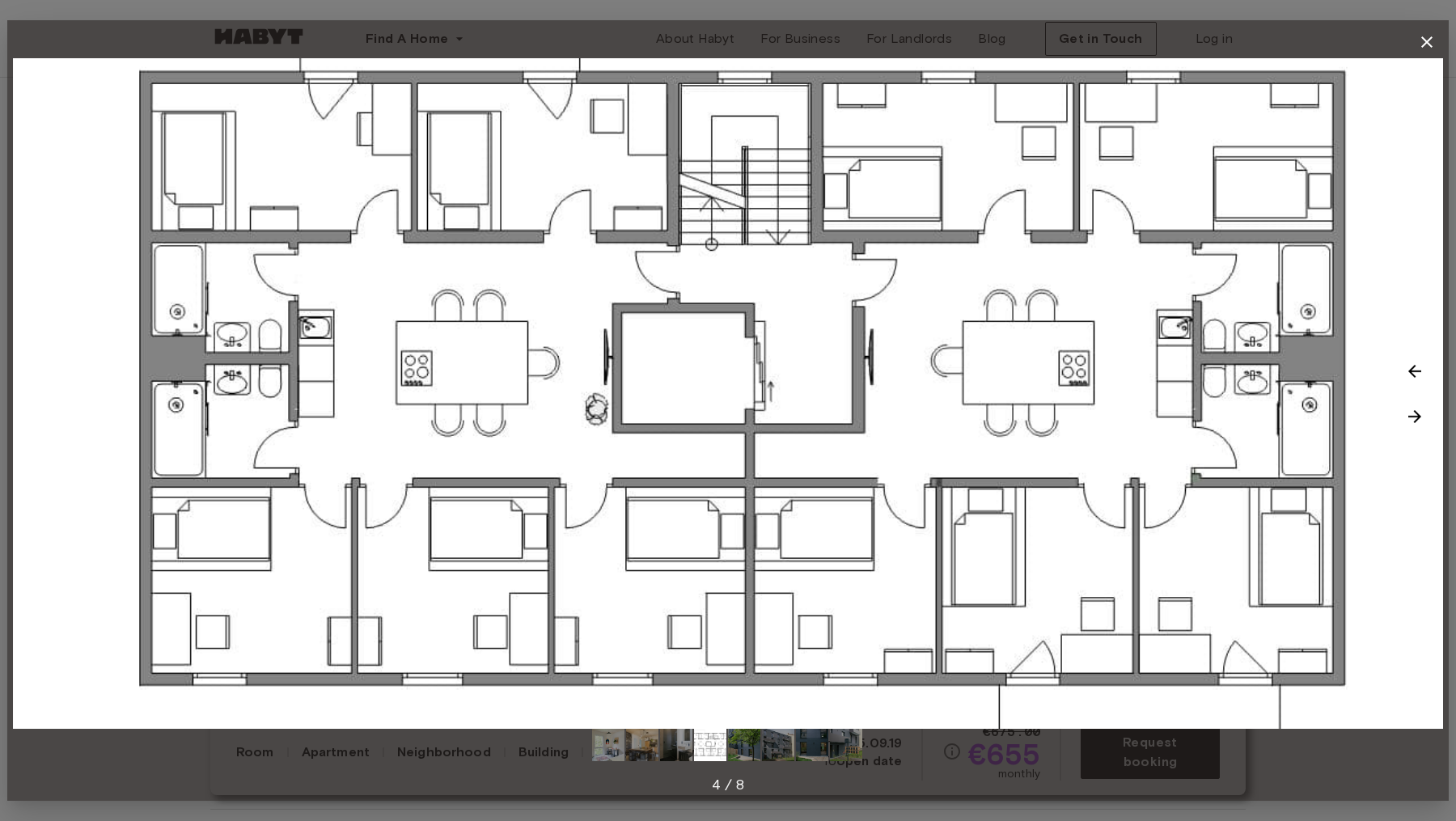 click at bounding box center [1415, 417] 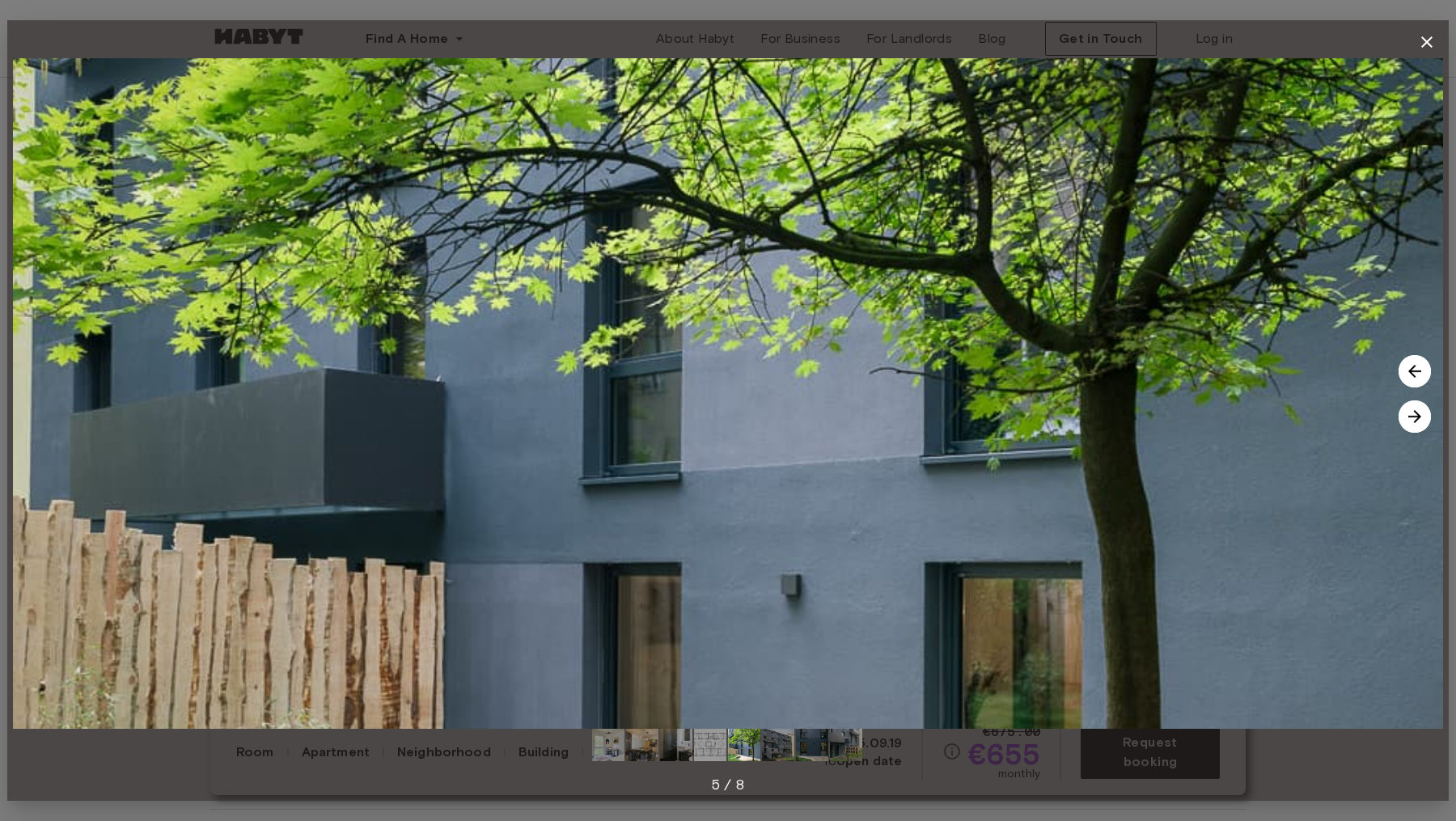 click at bounding box center [1415, 417] 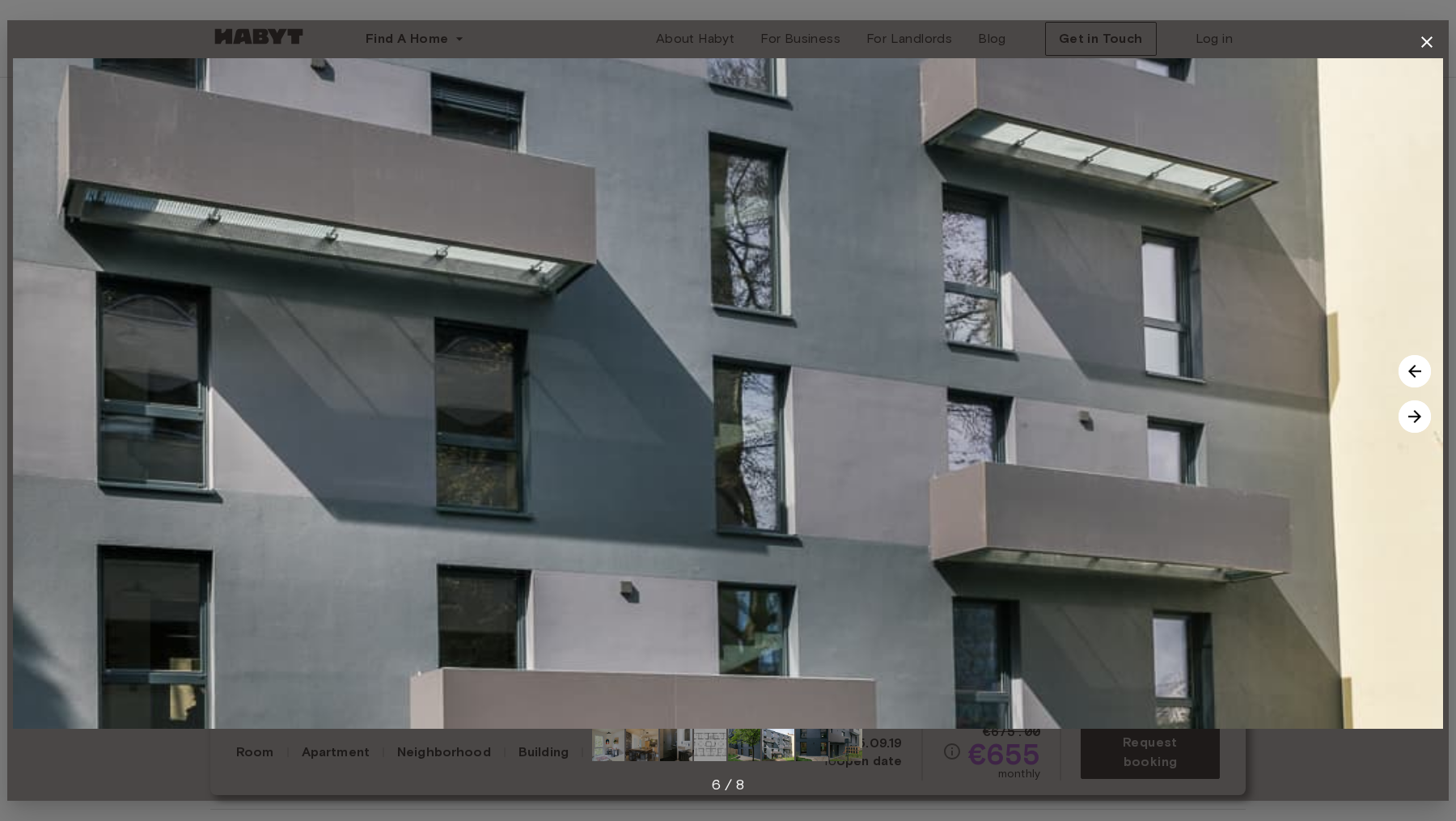 click at bounding box center [1415, 417] 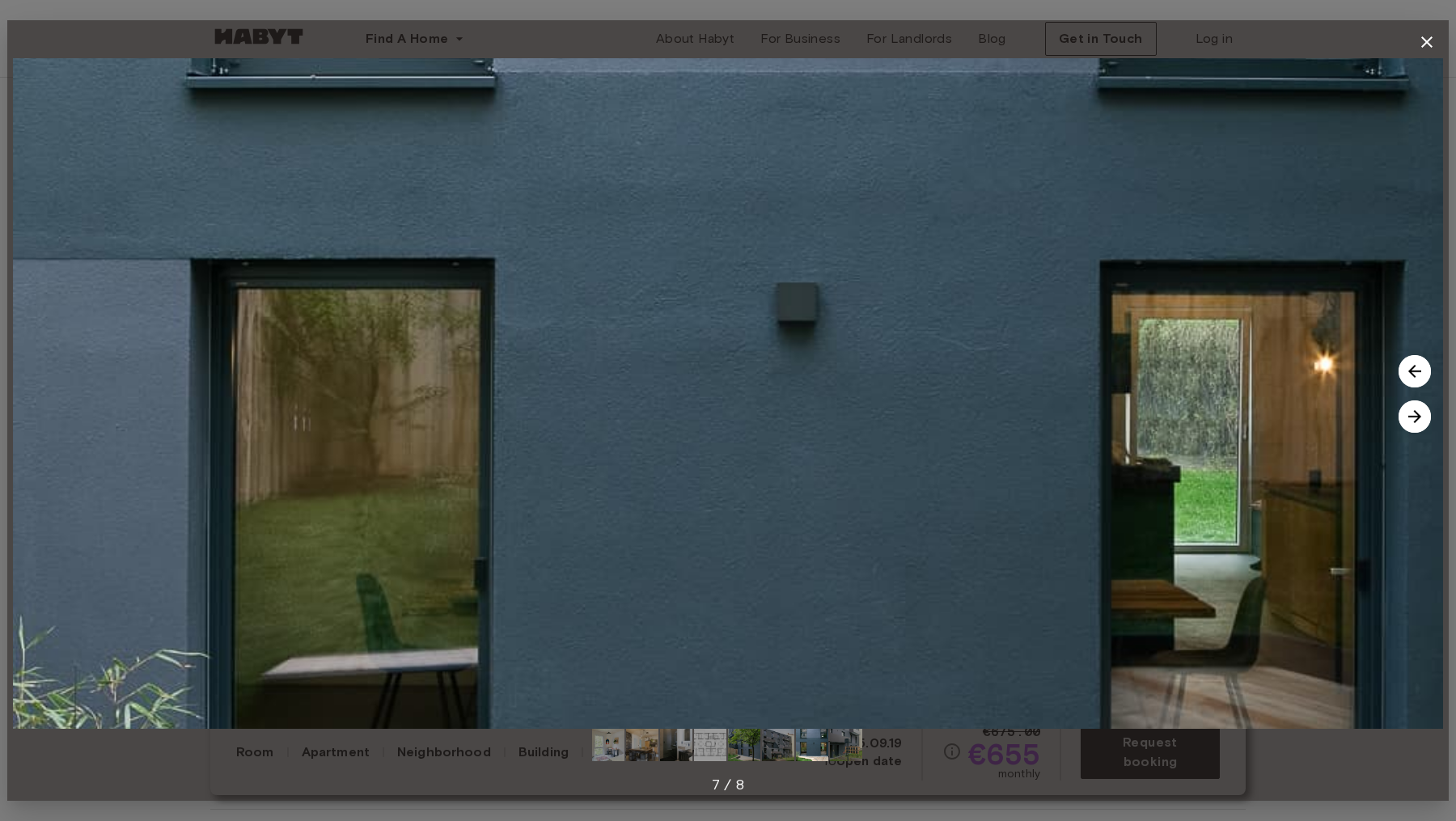 click at bounding box center [1415, 417] 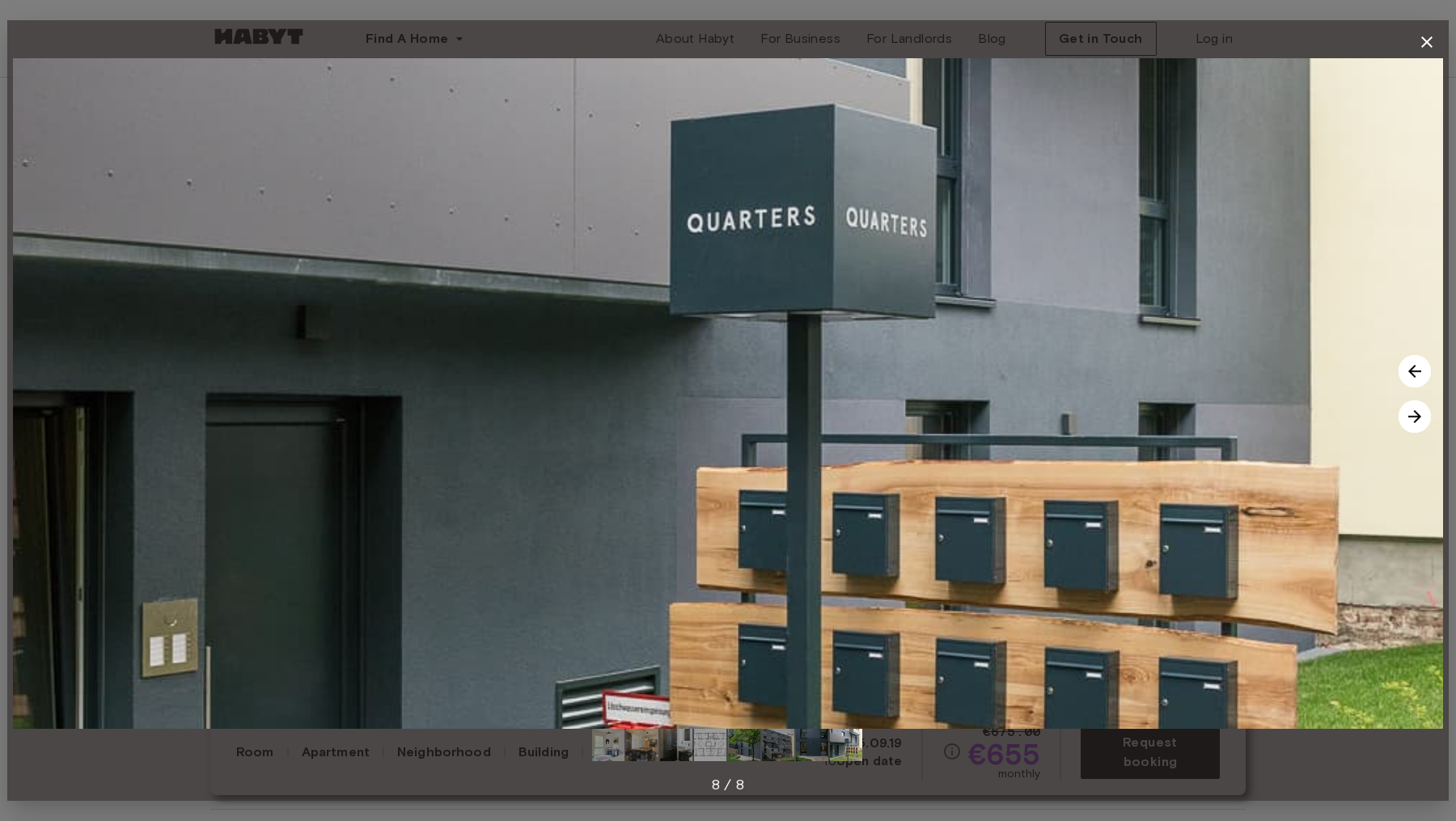 click at bounding box center (1415, 417) 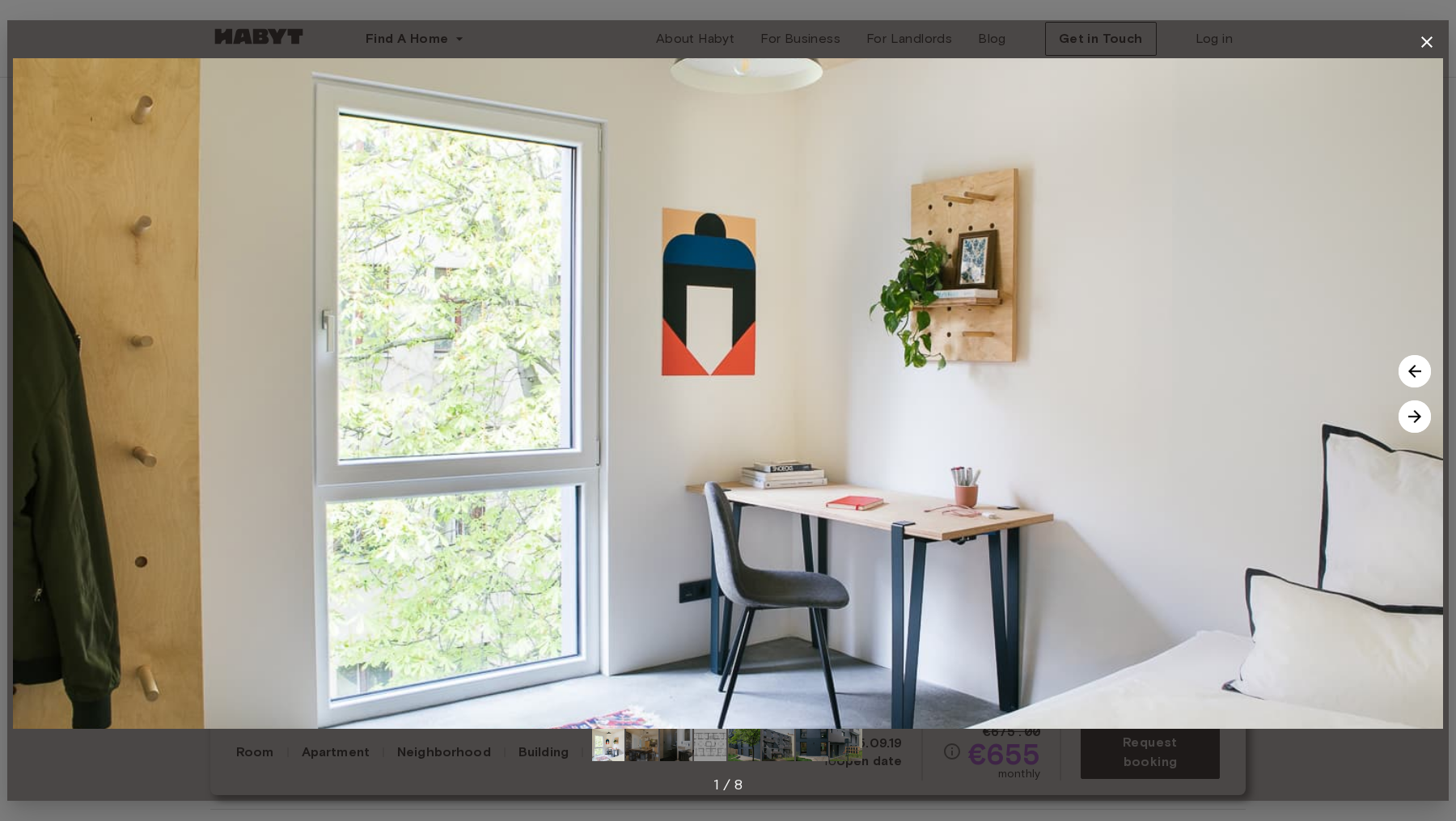 click at bounding box center (1415, 417) 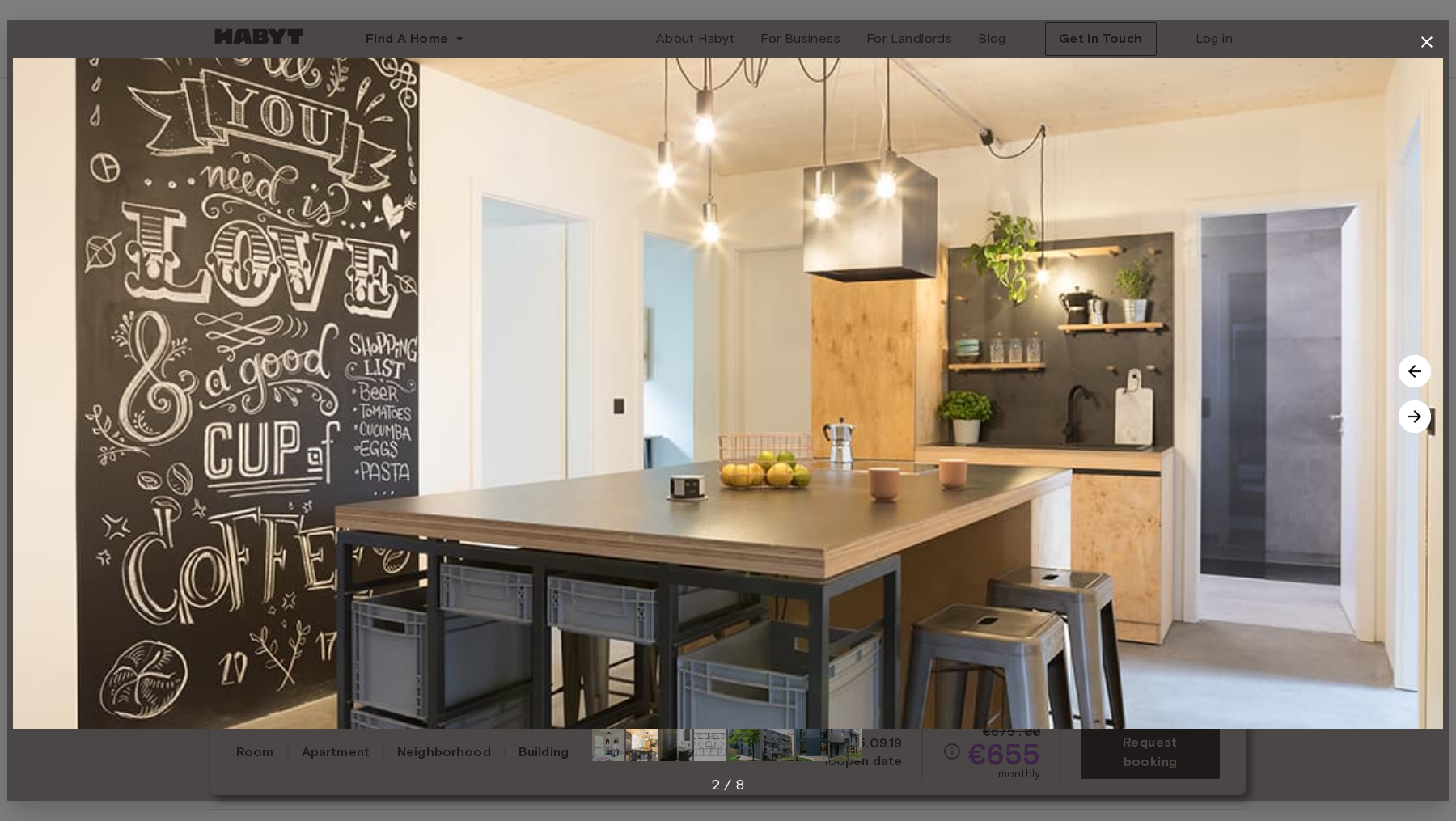 click 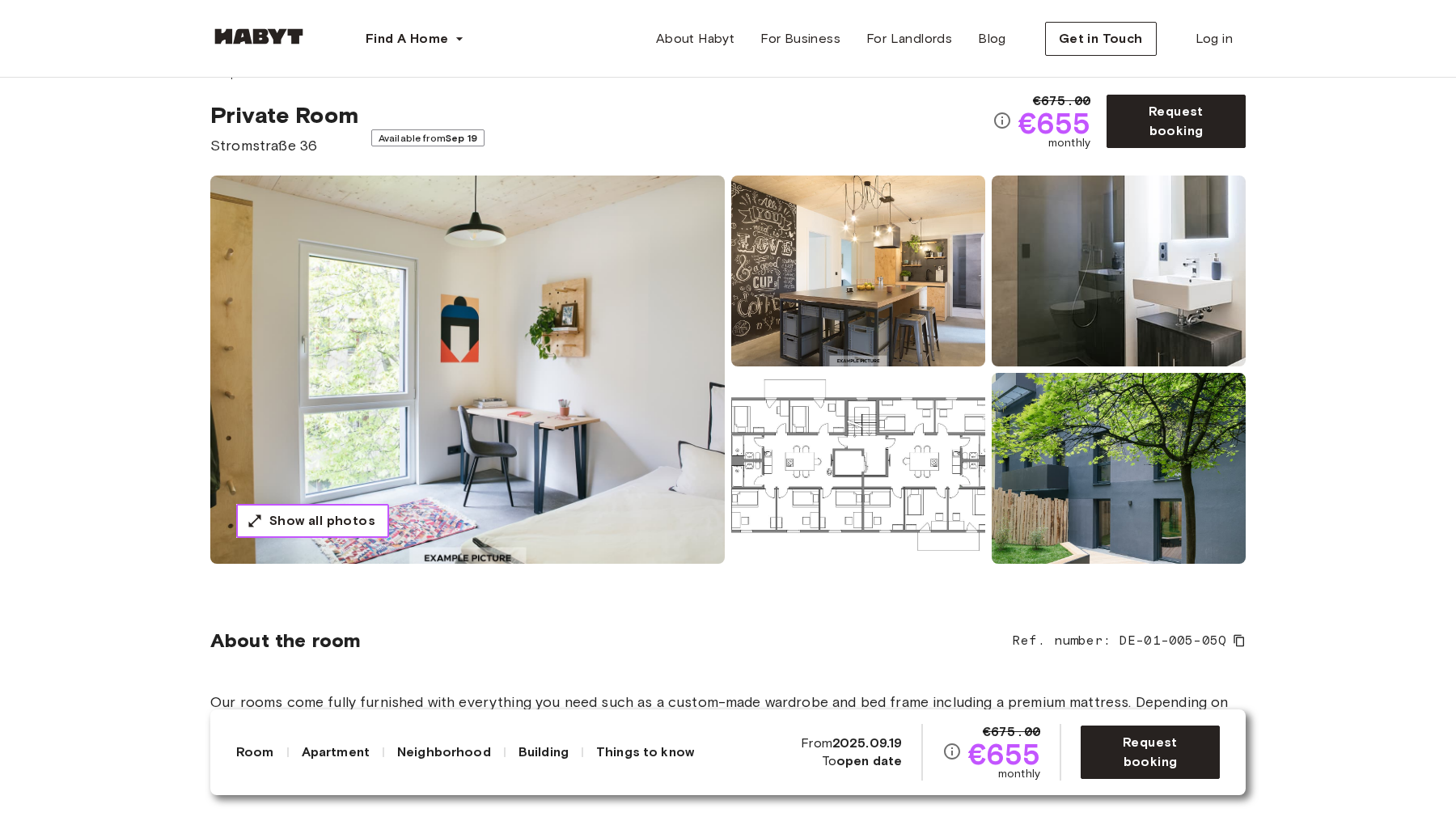 scroll, scrollTop: 43, scrollLeft: 0, axis: vertical 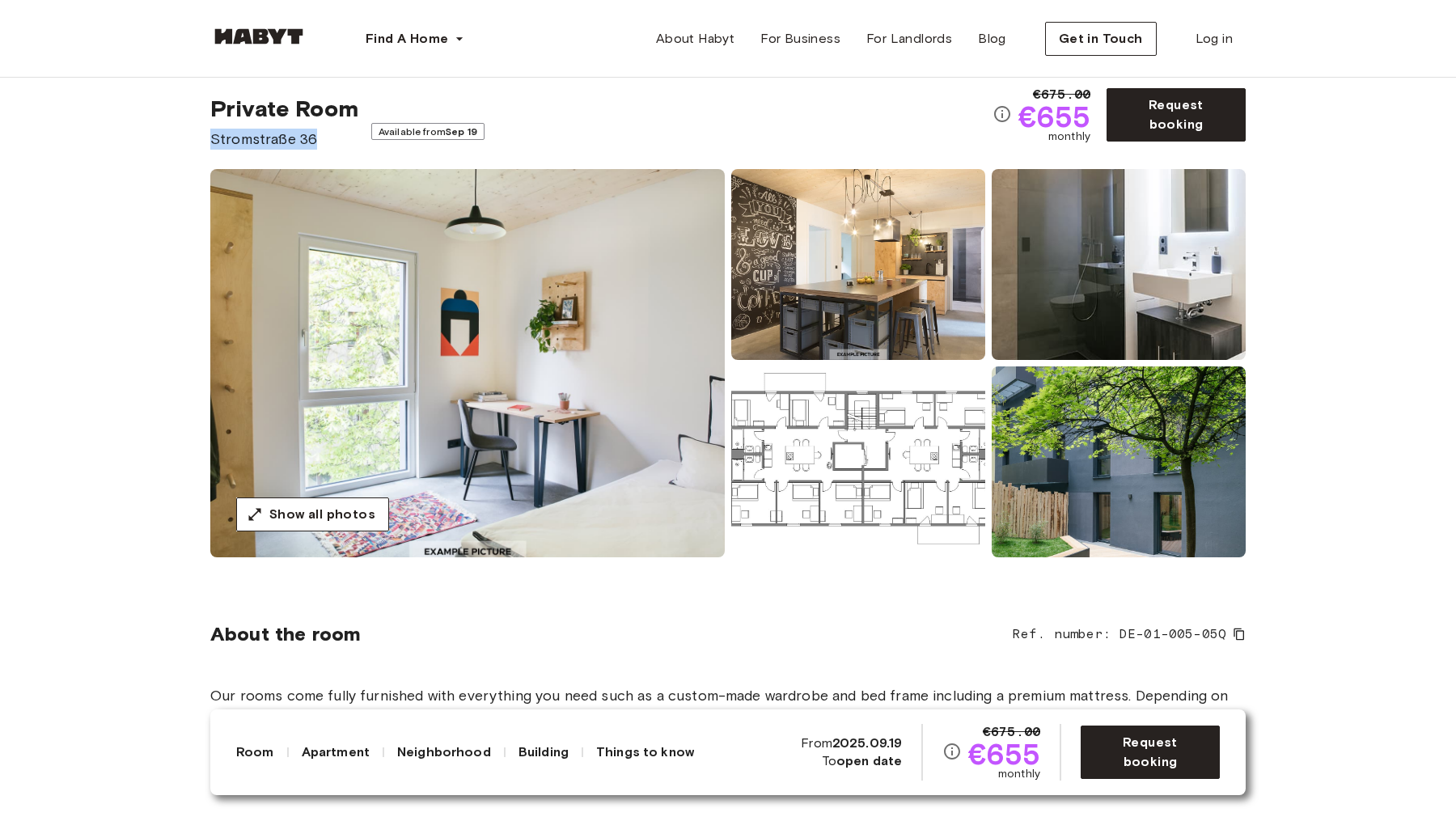 drag, startPoint x: 213, startPoint y: 144, endPoint x: 341, endPoint y: 141, distance: 128.03515 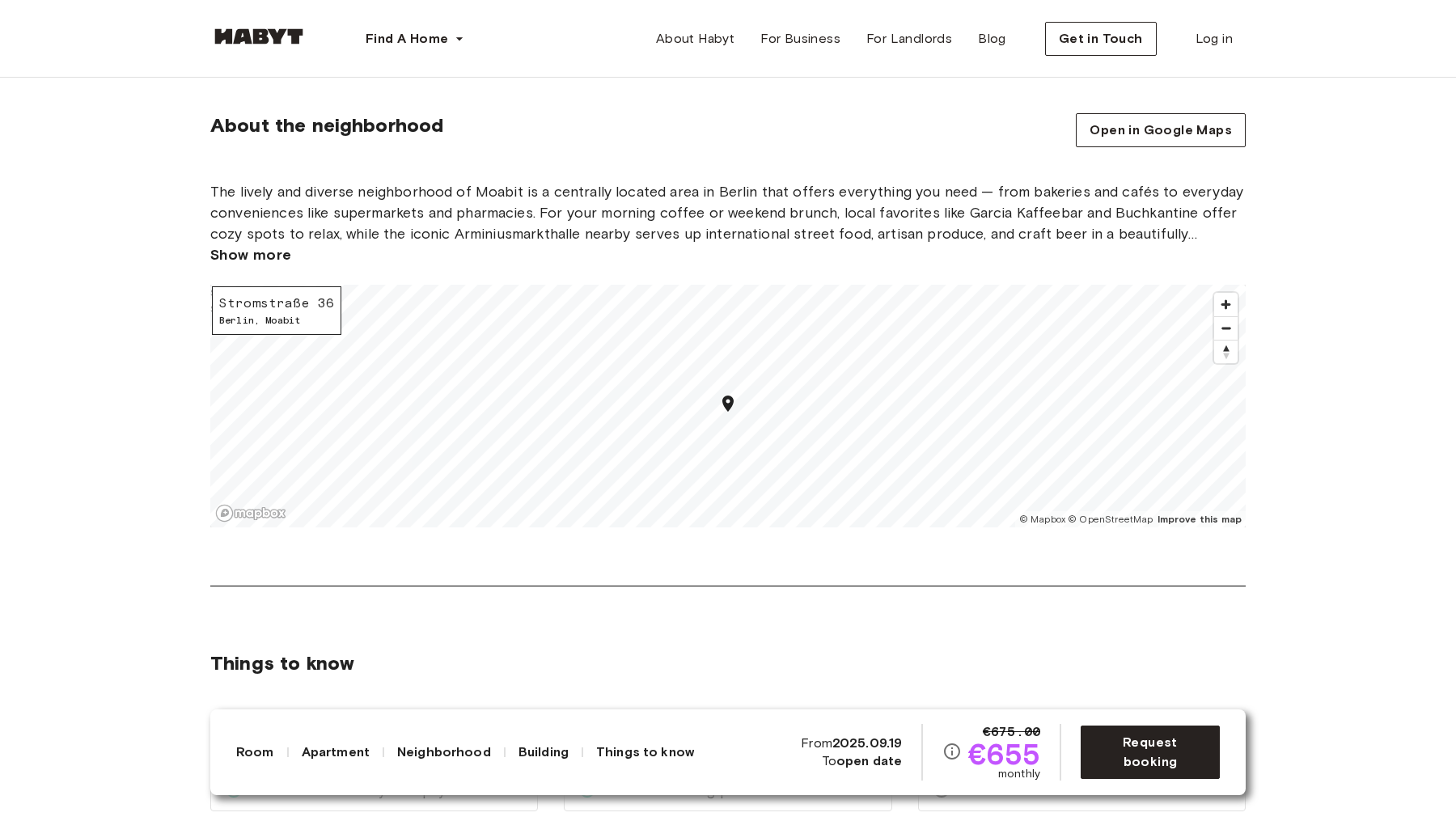 scroll, scrollTop: 2075, scrollLeft: 0, axis: vertical 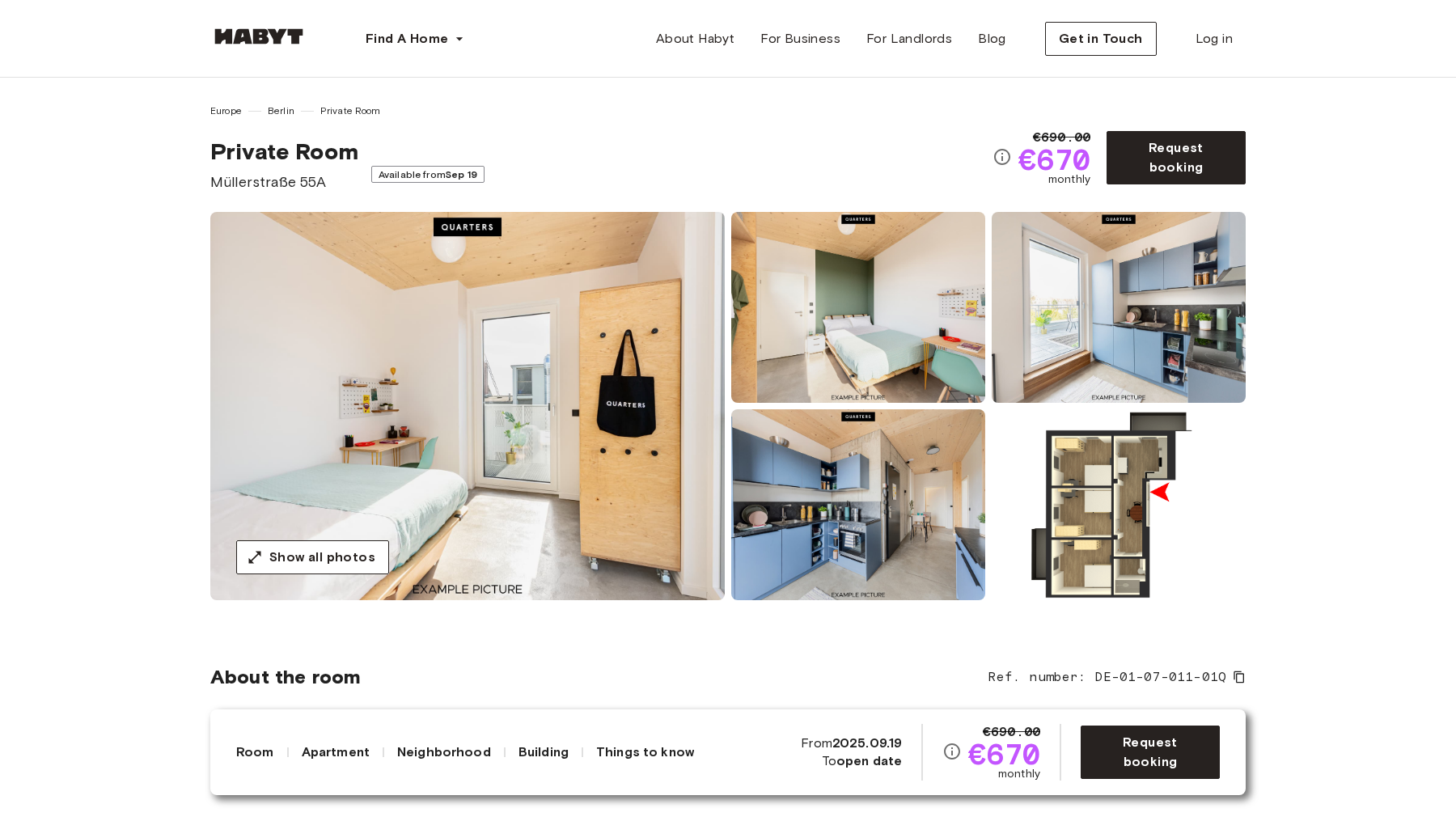 click on "Europe [CITY] Private Room Private Room [STREET] [NUMBER] Available from [DATE] €690.00 €670 monthly Request booking Show all photos About the room Ref. number: [REF] Our rooms come fully furnished with everything you need such as a custom-made wardrobe and bed frame including a comfy premium mattress. Depending on size you’ll also have a nightstand and desk in there. If you want to work on that tan, you can get one of the rooms with a private or shared balcony or rooftop terrace overlooking the stunning backyards of the [DISTRICT]. [SQM] [DIMENSIONS] mattress Private balcony Backyard-facing view Wardrobe Desk and chair About the apartment The kitchen is fully stocked for any wannabe-chef to get creative in – you’ll have all the pots, pans and knives, as well as a fridge to keep things cool. The dining area is a great space to hang and invite your roomies over for dinner. All apartments entail one or two spacious bathrooms that you’ll be sharing with your room mates. [SQM] WiFi" at bounding box center [728, 2630] 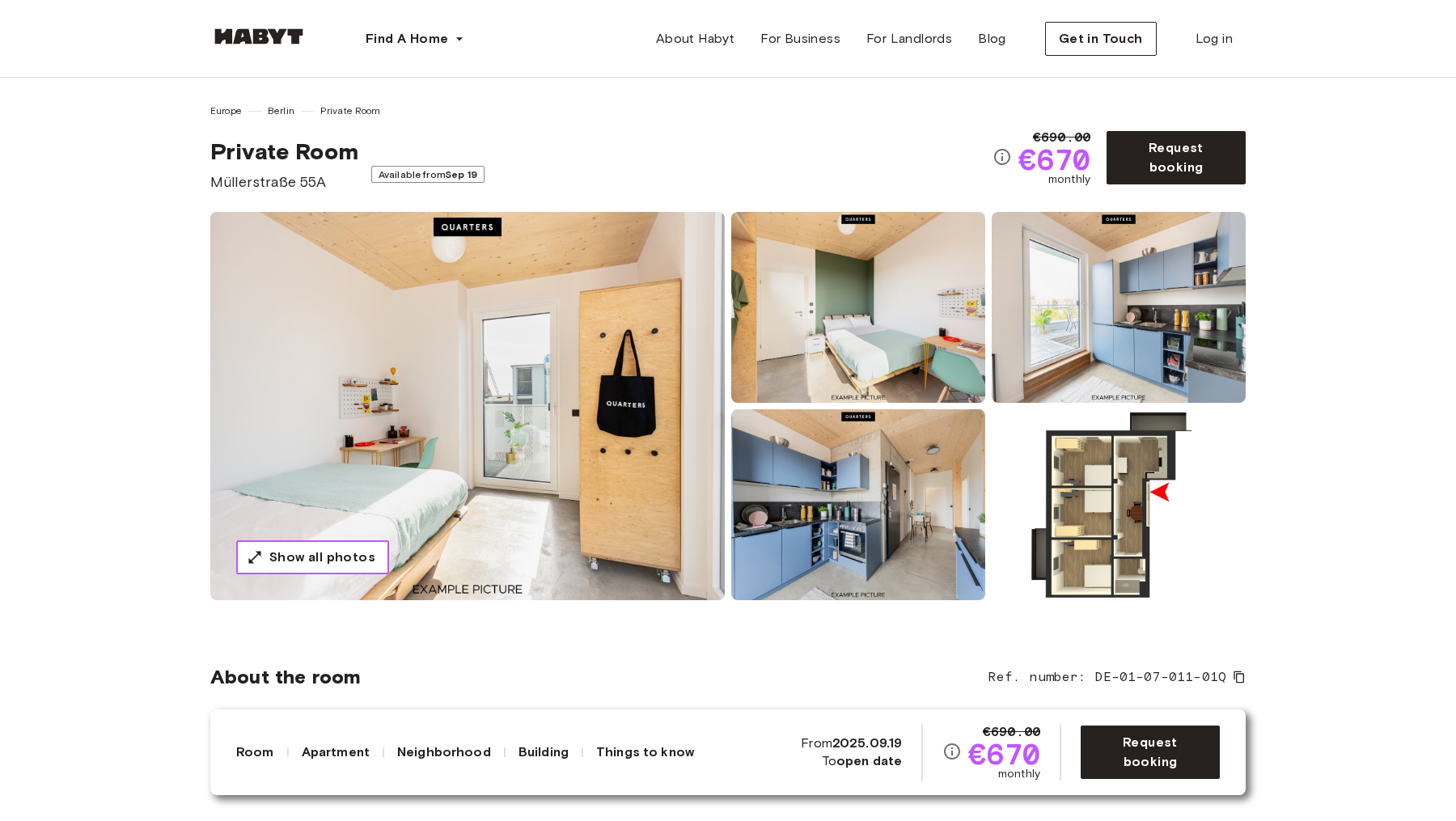 click on "Show all photos" at bounding box center [322, 557] 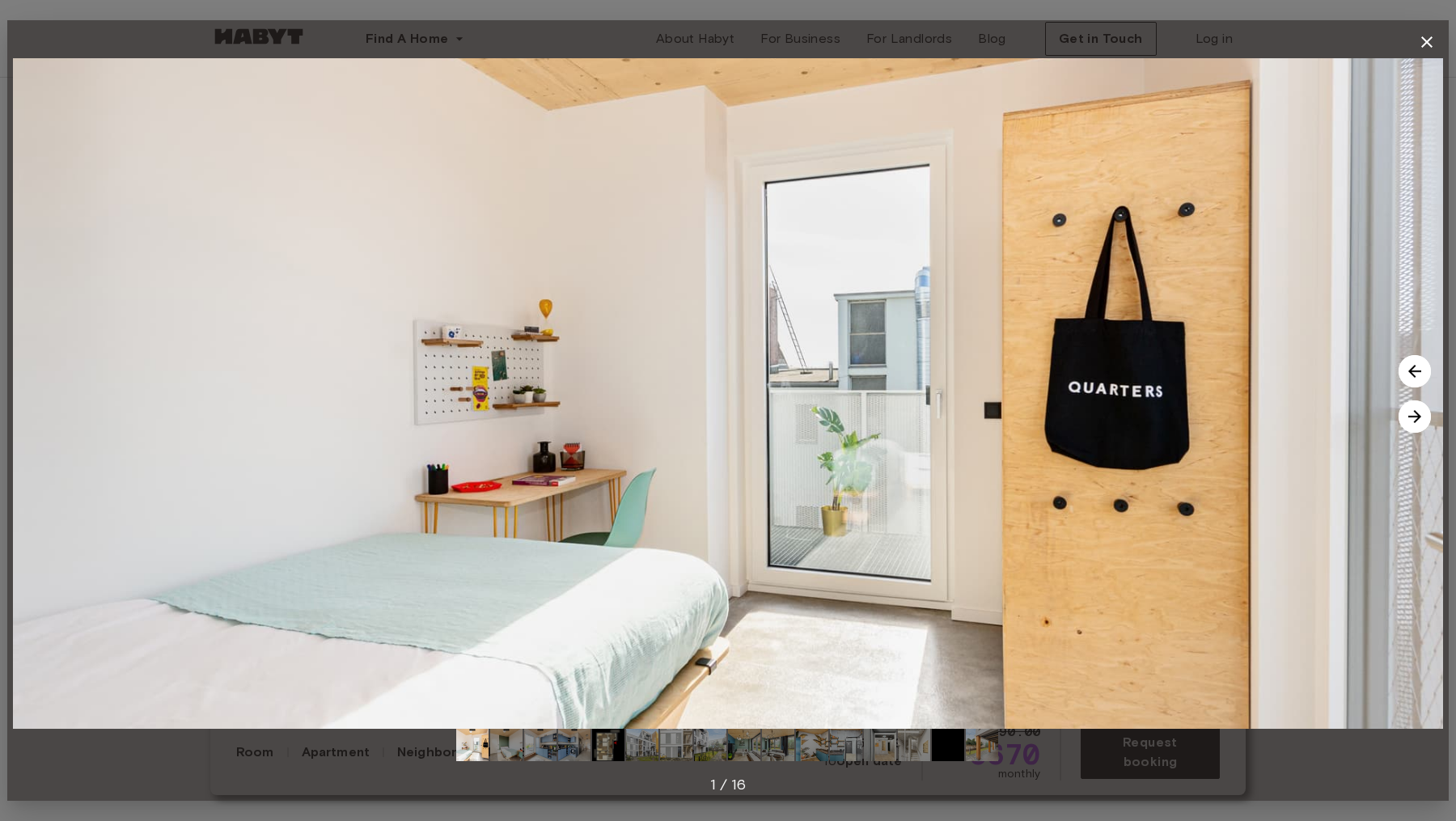 click at bounding box center (1415, 417) 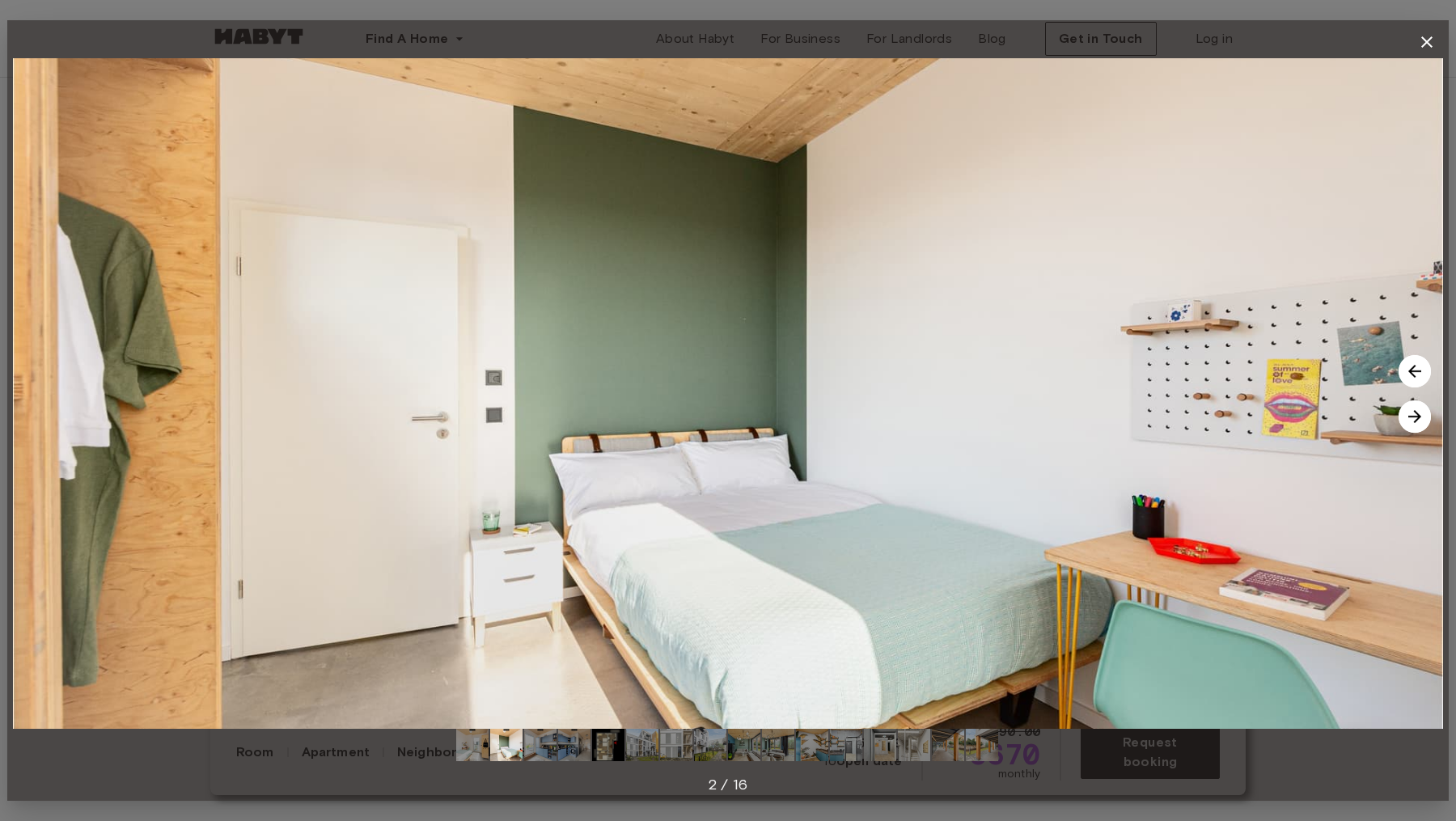 click at bounding box center [1415, 417] 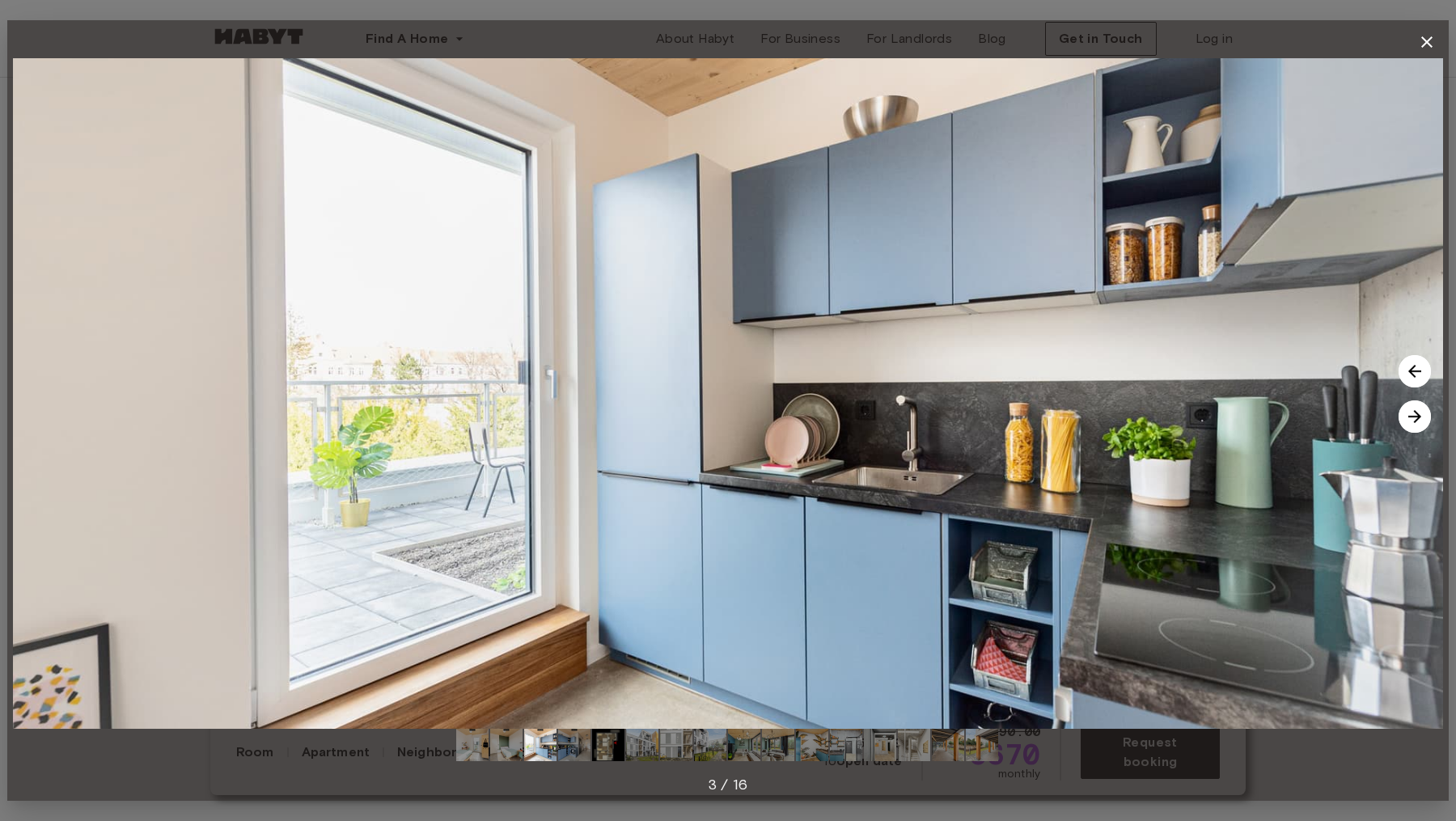 click at bounding box center [1415, 417] 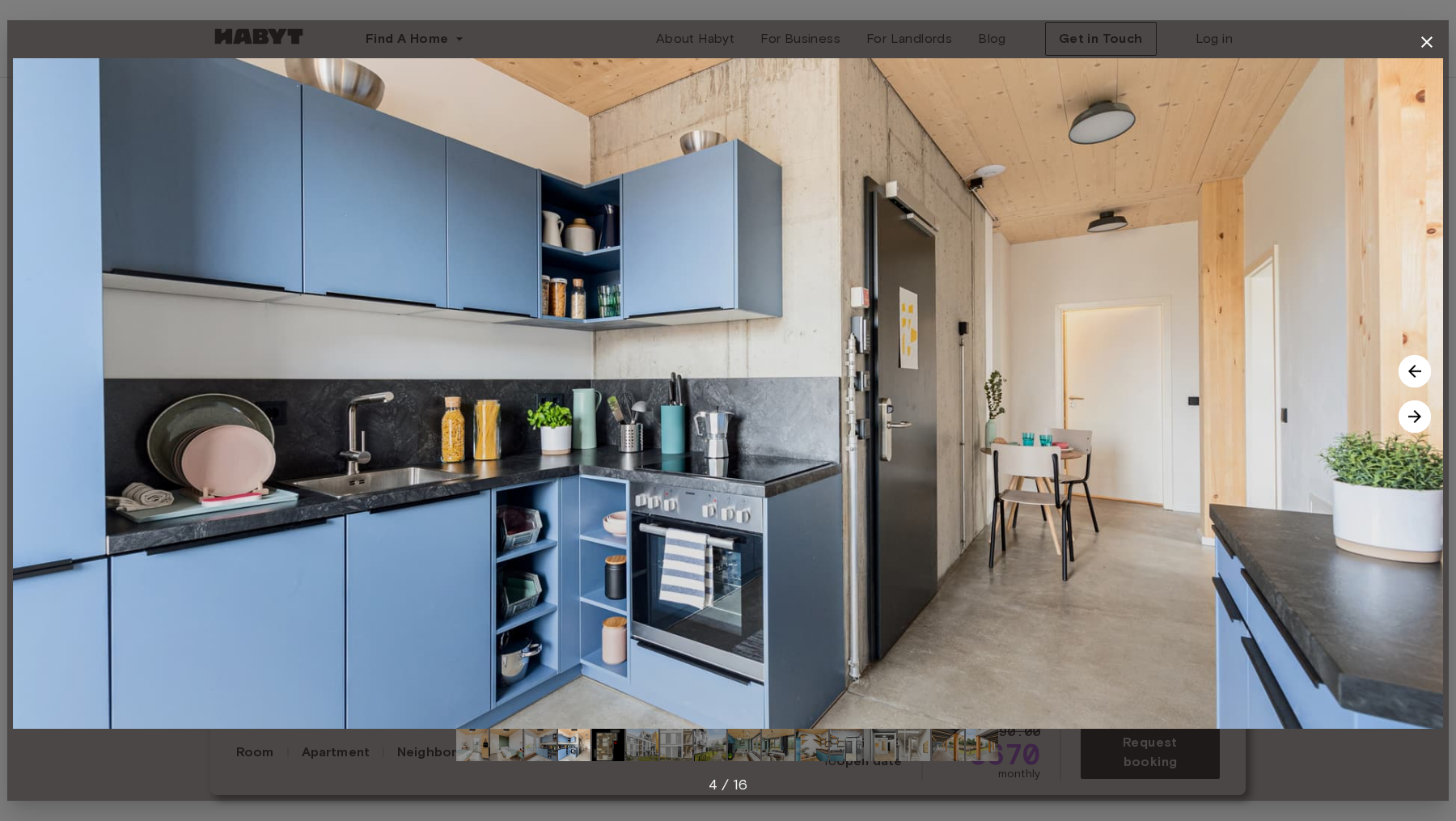 click at bounding box center (1415, 417) 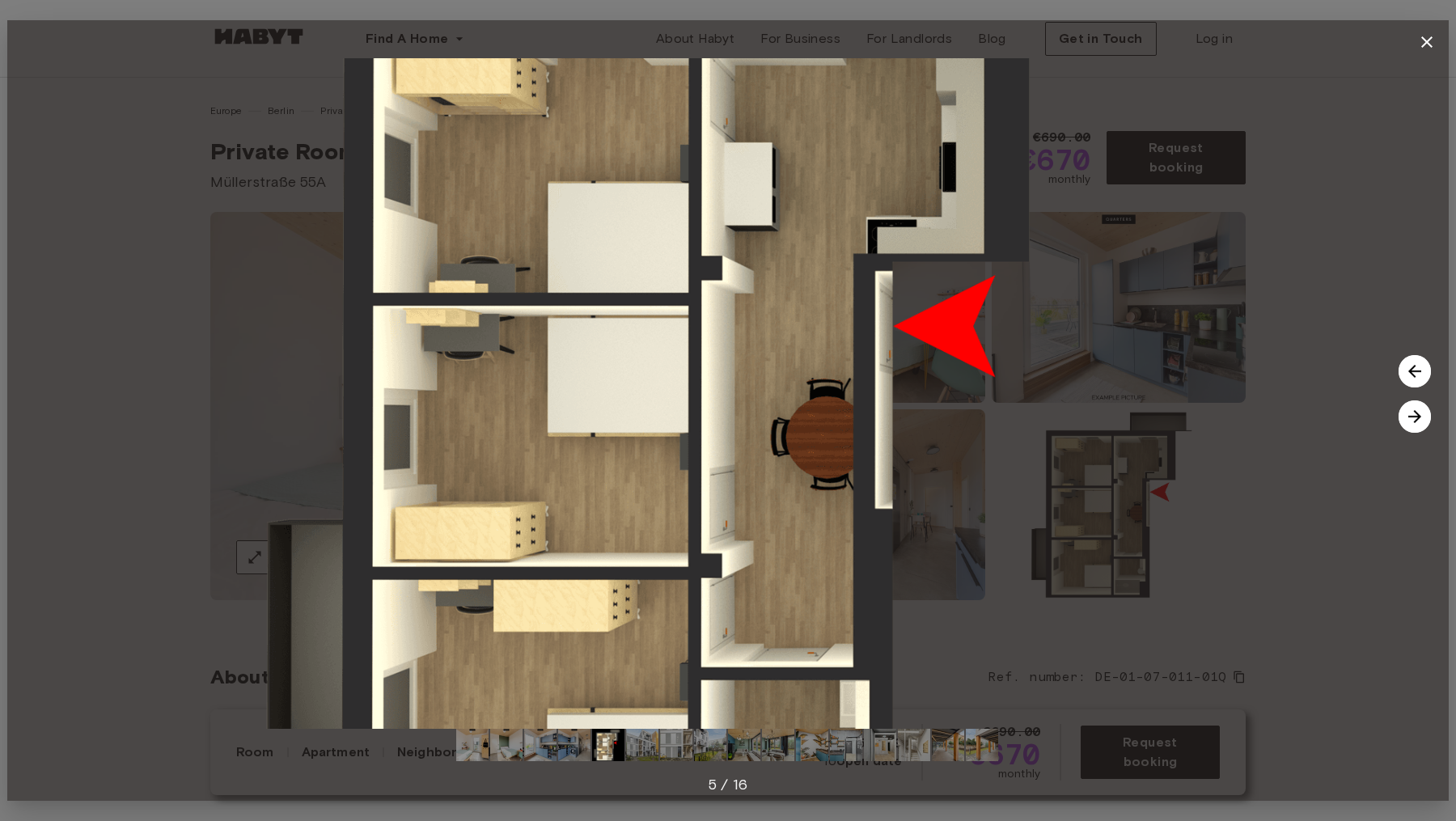 click at bounding box center [1415, 417] 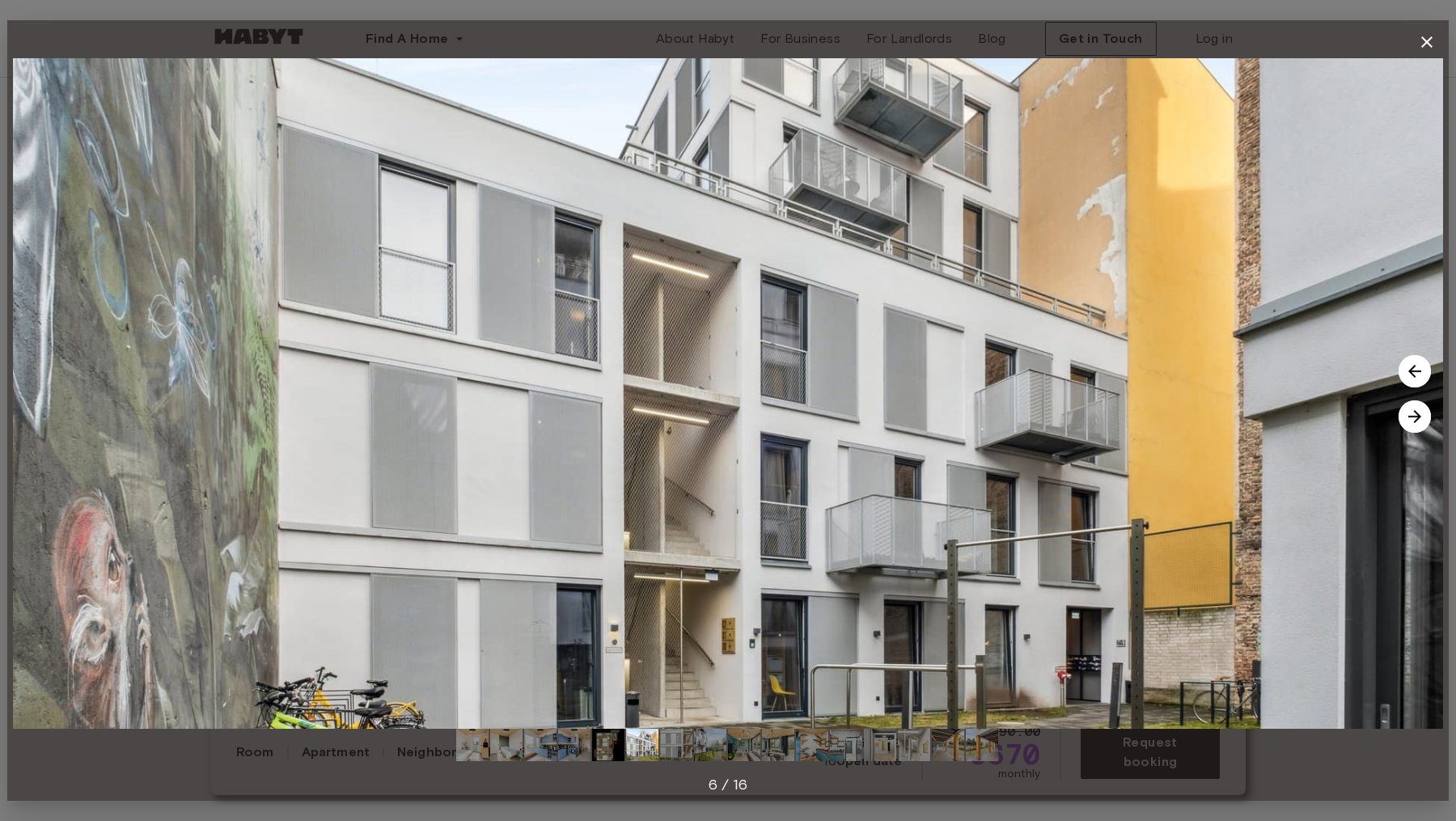 click at bounding box center (1415, 417) 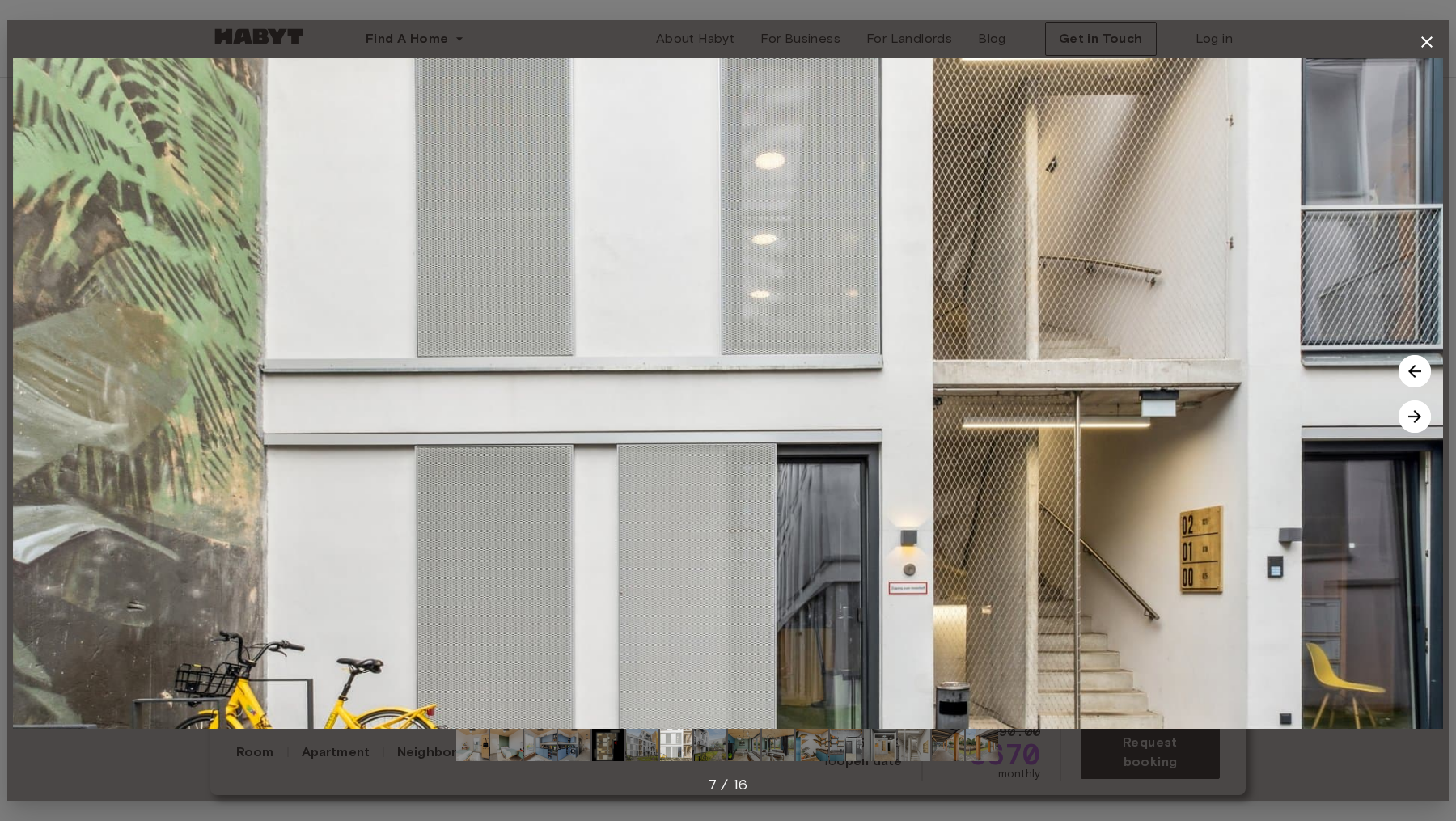 click 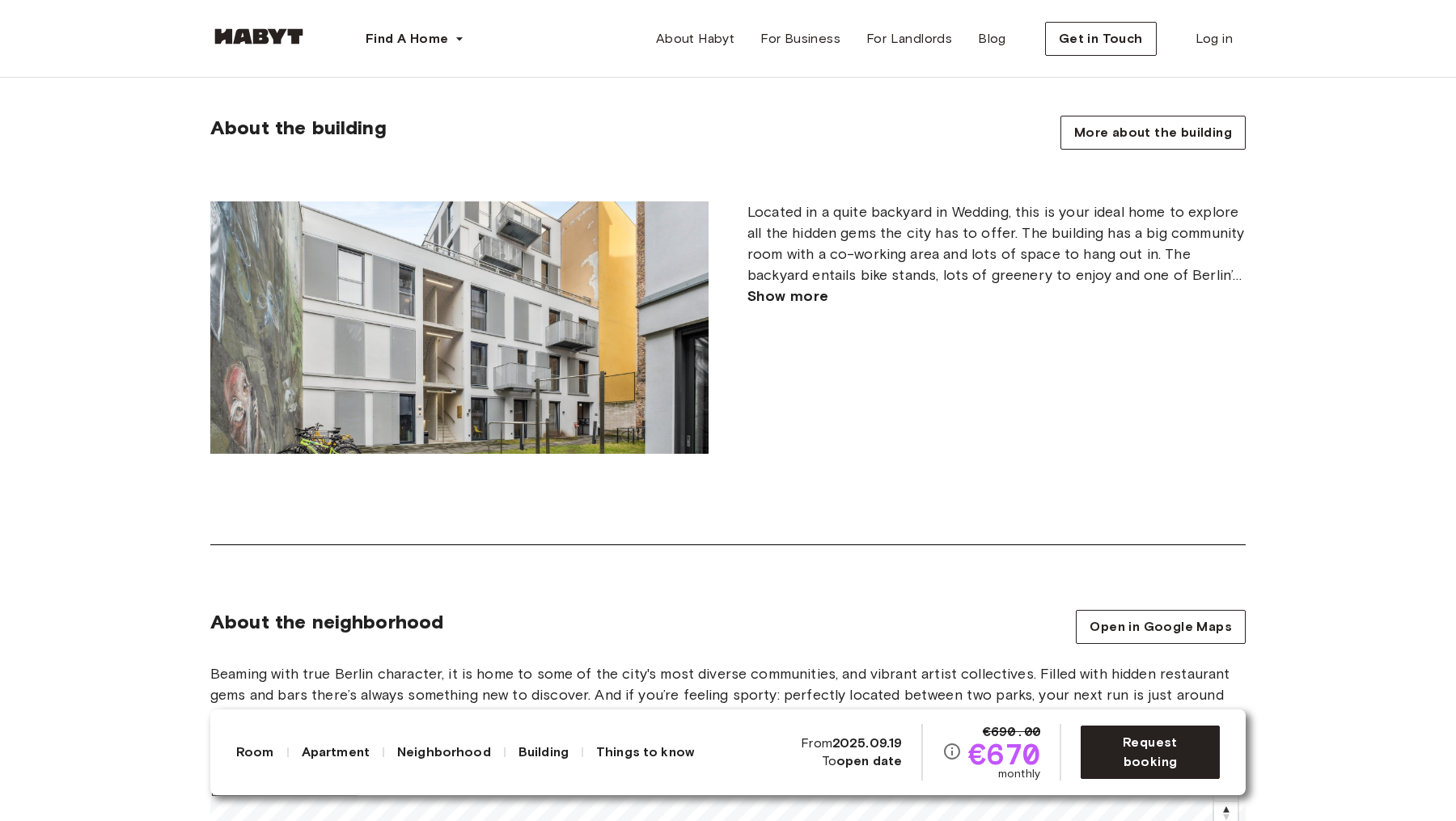 scroll, scrollTop: 0, scrollLeft: 0, axis: both 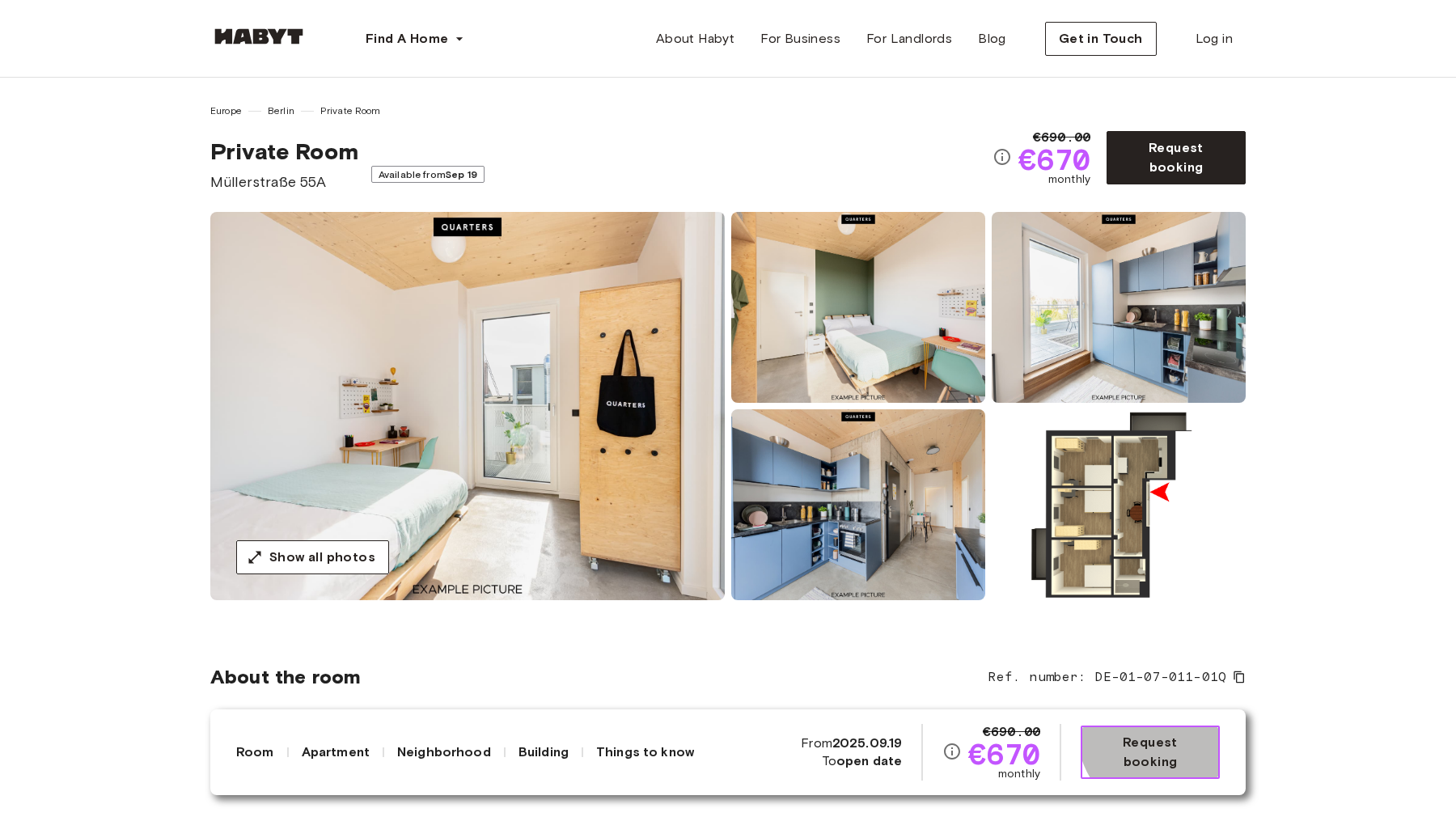 click on "Request booking" at bounding box center [1150, 752] 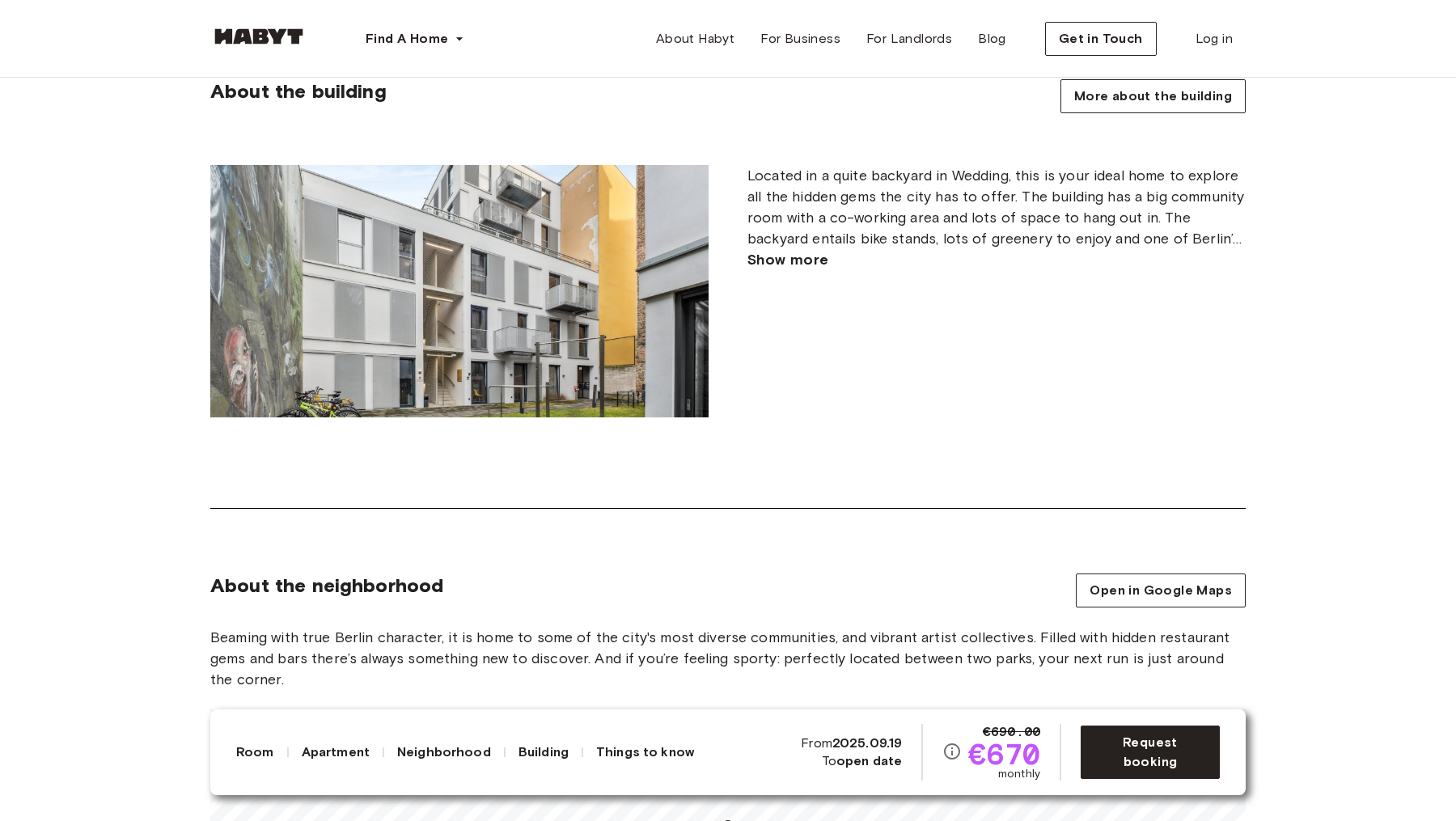 scroll, scrollTop: 1235, scrollLeft: 0, axis: vertical 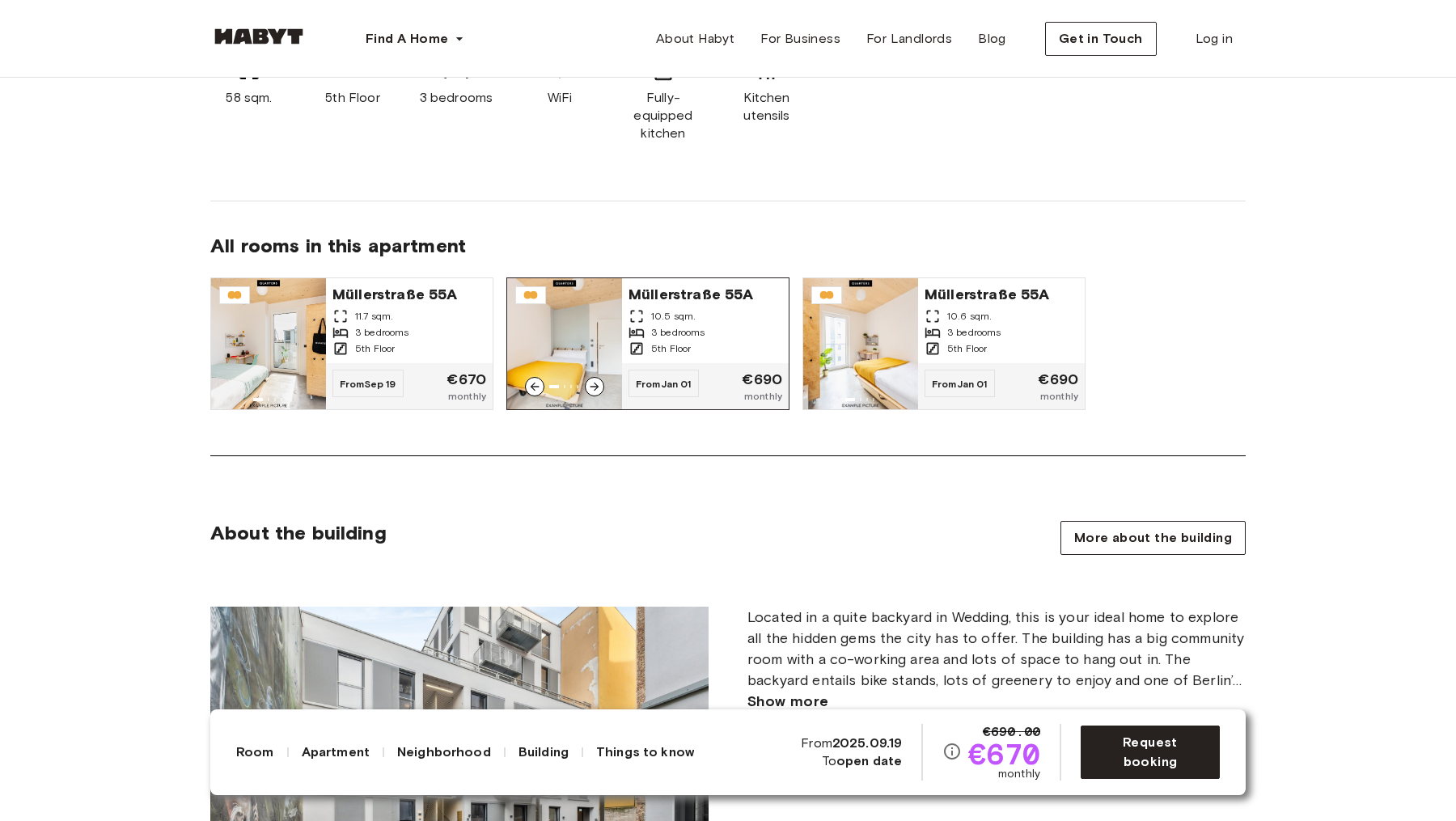 click on "3 bedrooms" at bounding box center (678, 332) 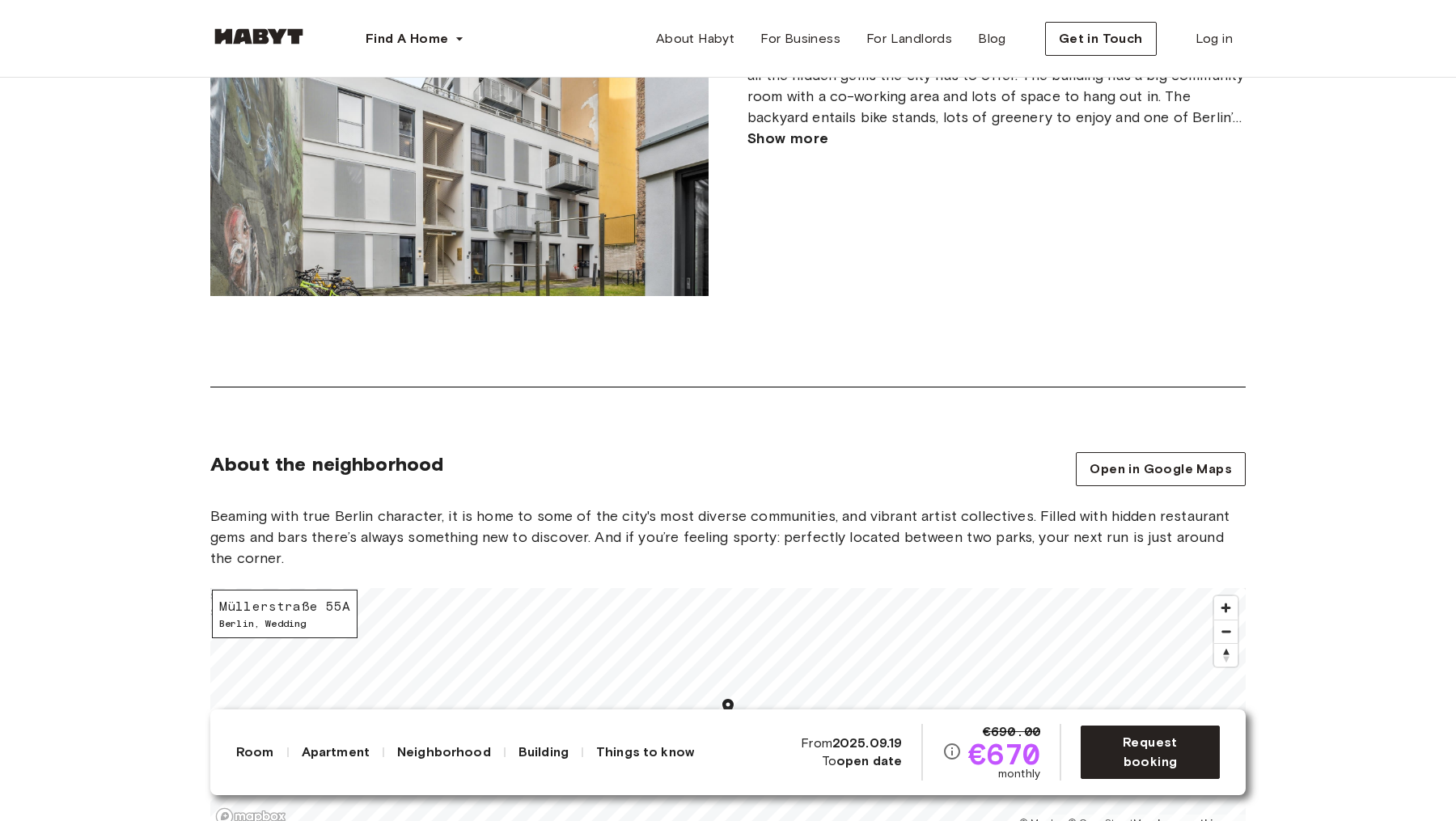scroll, scrollTop: 1433, scrollLeft: 0, axis: vertical 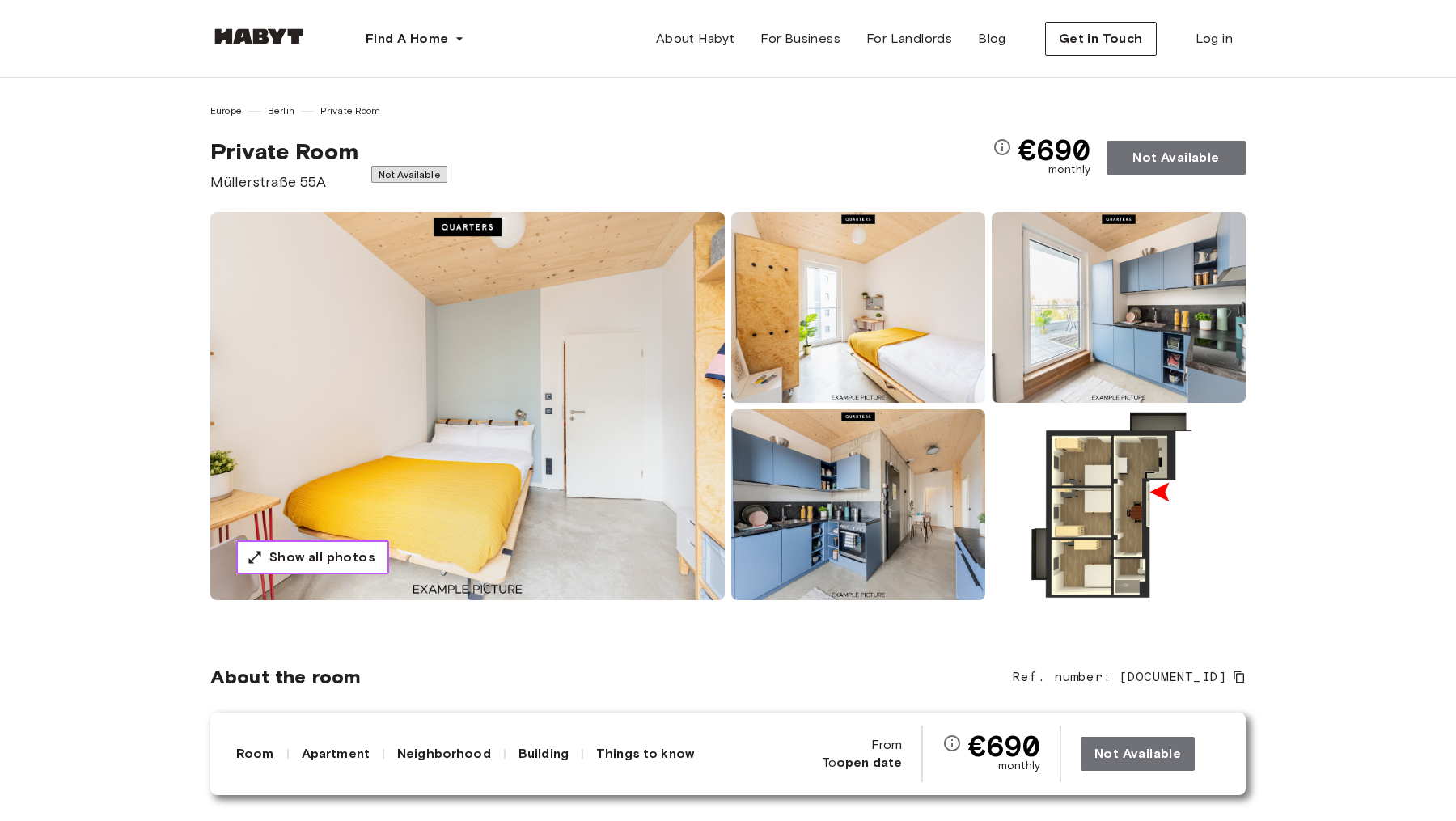 click on "Show all photos" at bounding box center [322, 557] 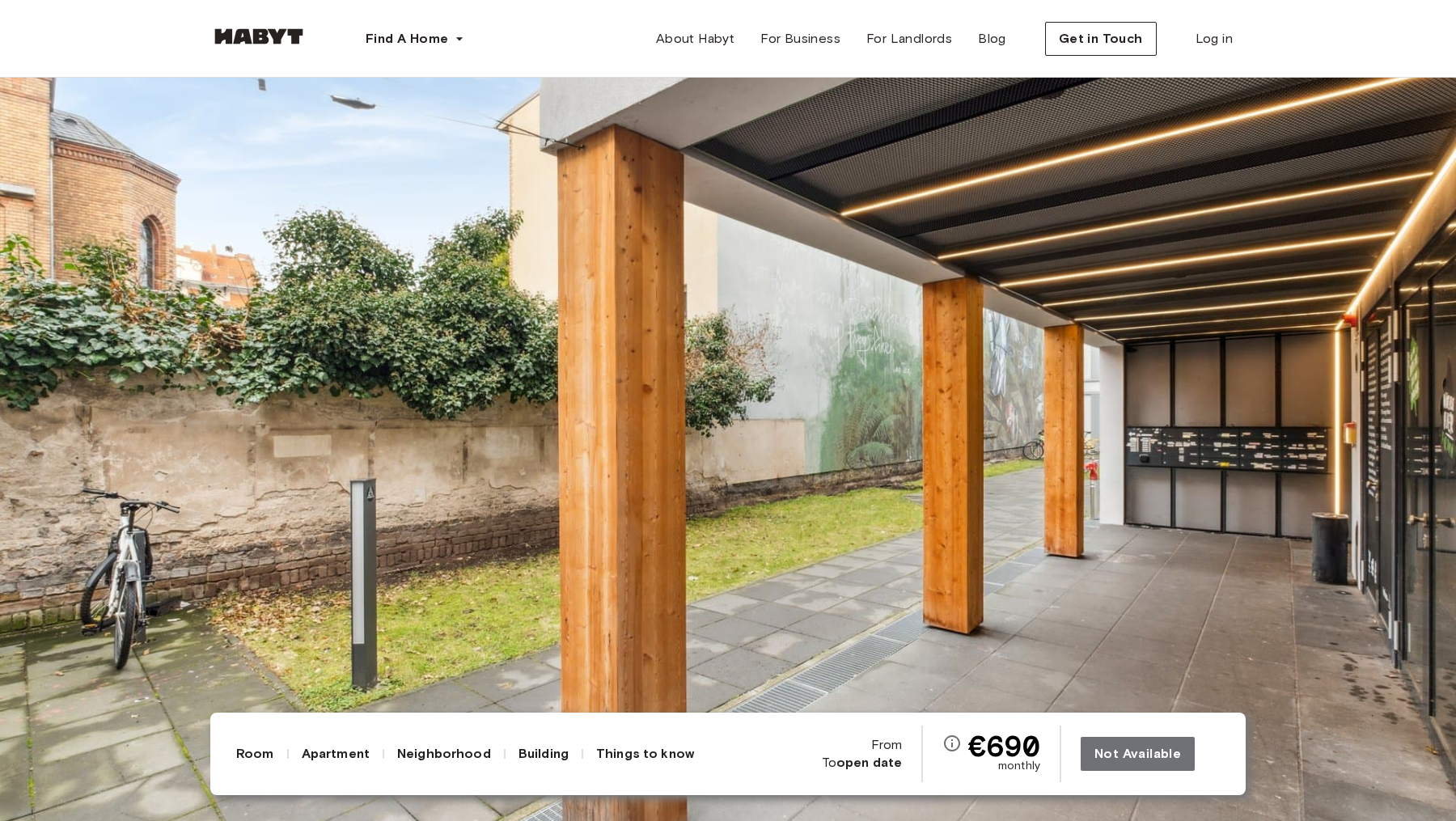 click at bounding box center (728, 410) 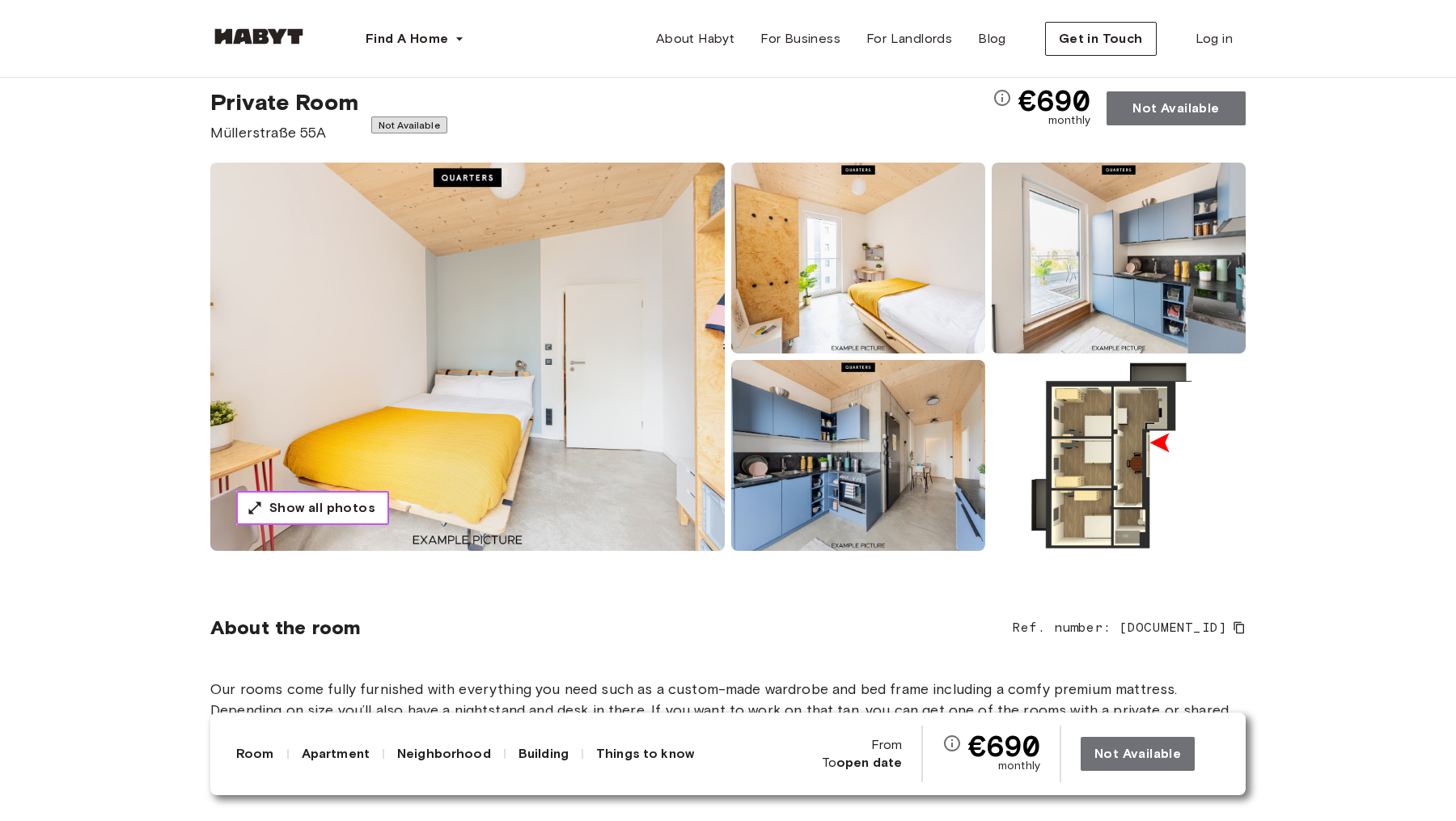 scroll, scrollTop: 0, scrollLeft: 0, axis: both 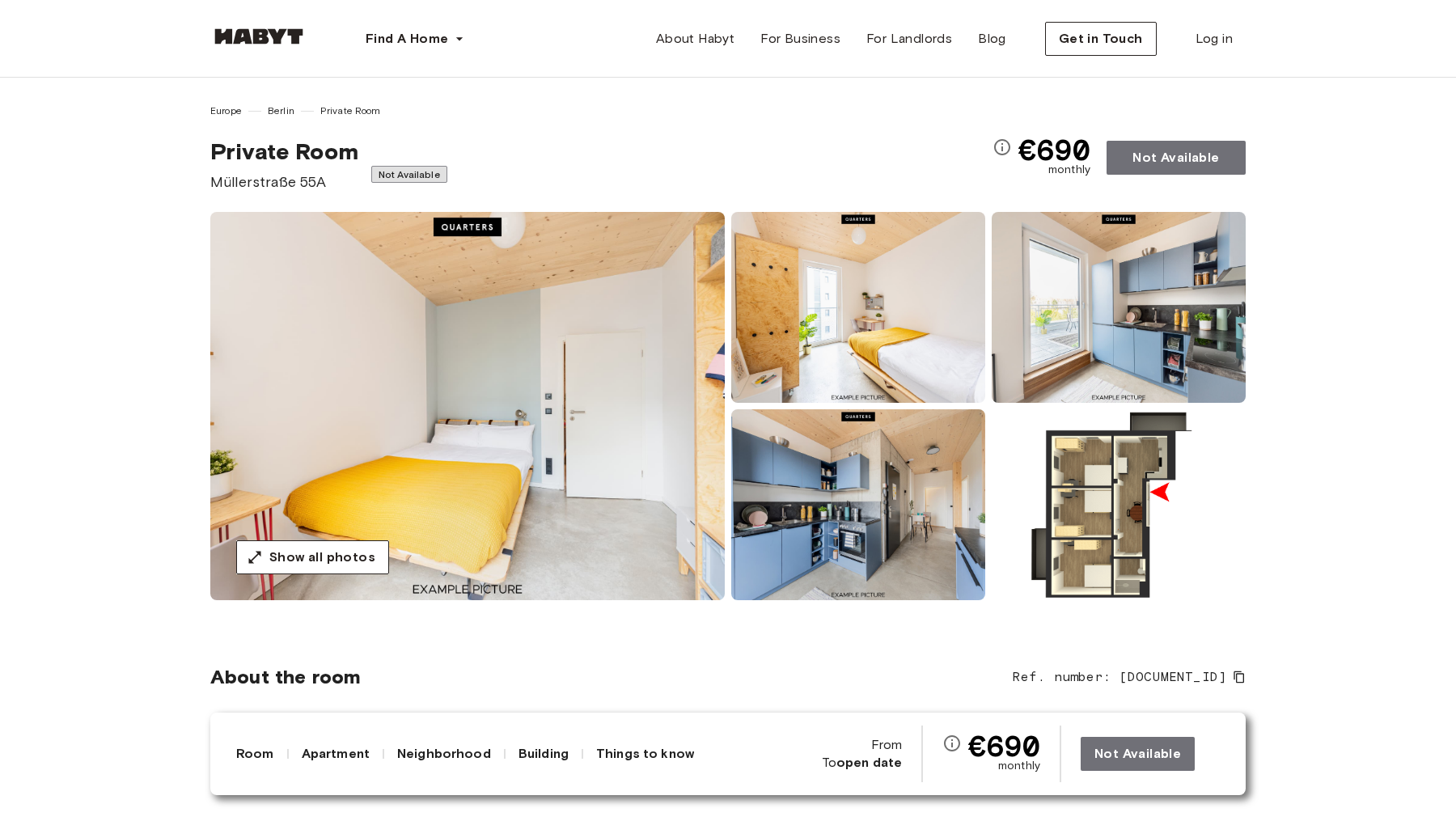 click at bounding box center [468, 406] 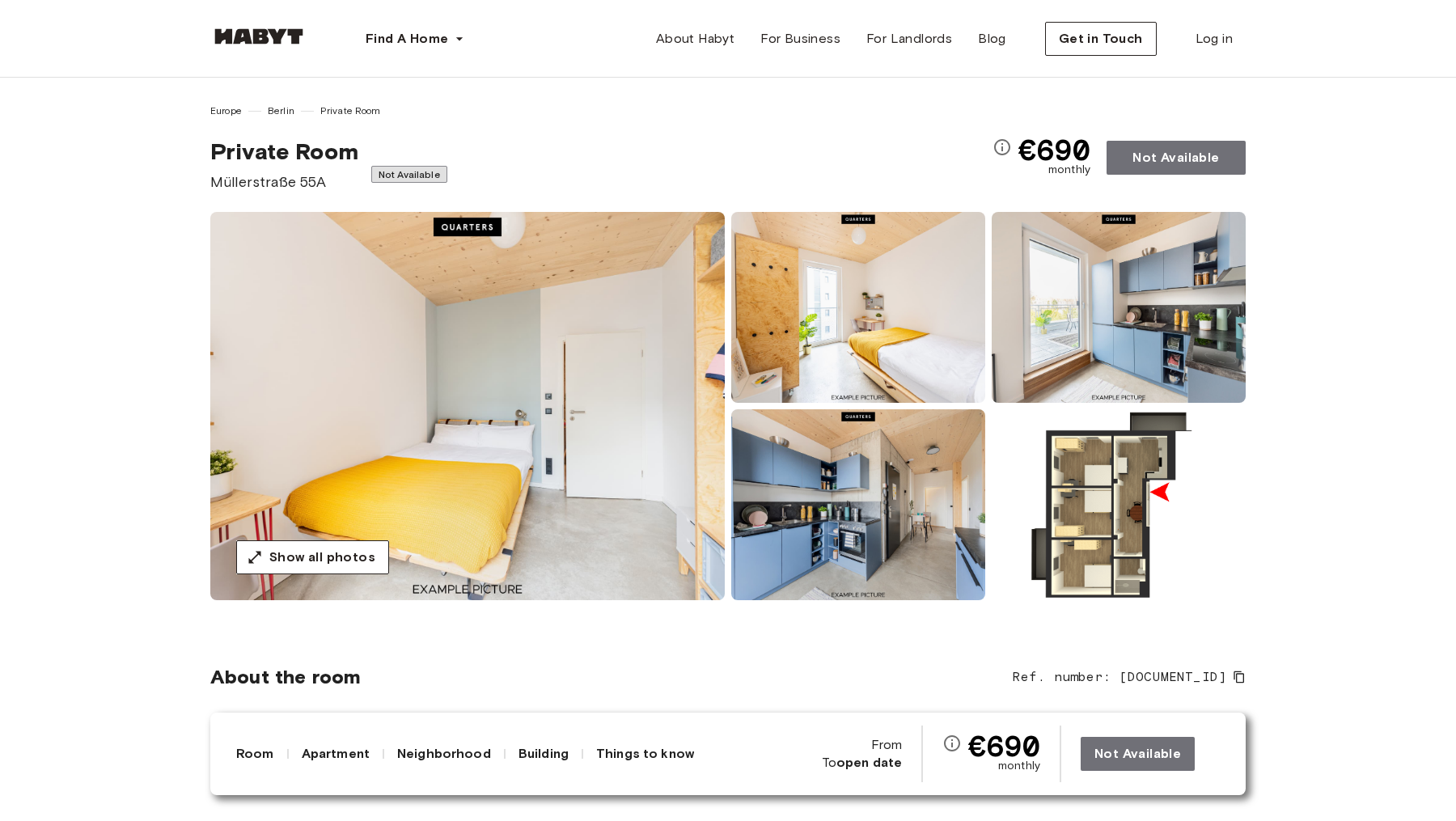 click at bounding box center [858, 307] 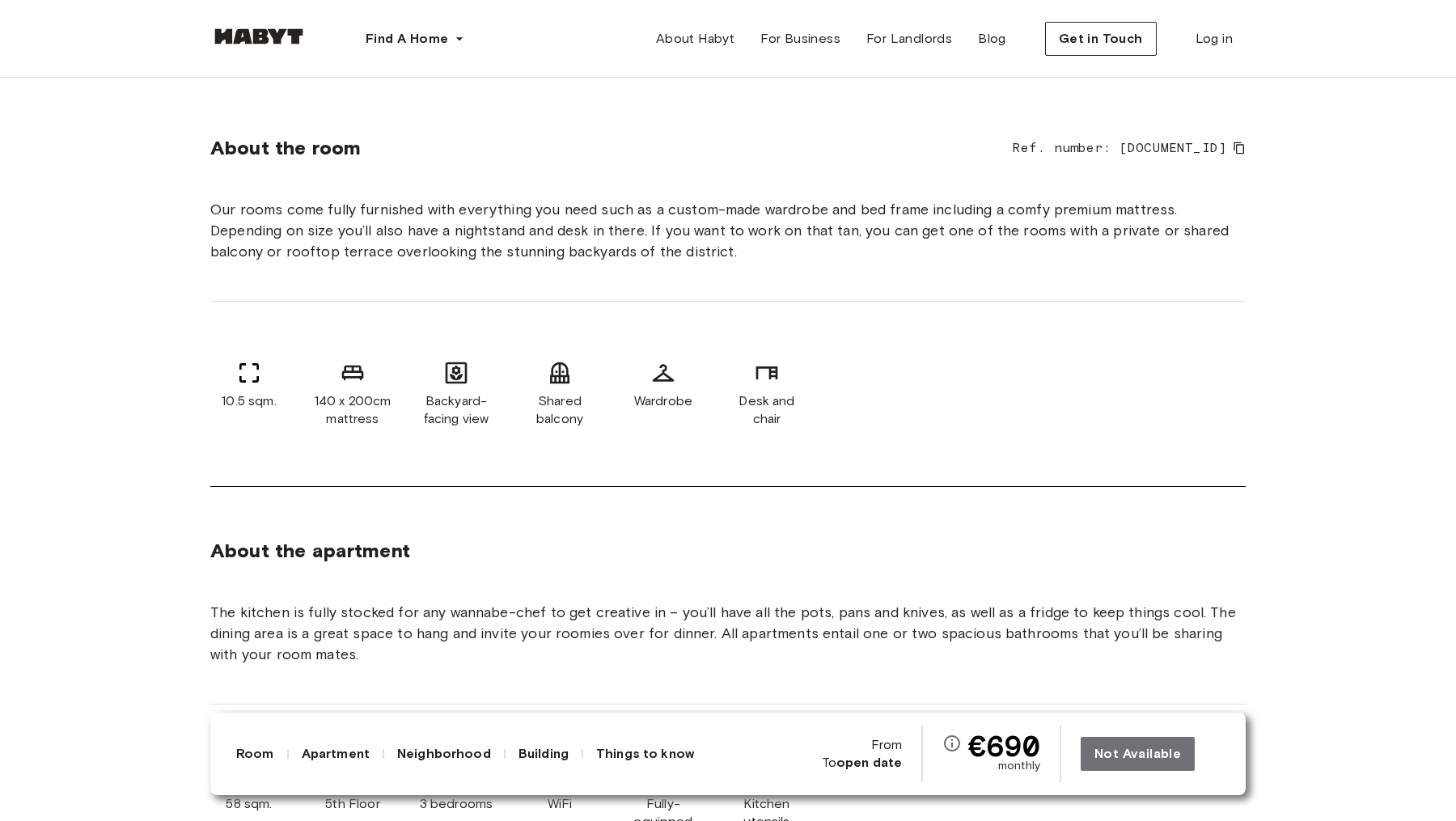 scroll, scrollTop: 0, scrollLeft: 0, axis: both 